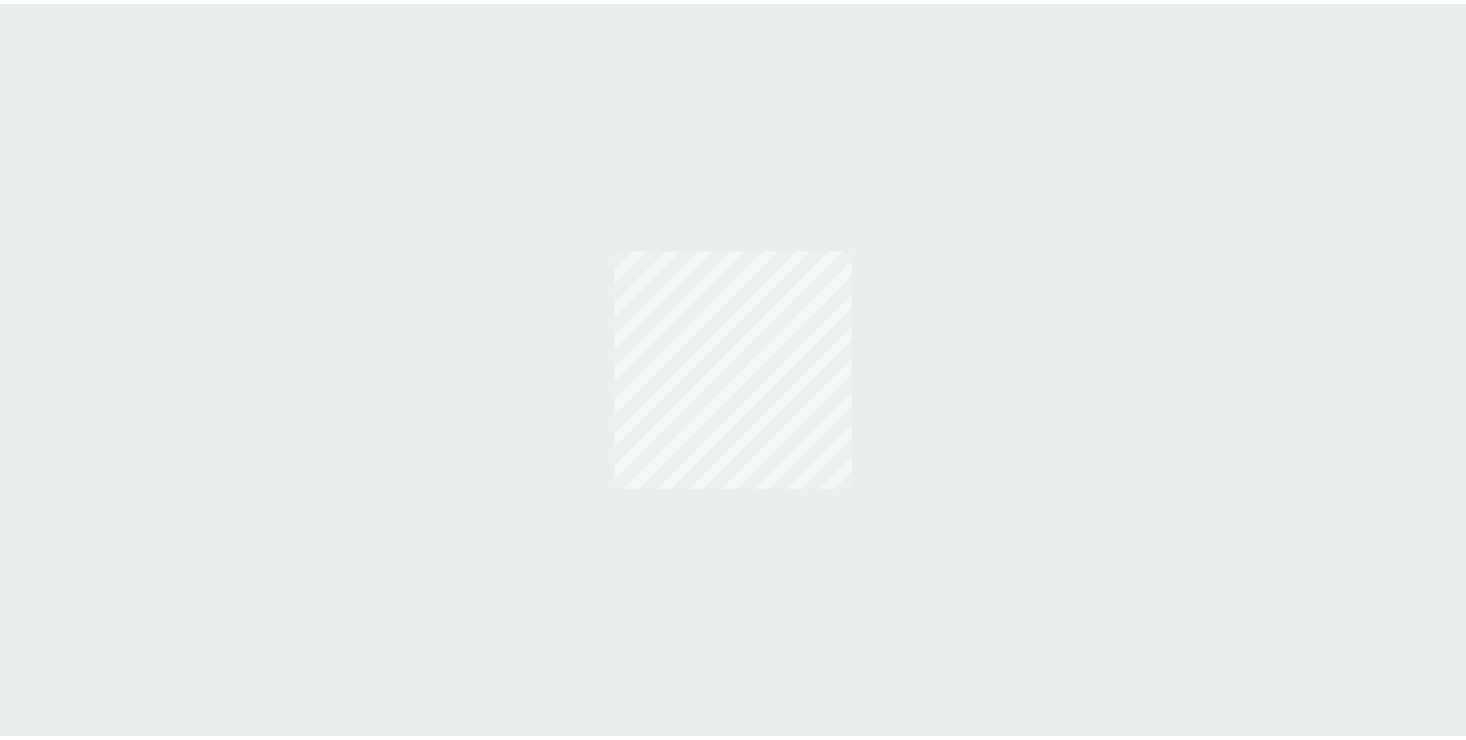 scroll, scrollTop: 0, scrollLeft: 0, axis: both 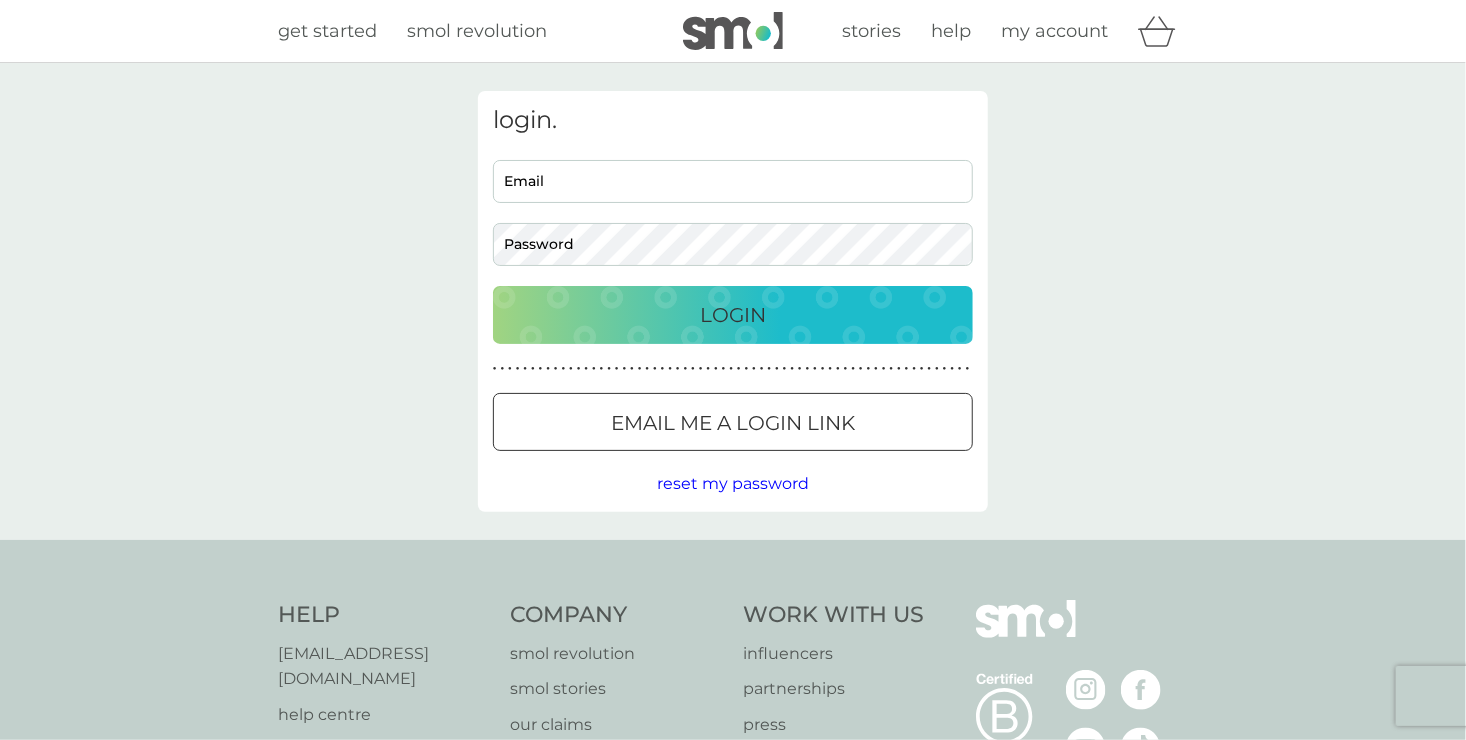 type on "djwd012@gmail.com" 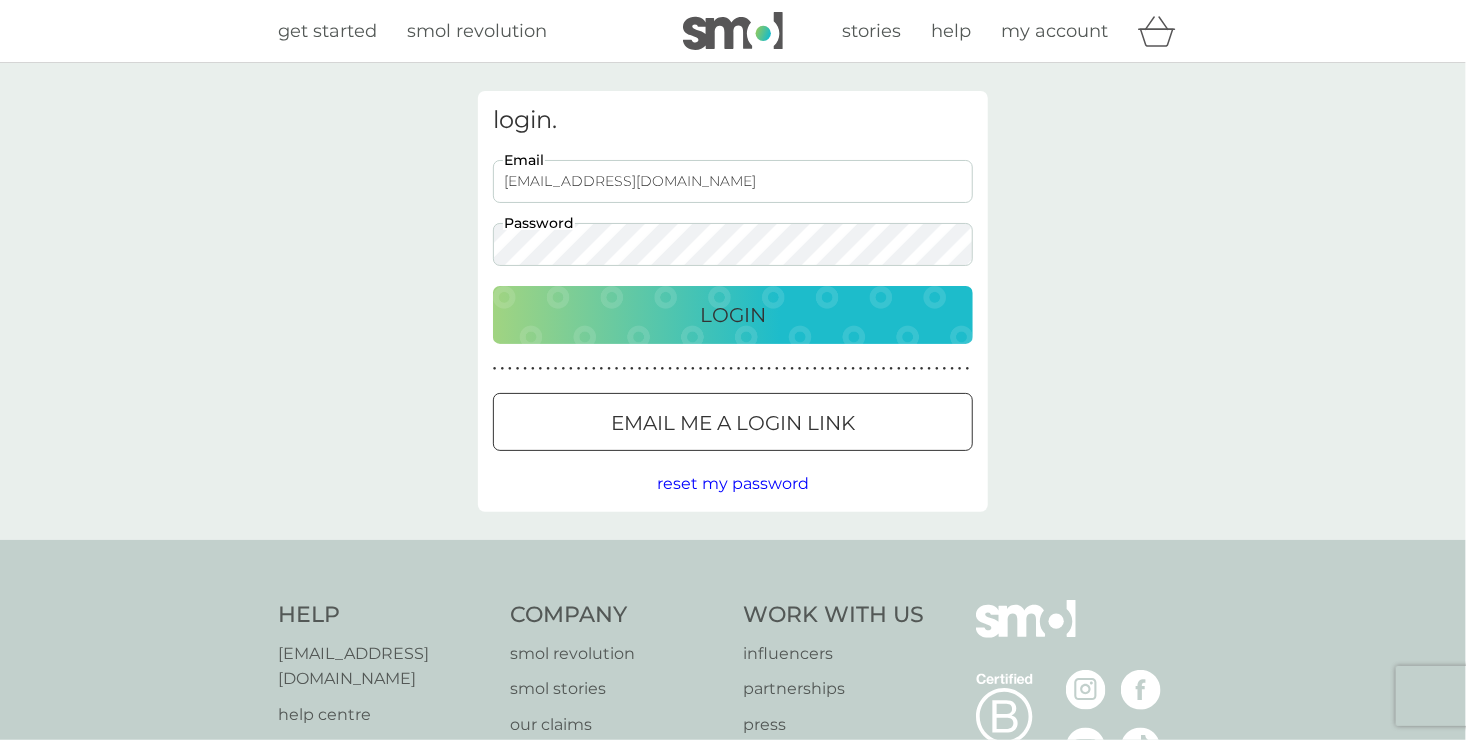 click on "Login" at bounding box center (733, 315) 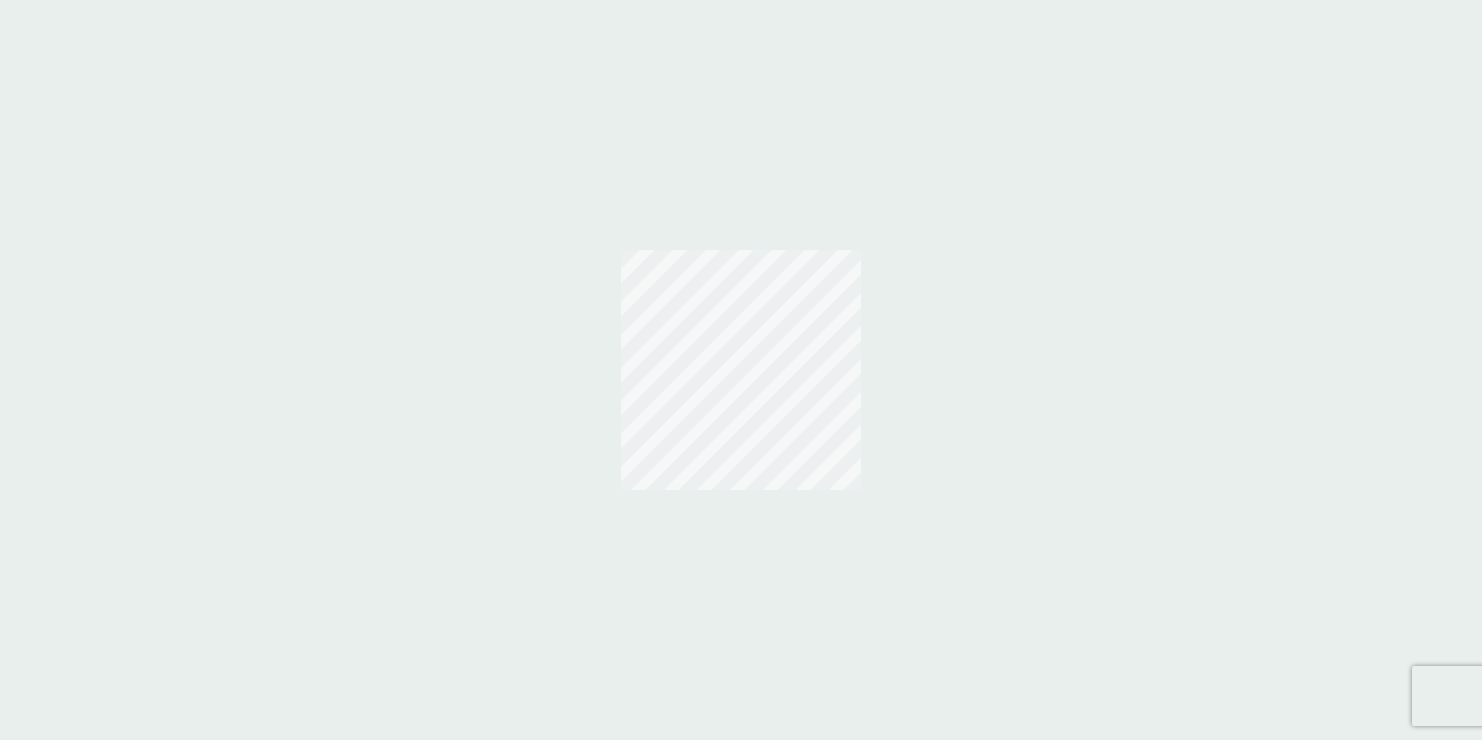 scroll, scrollTop: 0, scrollLeft: 0, axis: both 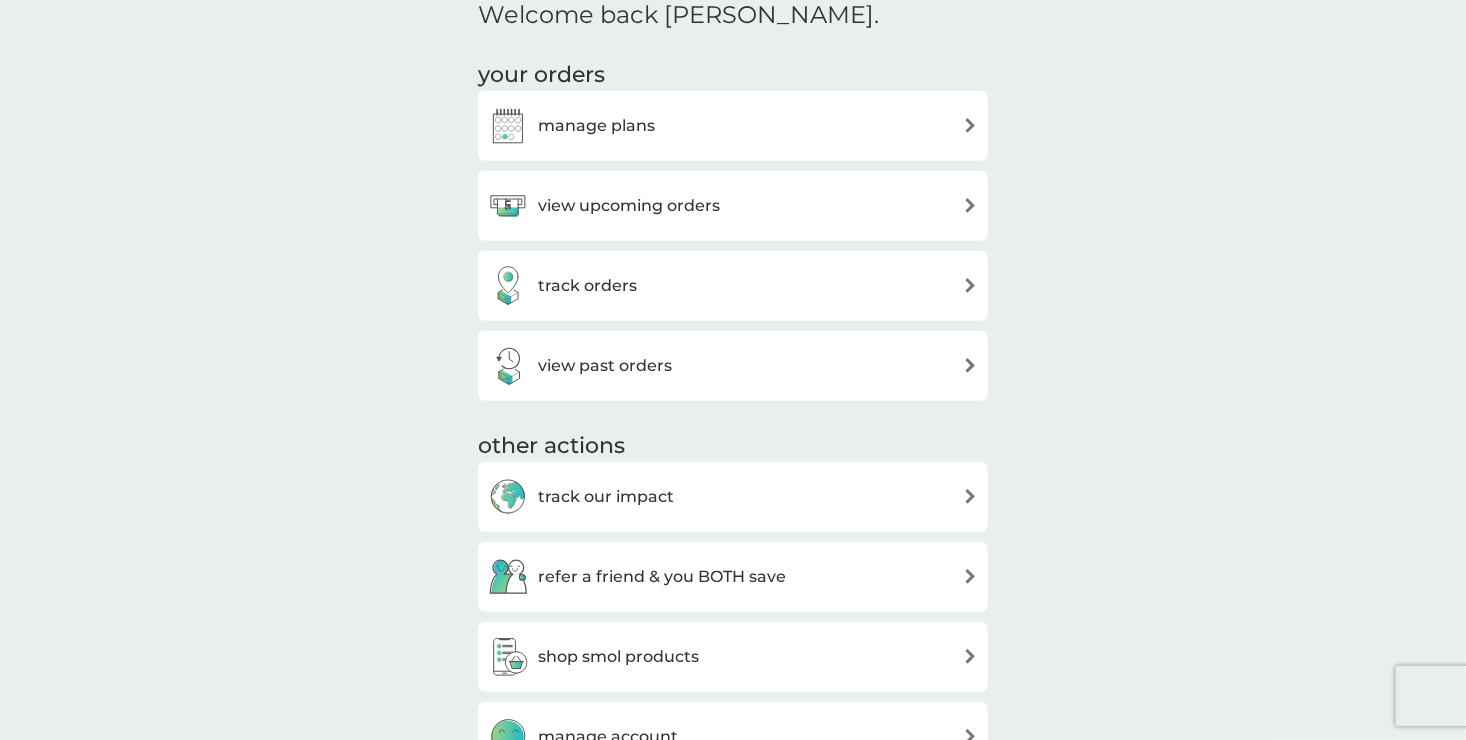 click at bounding box center (970, 125) 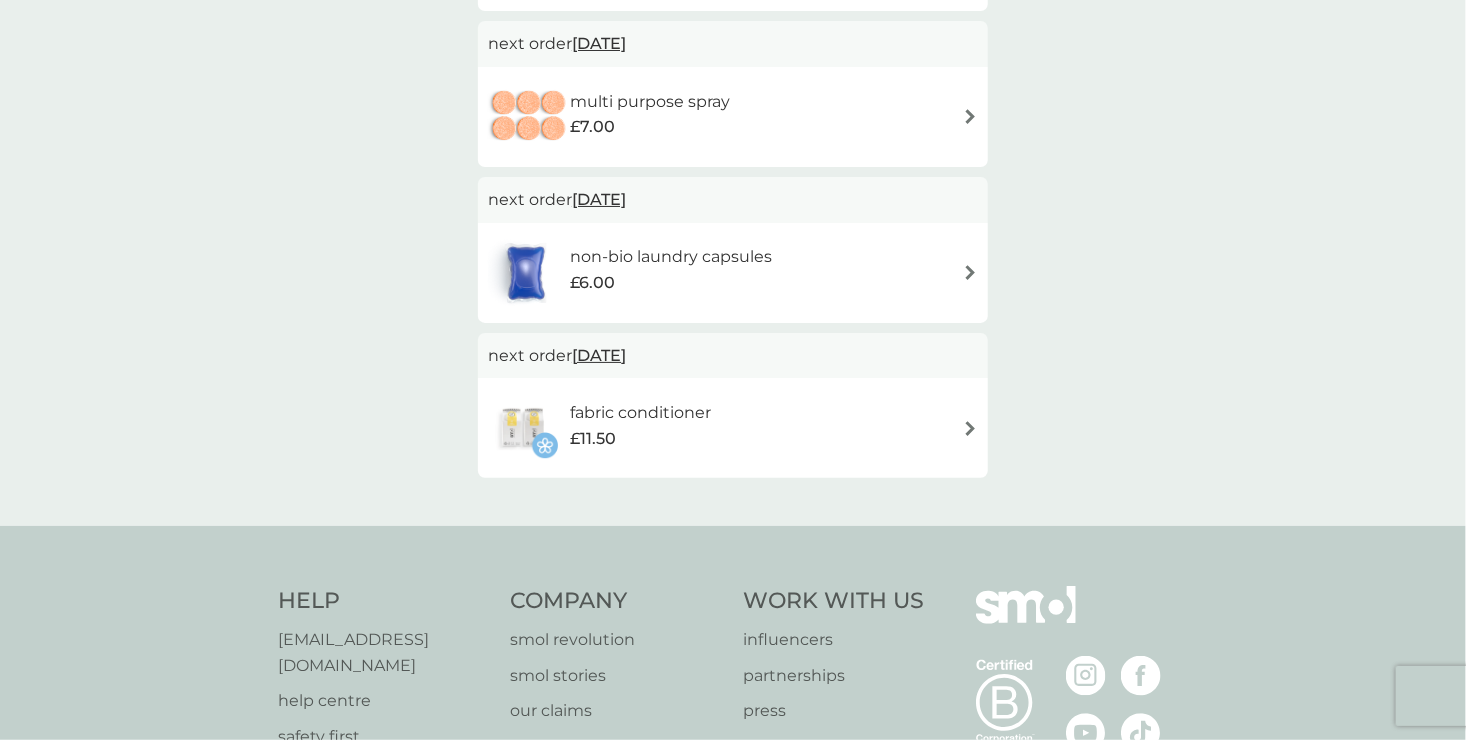 scroll, scrollTop: 0, scrollLeft: 0, axis: both 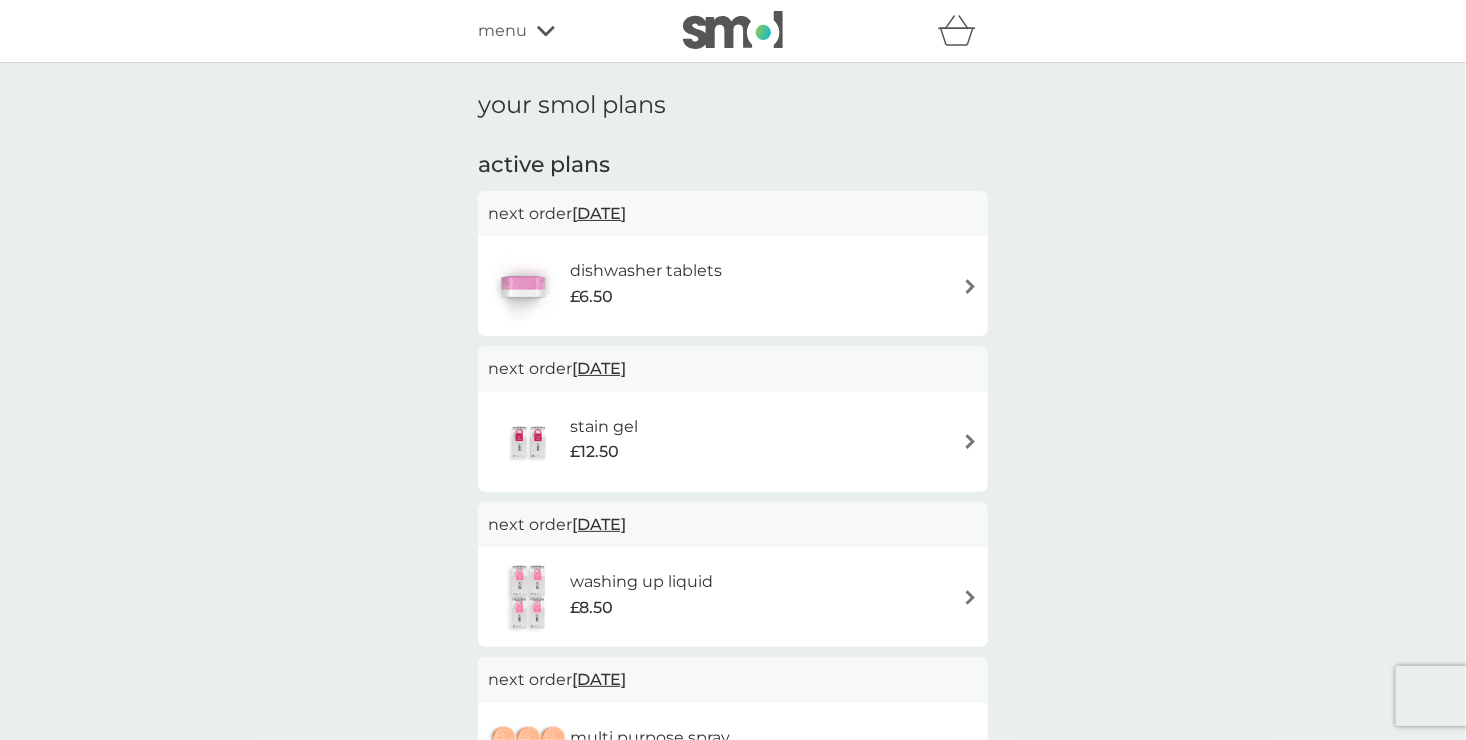 click on "menu" at bounding box center [502, 31] 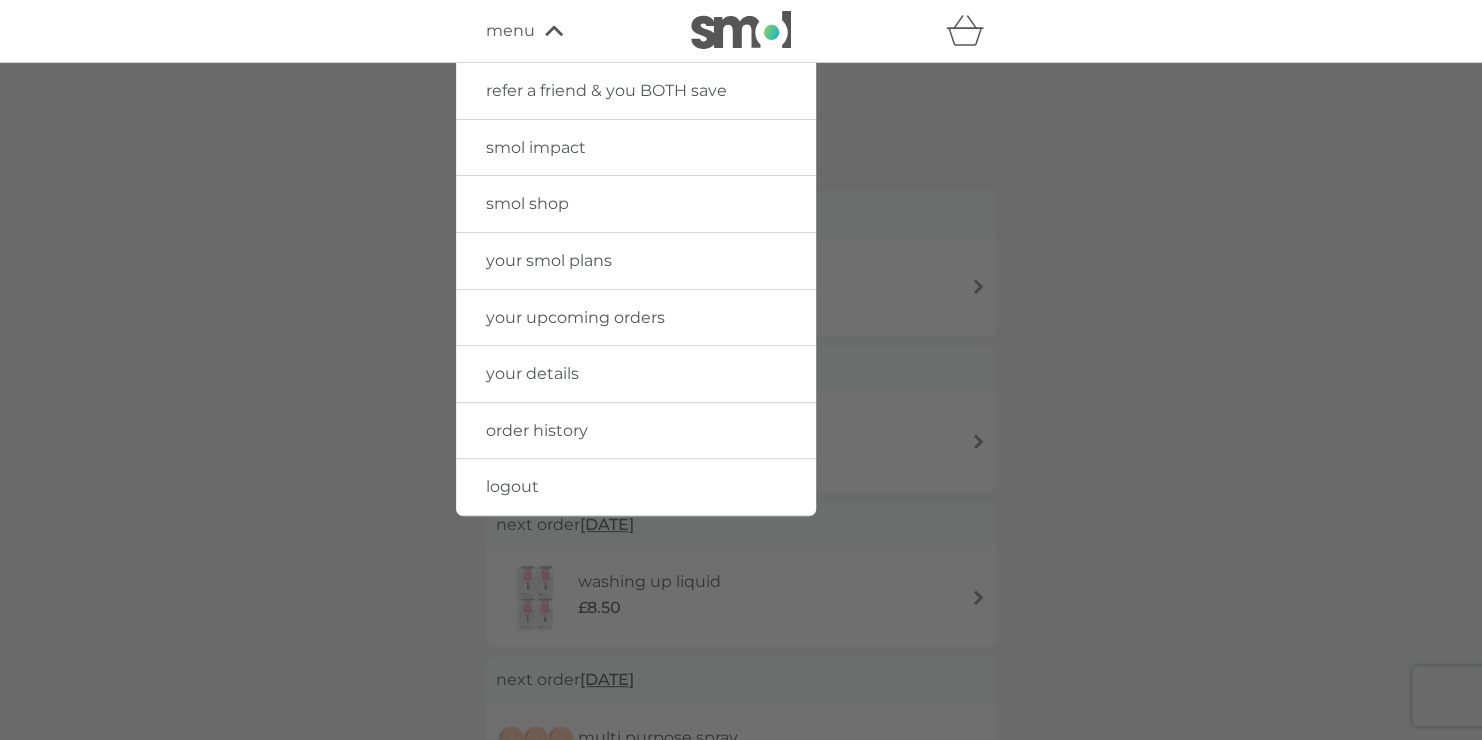 click on "your upcoming orders" at bounding box center (575, 317) 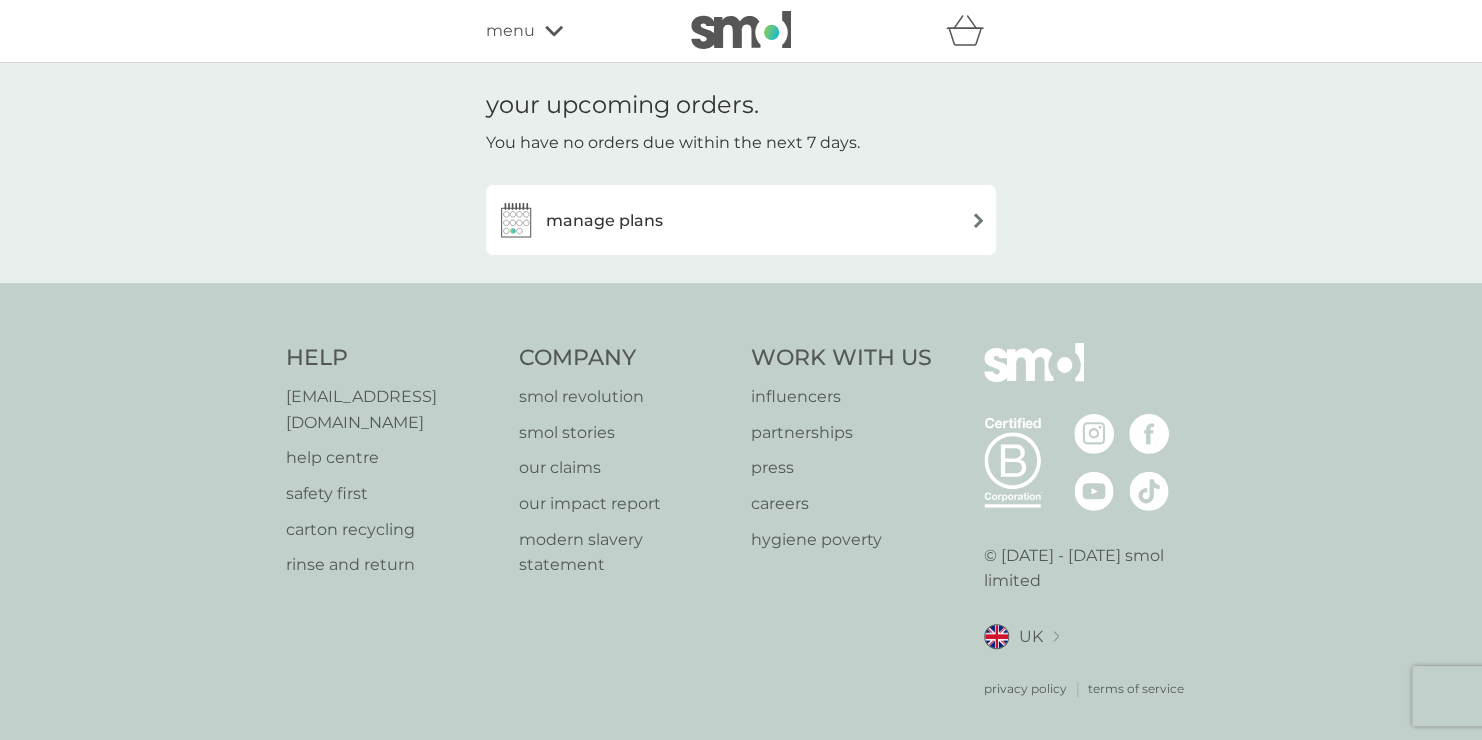 click on "menu" at bounding box center (510, 31) 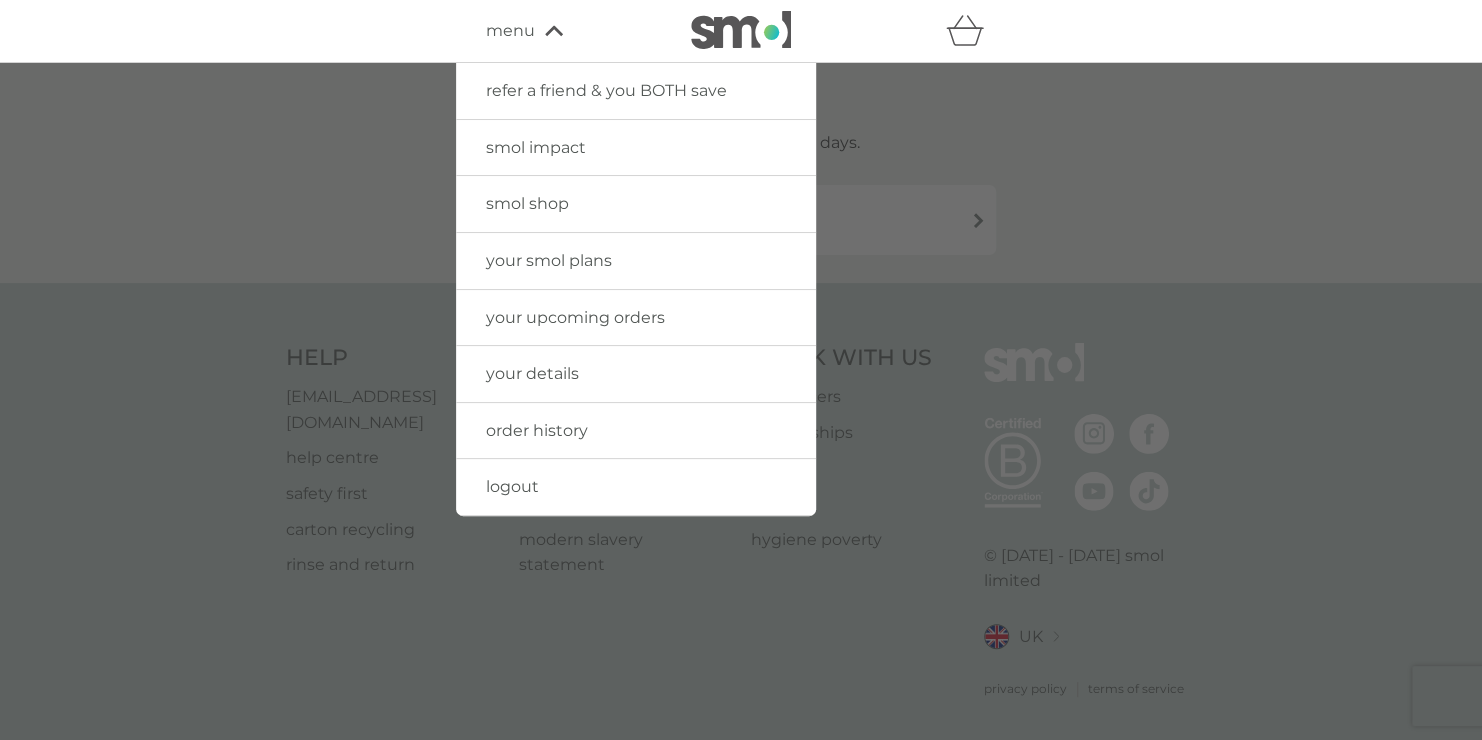 click on "smol shop" at bounding box center (527, 203) 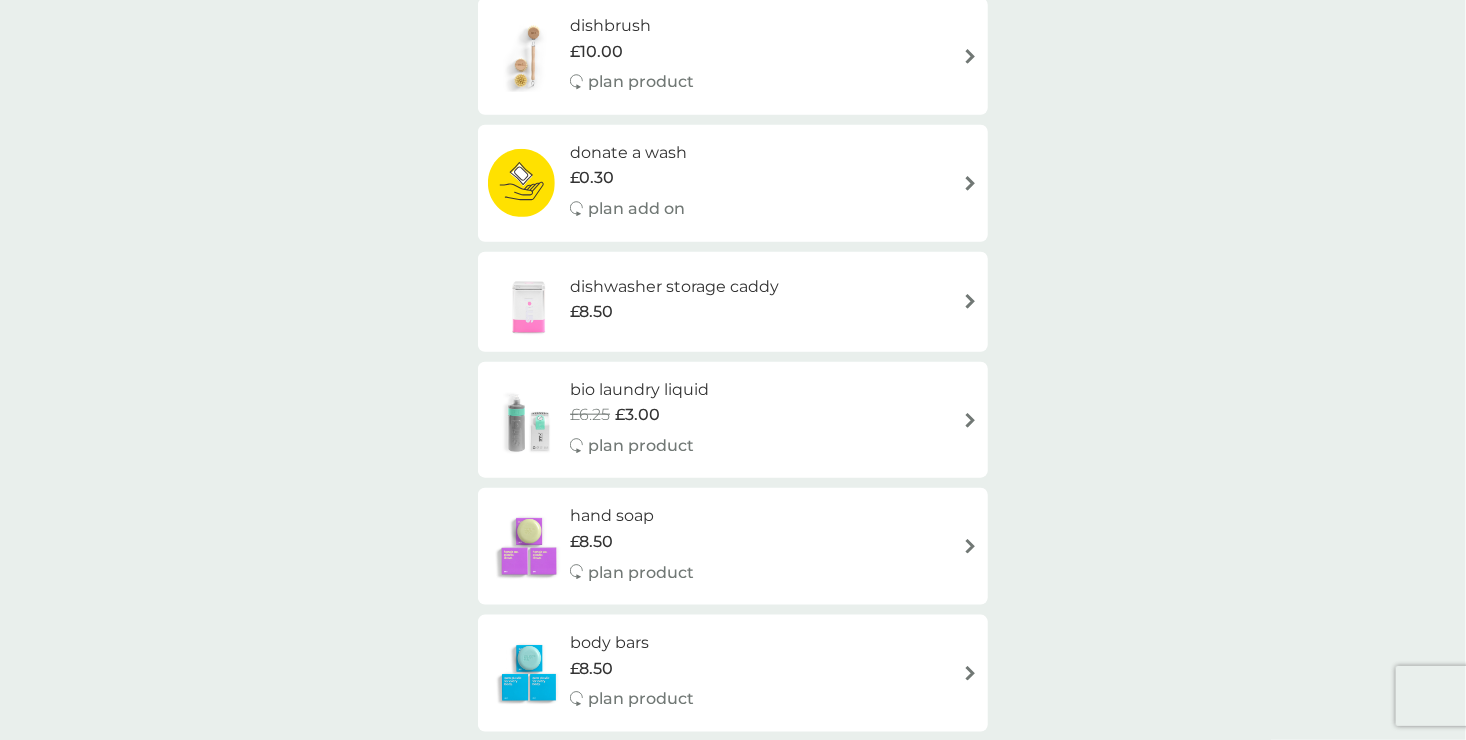 scroll, scrollTop: 866, scrollLeft: 0, axis: vertical 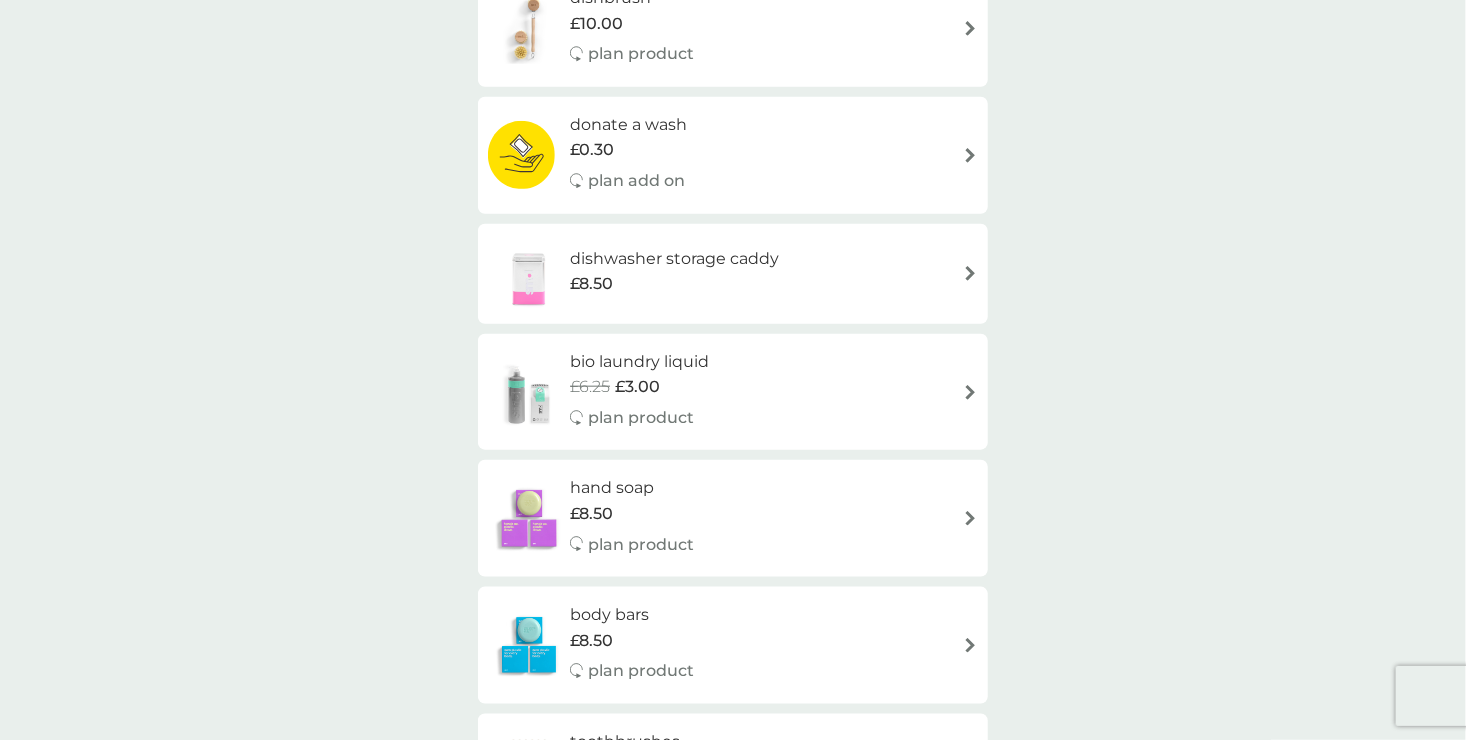 click at bounding box center [970, 518] 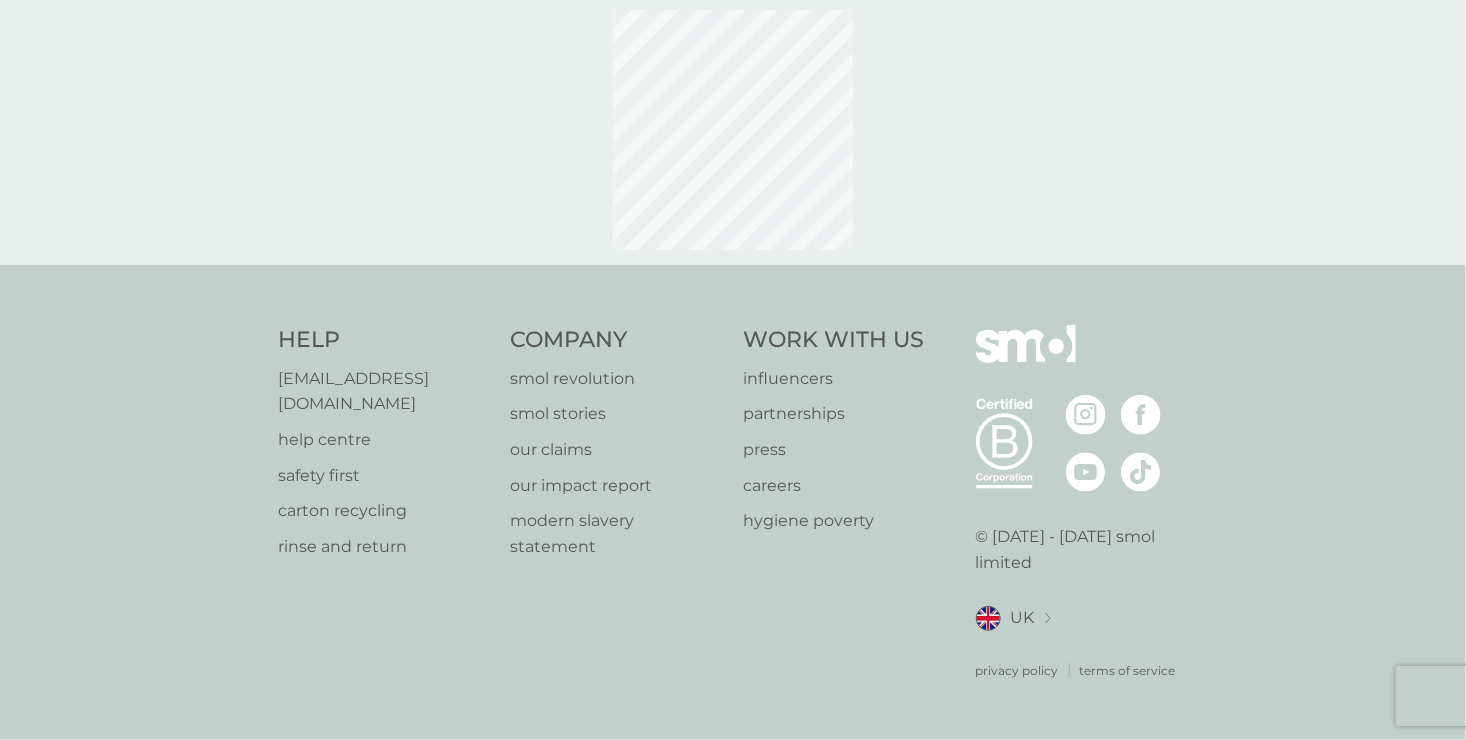 scroll, scrollTop: 0, scrollLeft: 0, axis: both 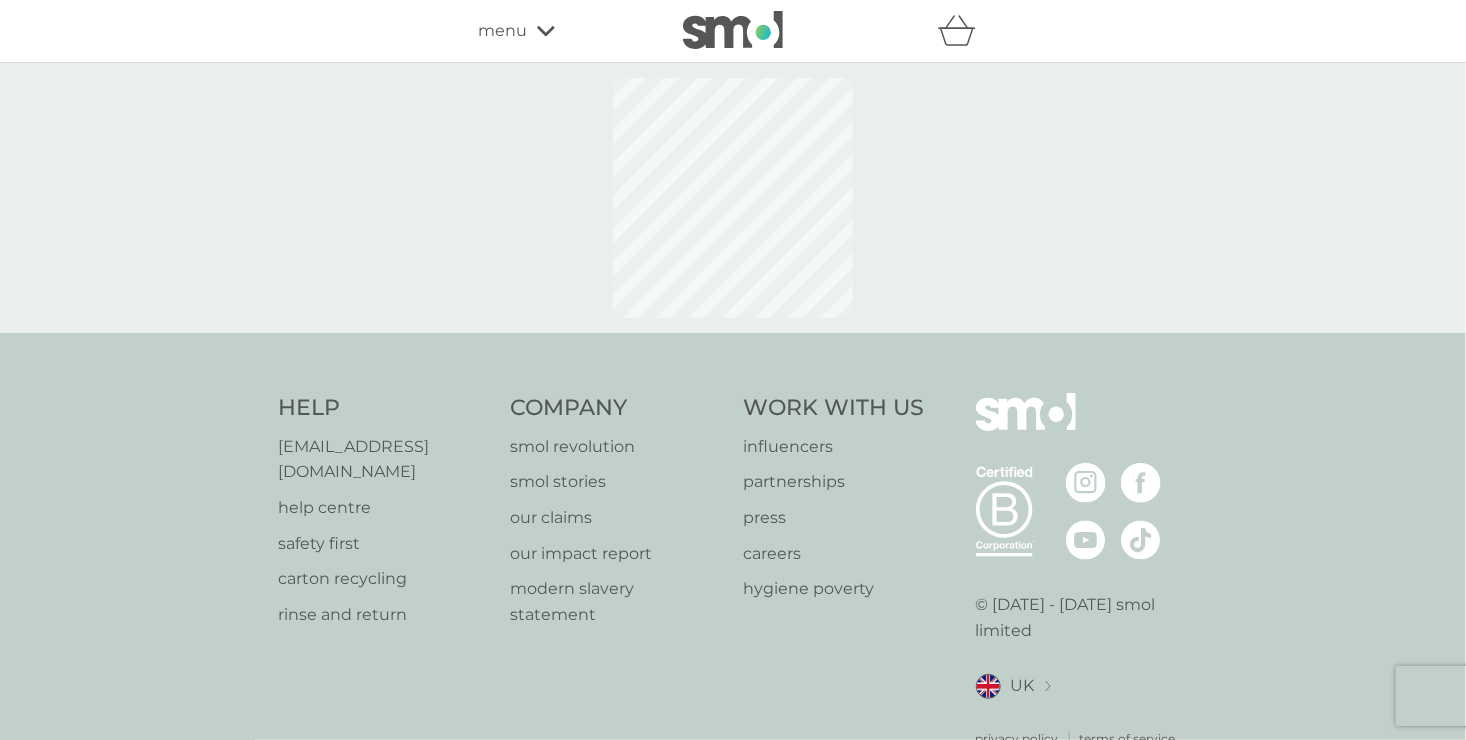 select on "91" 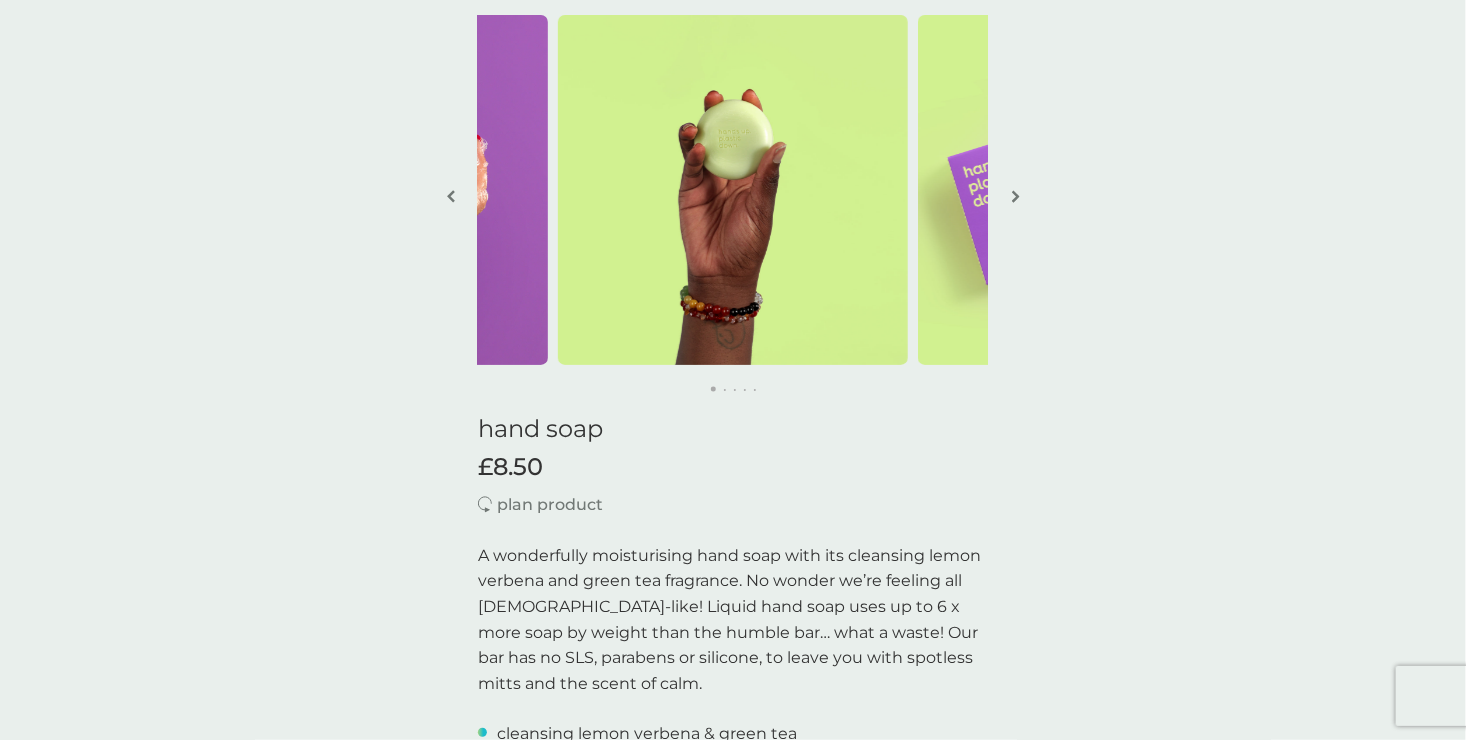 scroll, scrollTop: 126, scrollLeft: 0, axis: vertical 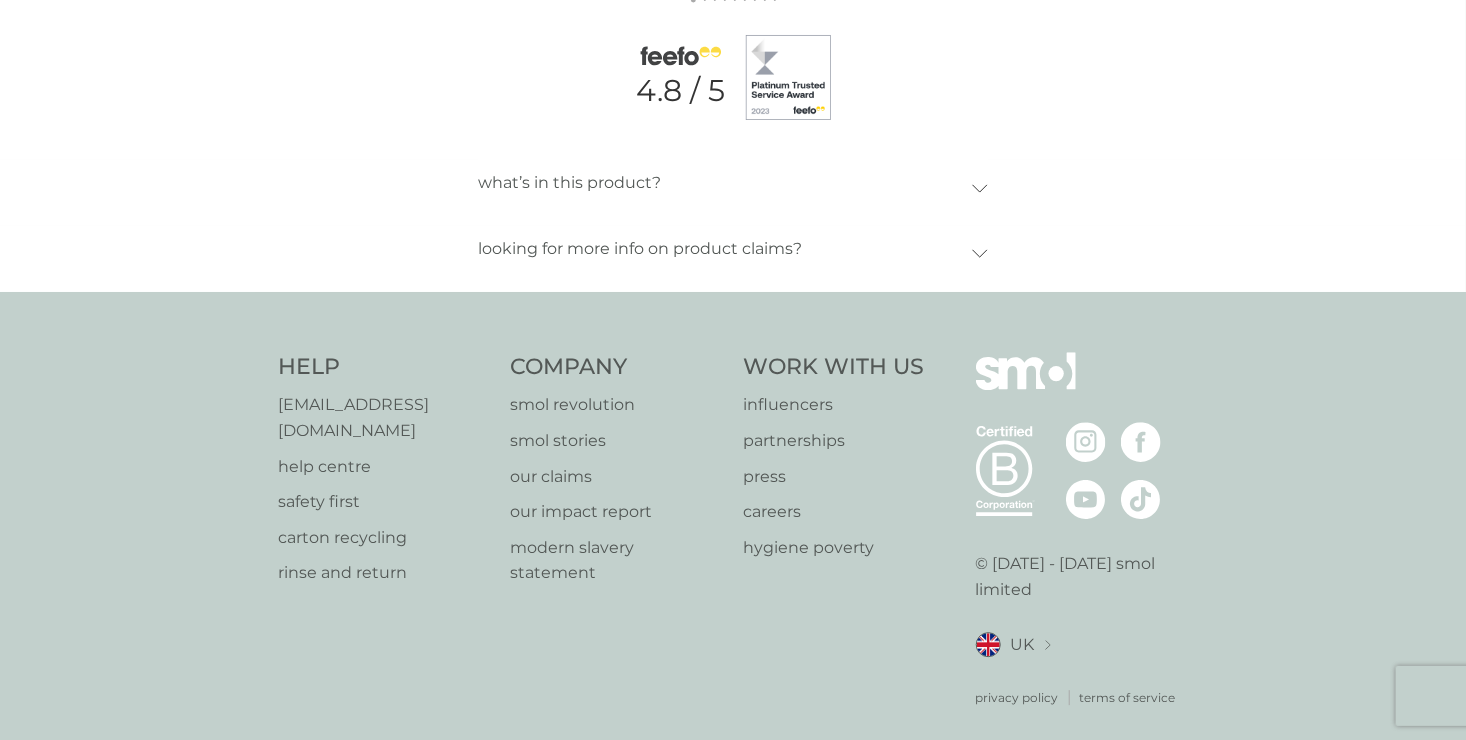 click on "help centre" at bounding box center [384, 467] 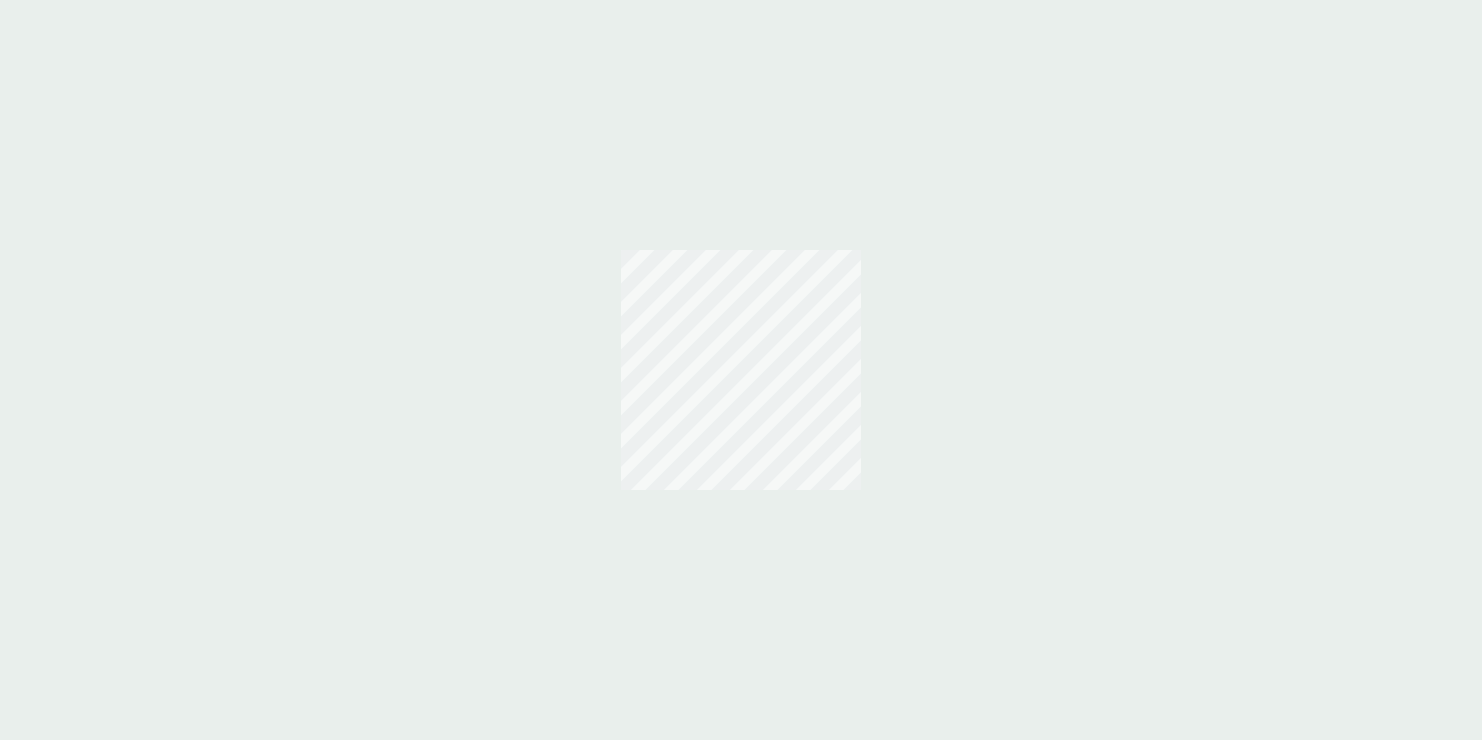 scroll, scrollTop: 0, scrollLeft: 0, axis: both 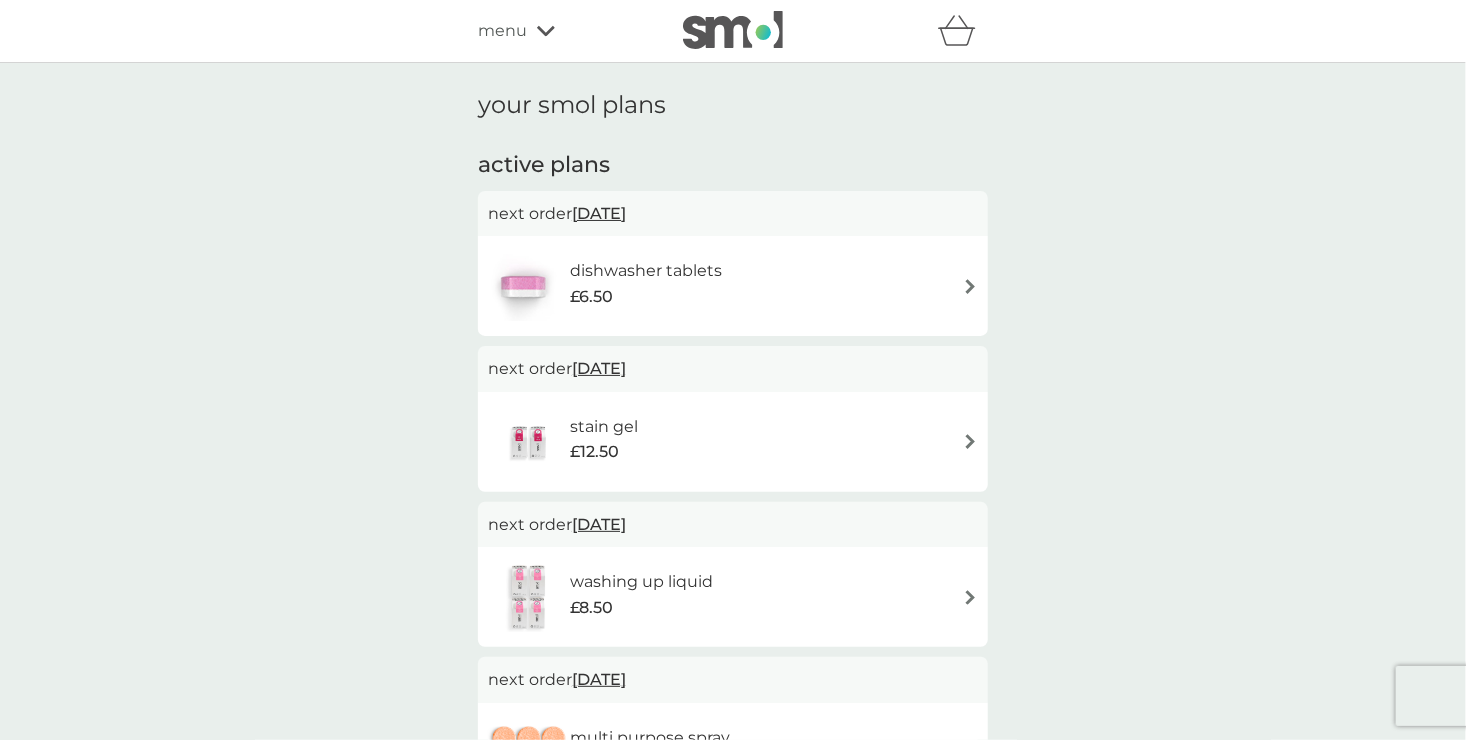 click at bounding box center (970, 286) 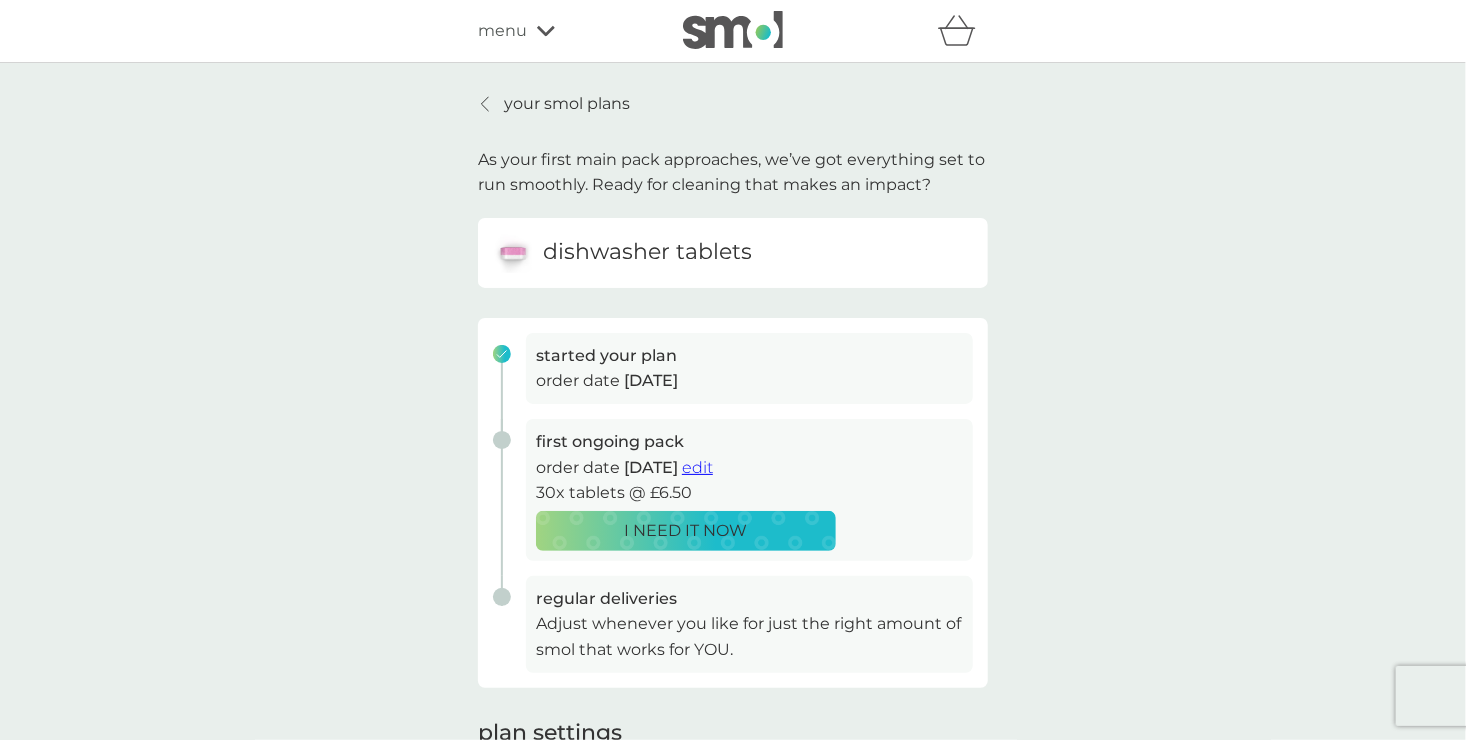 click on "edit" at bounding box center (697, 467) 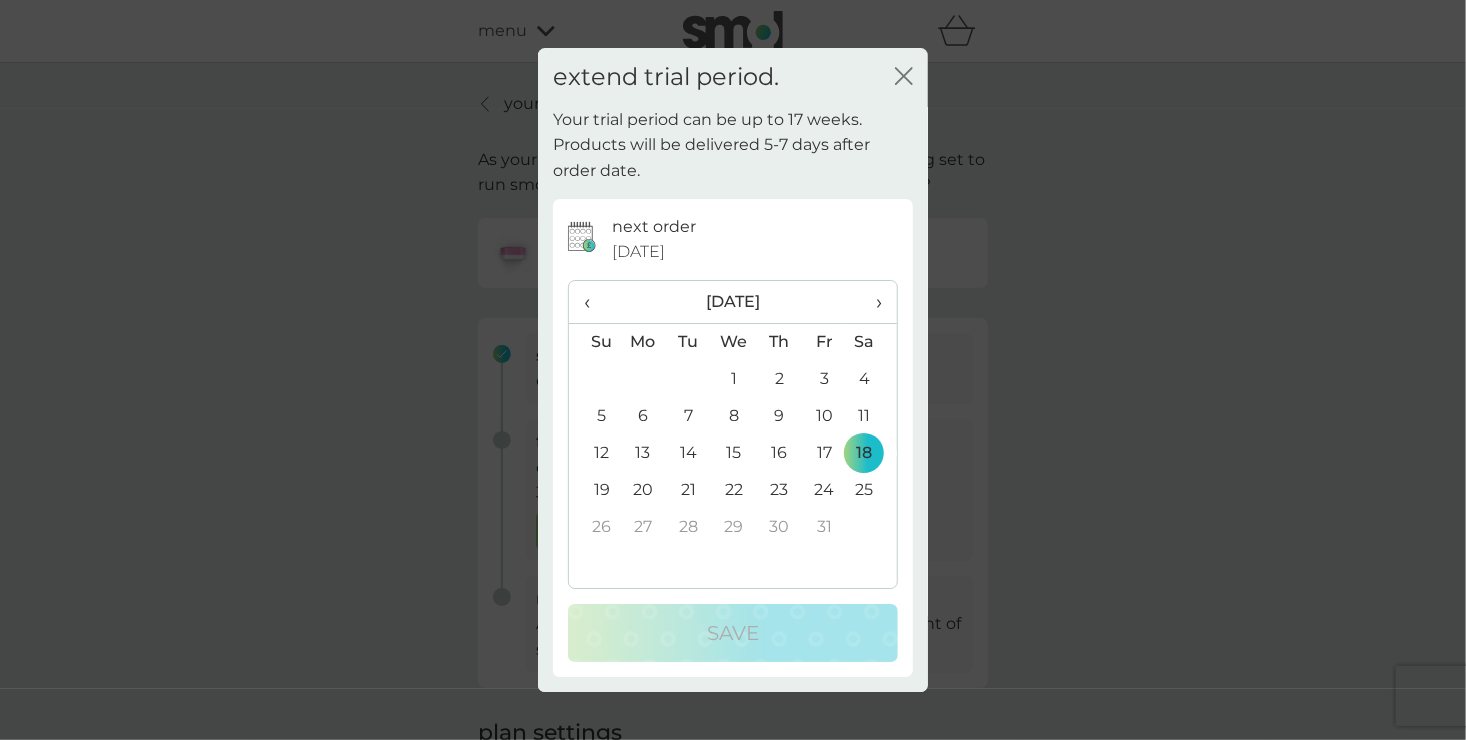 click on "close" 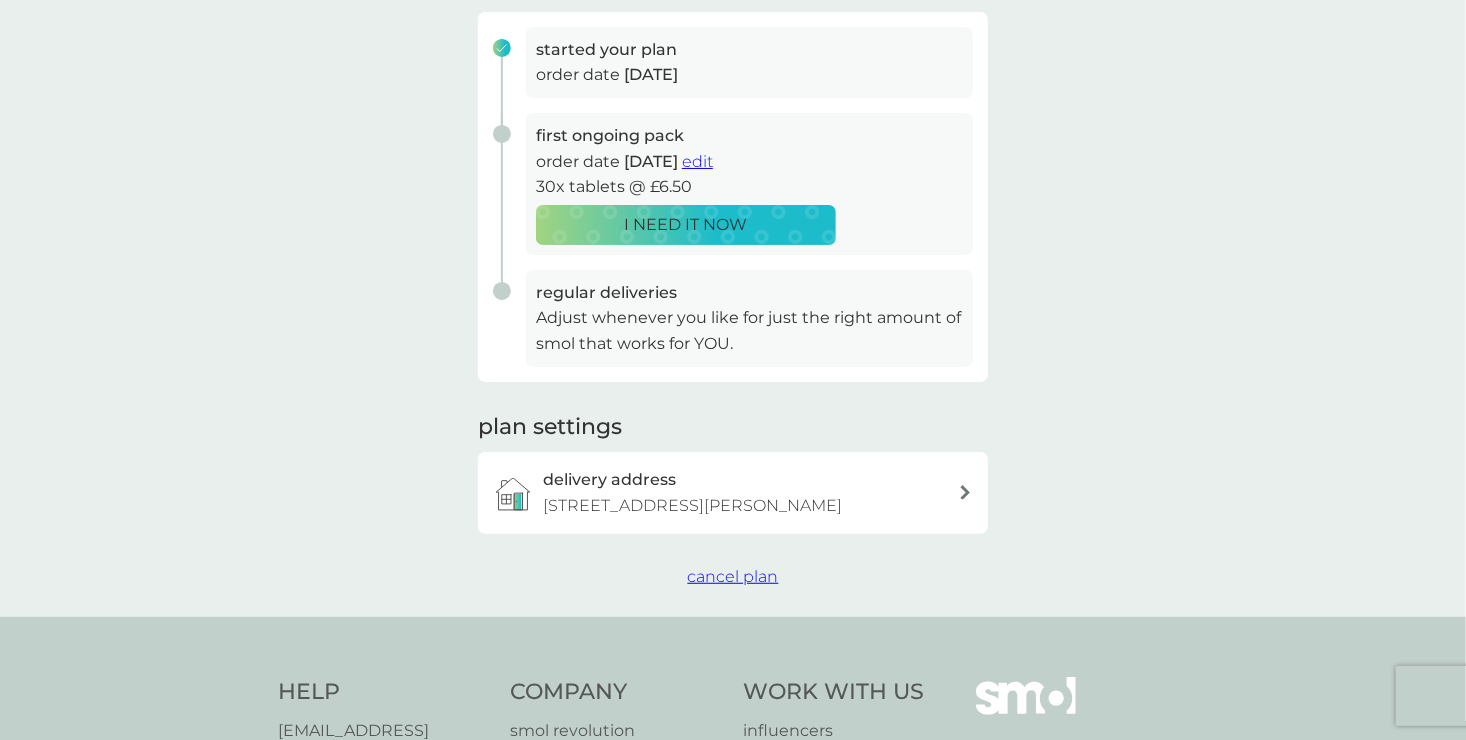 scroll, scrollTop: 308, scrollLeft: 0, axis: vertical 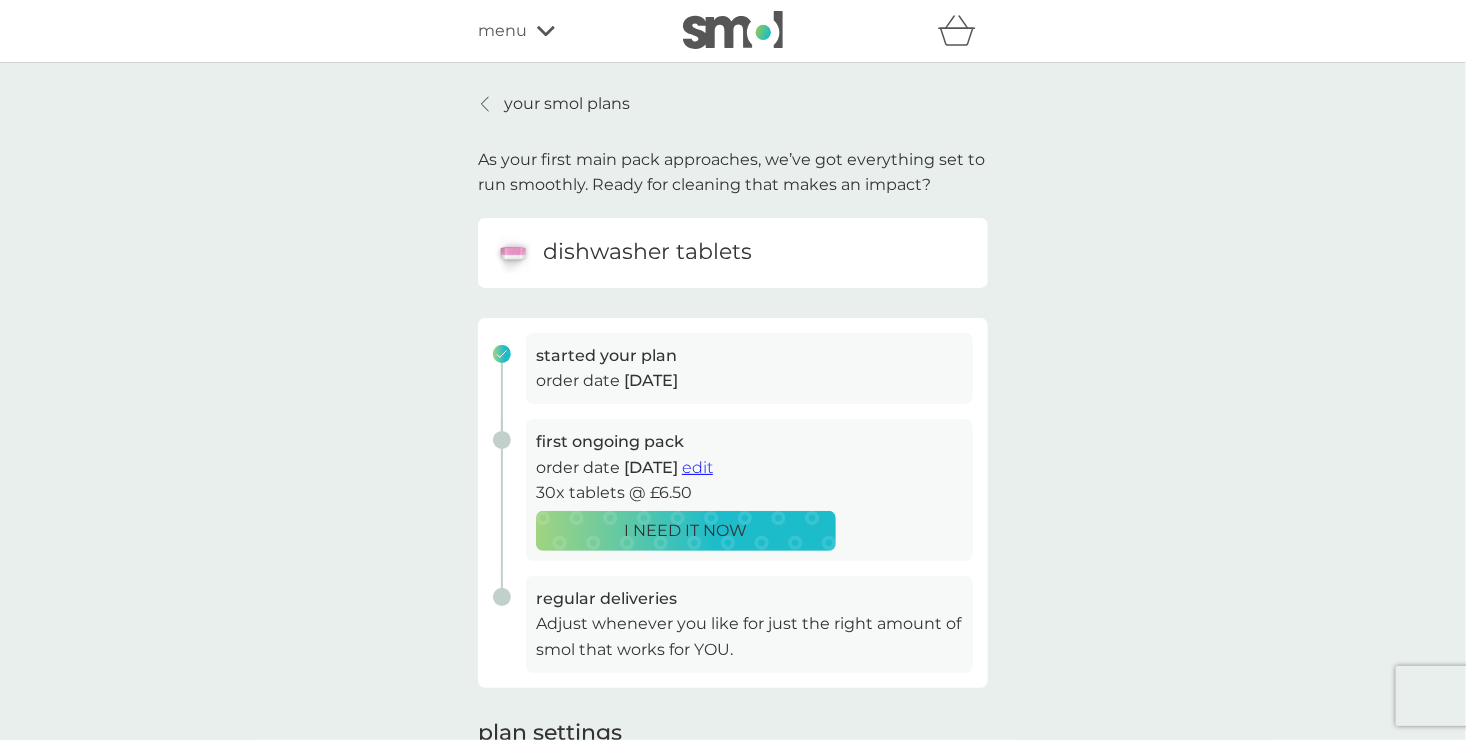 click on "your smol plans" at bounding box center [567, 104] 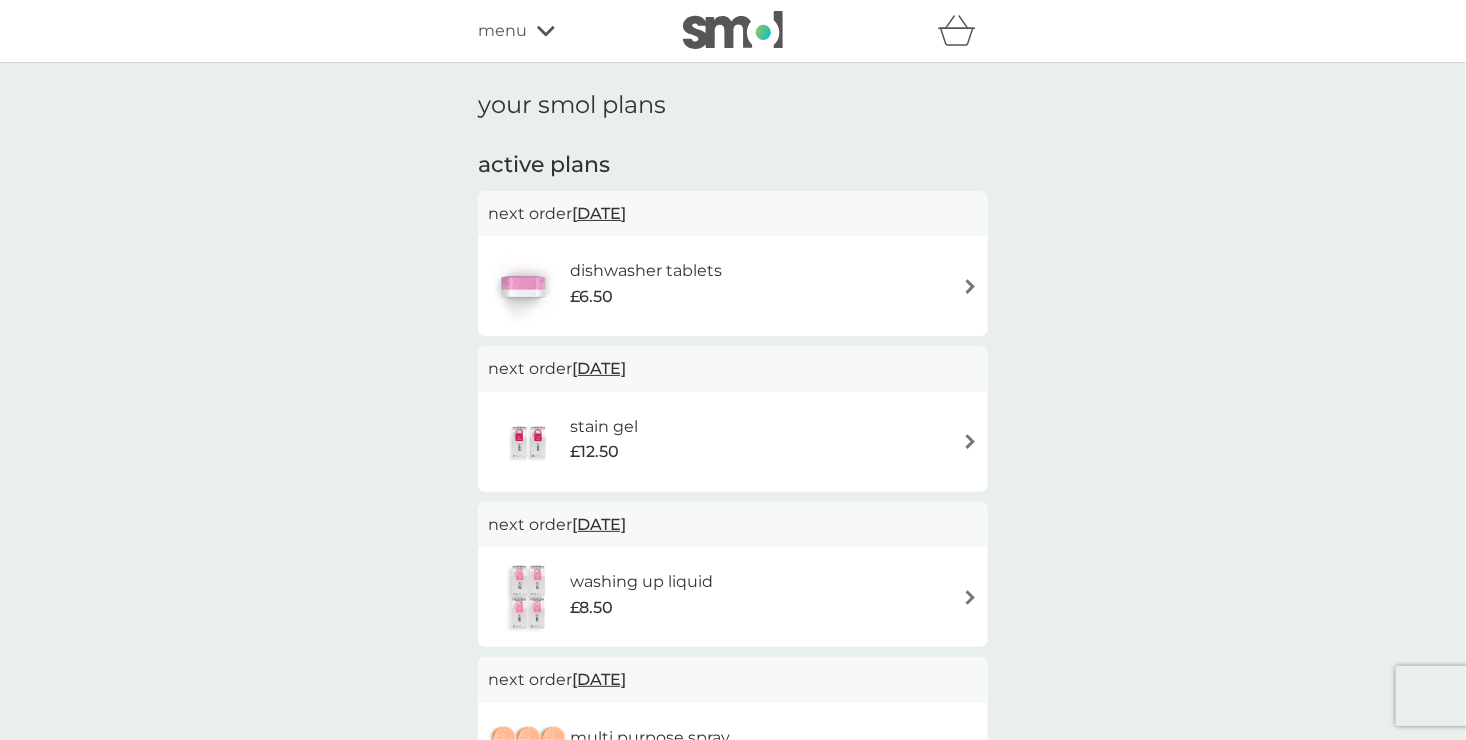 click at bounding box center [970, 441] 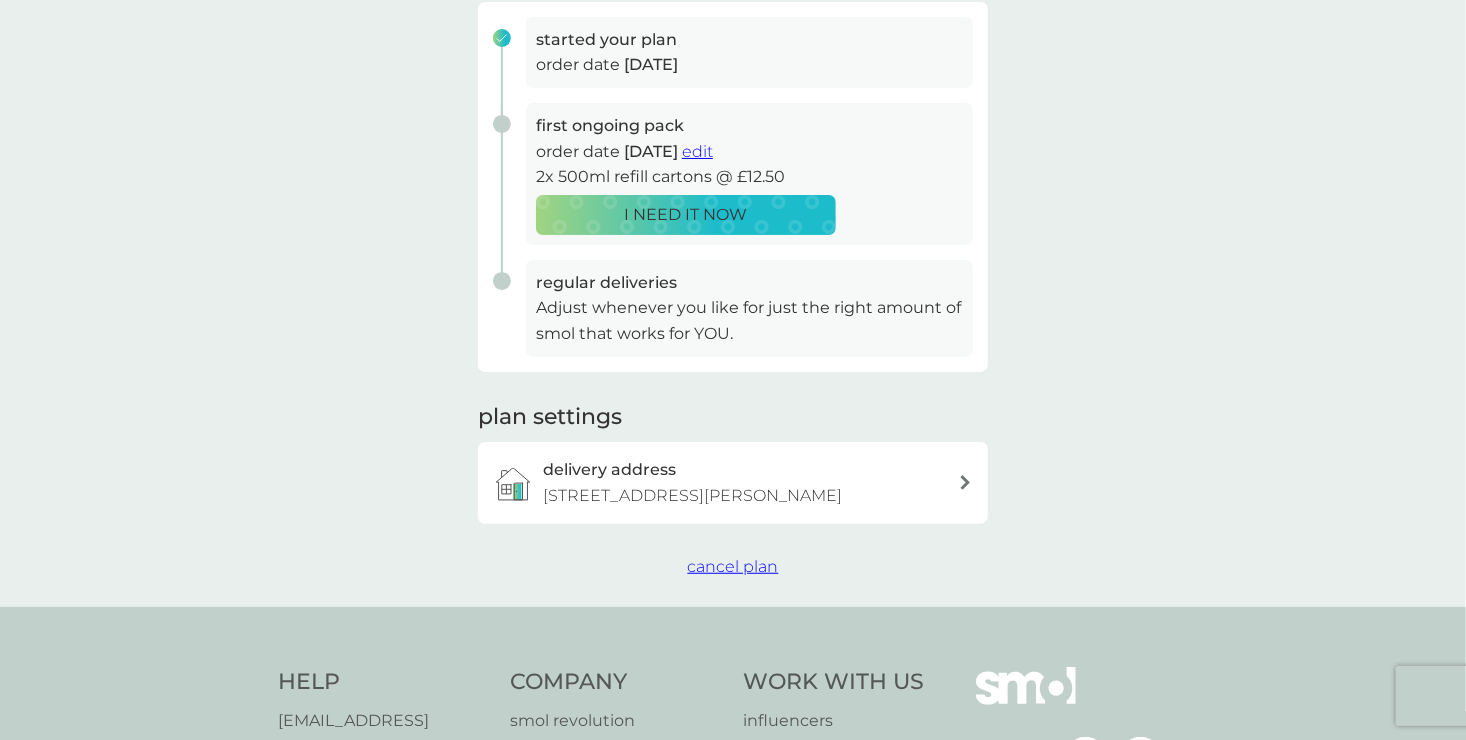 scroll, scrollTop: 325, scrollLeft: 0, axis: vertical 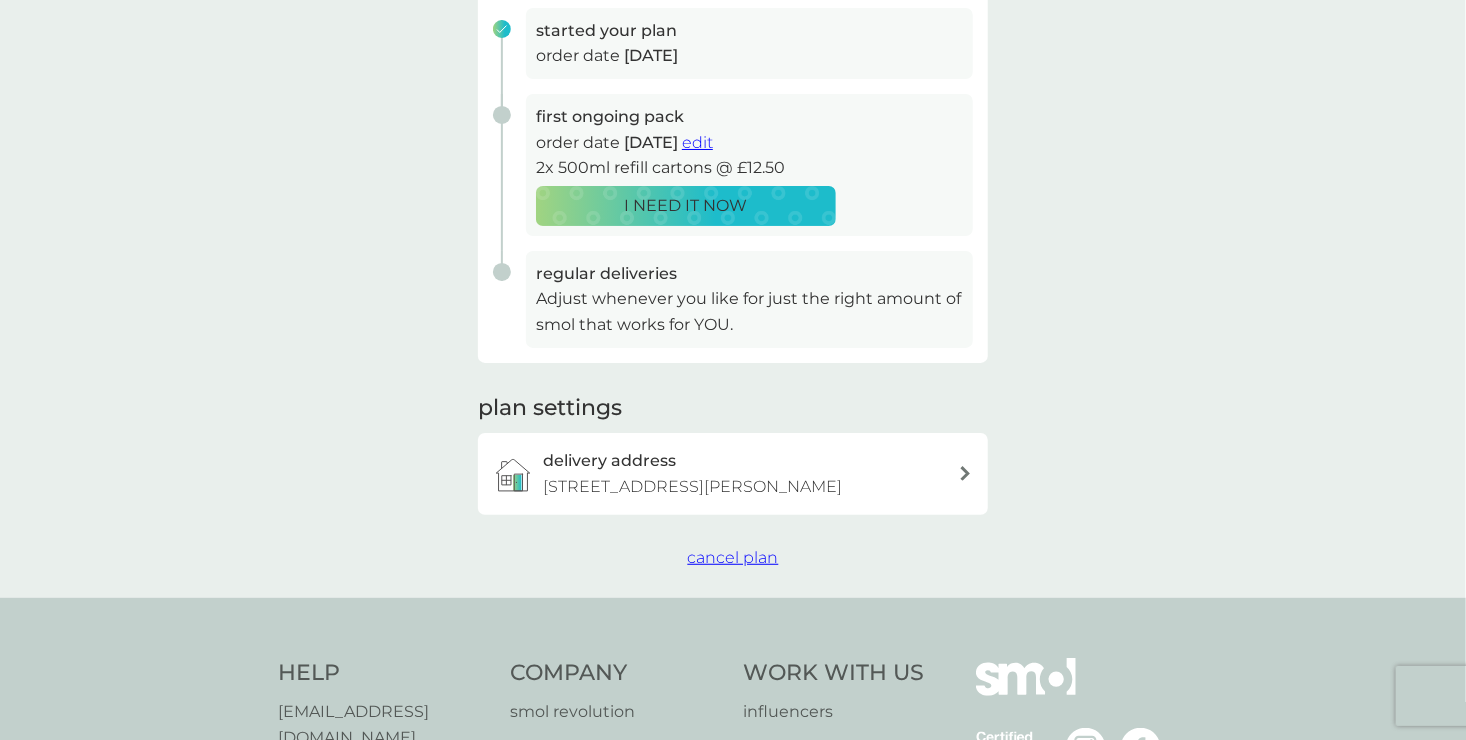 click on "cancel plan" at bounding box center [733, 557] 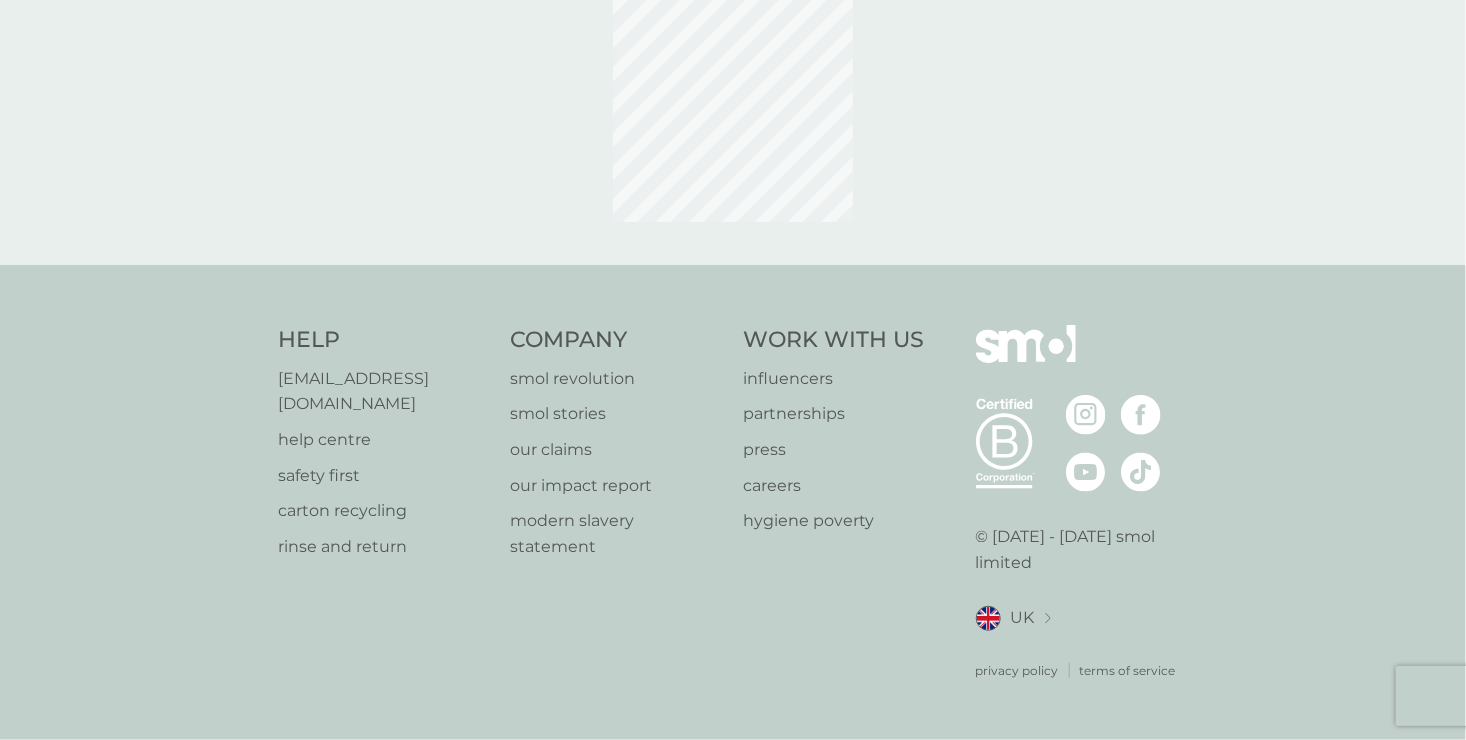 scroll, scrollTop: 0, scrollLeft: 0, axis: both 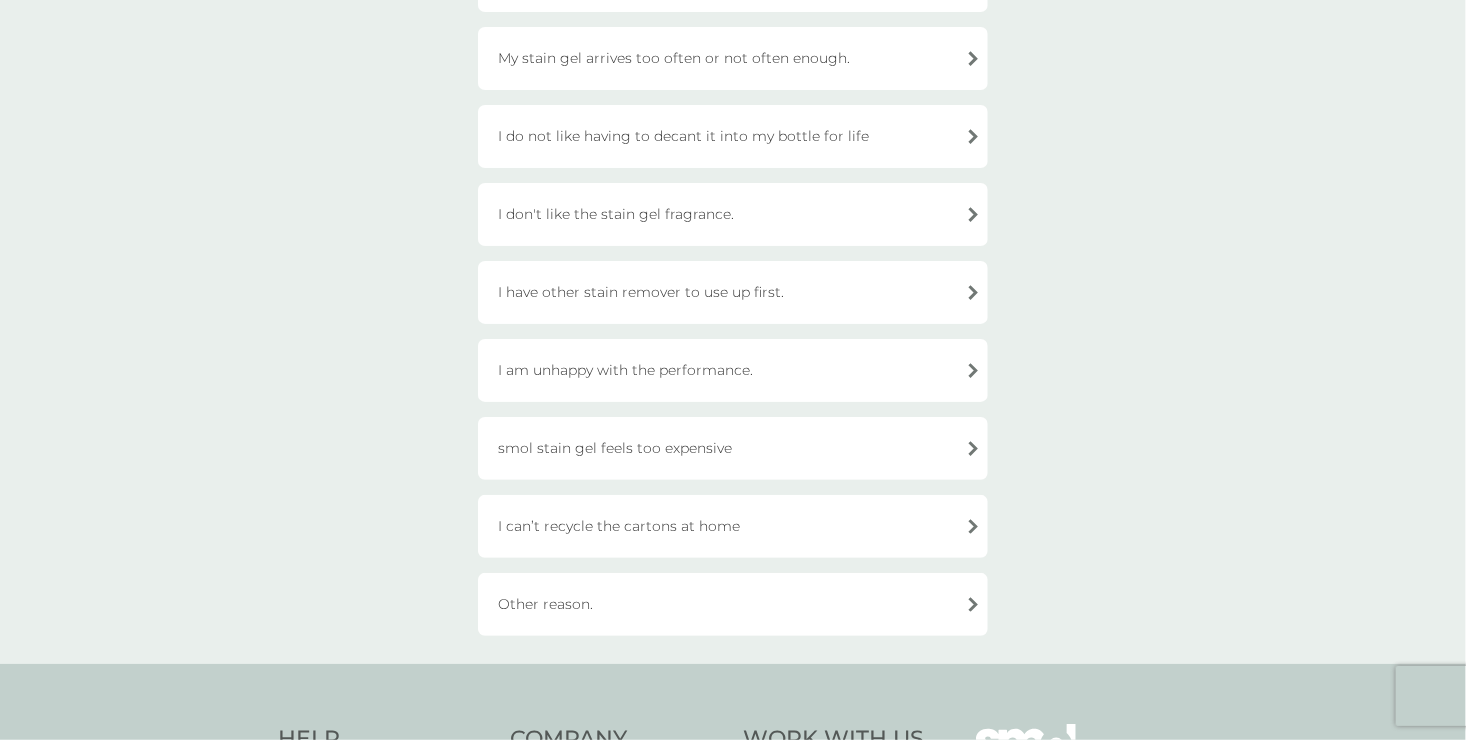 click on "Other reason." at bounding box center [733, 604] 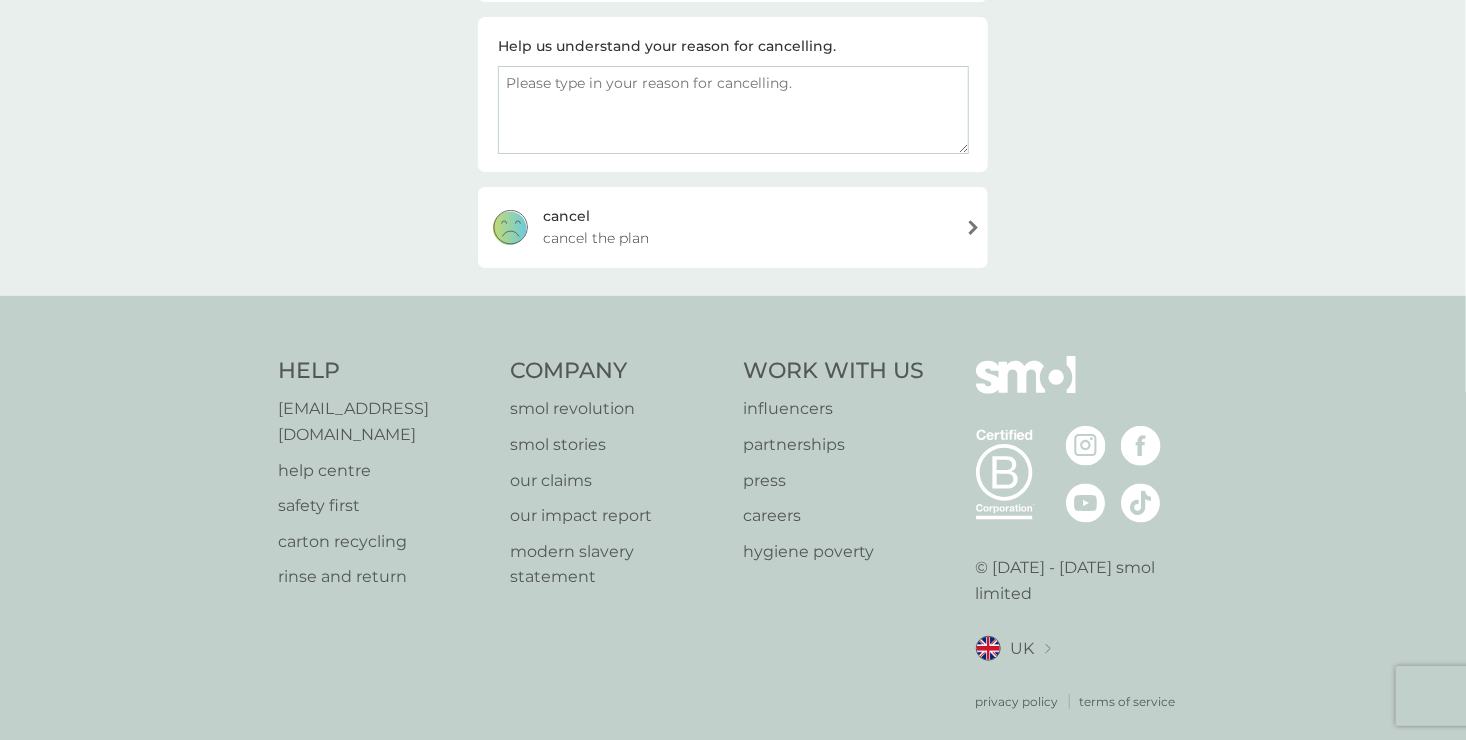 click at bounding box center [733, 110] 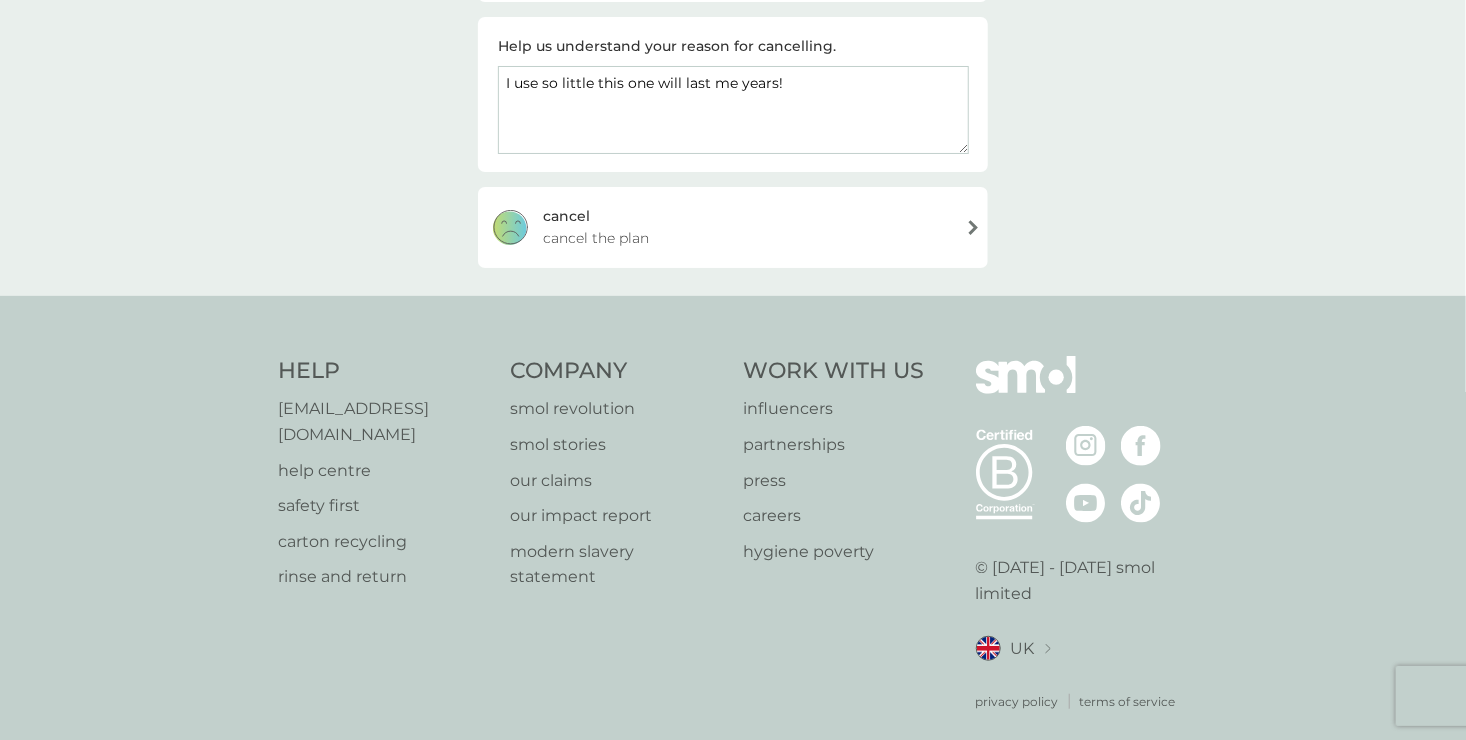 type on "I use so little this one will last me years!" 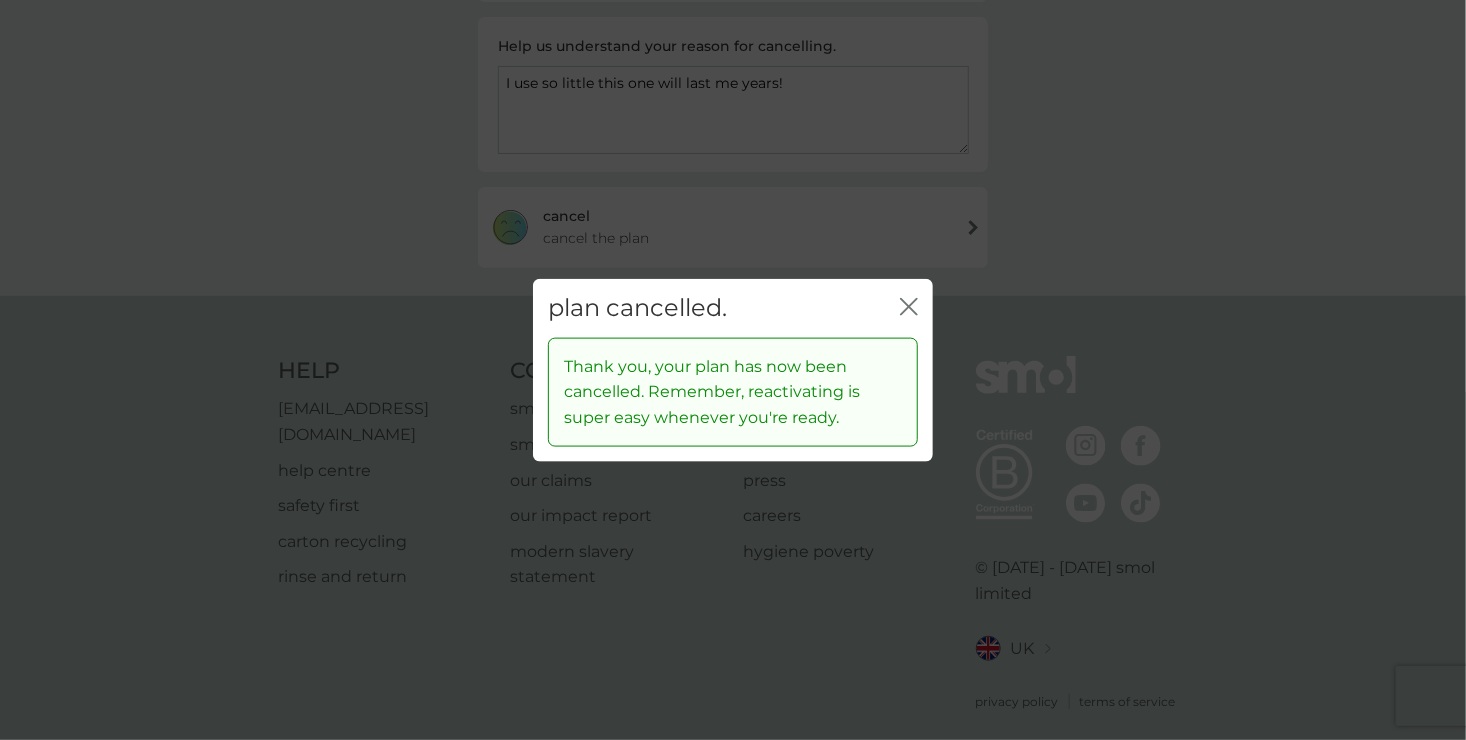 click on "close" 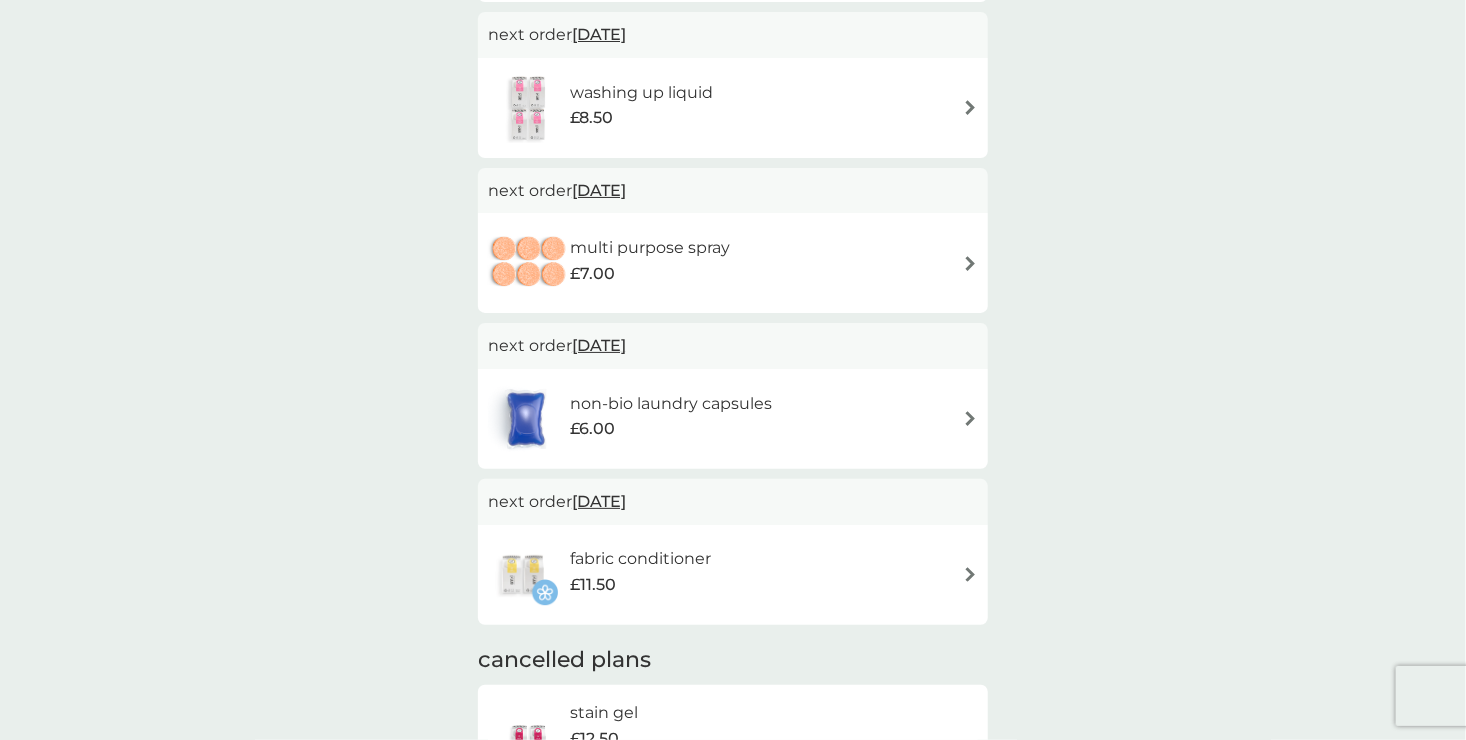 scroll, scrollTop: 0, scrollLeft: 0, axis: both 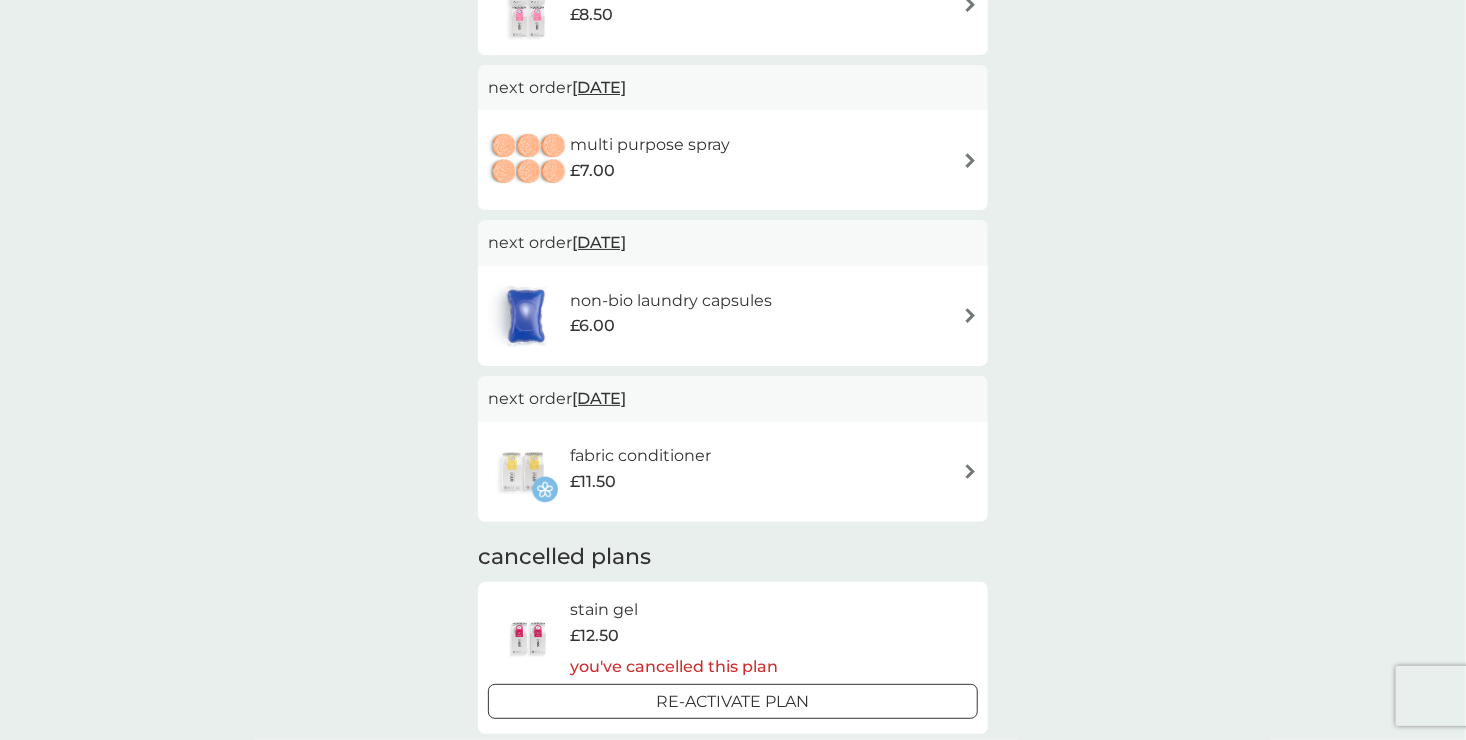 click at bounding box center [970, 471] 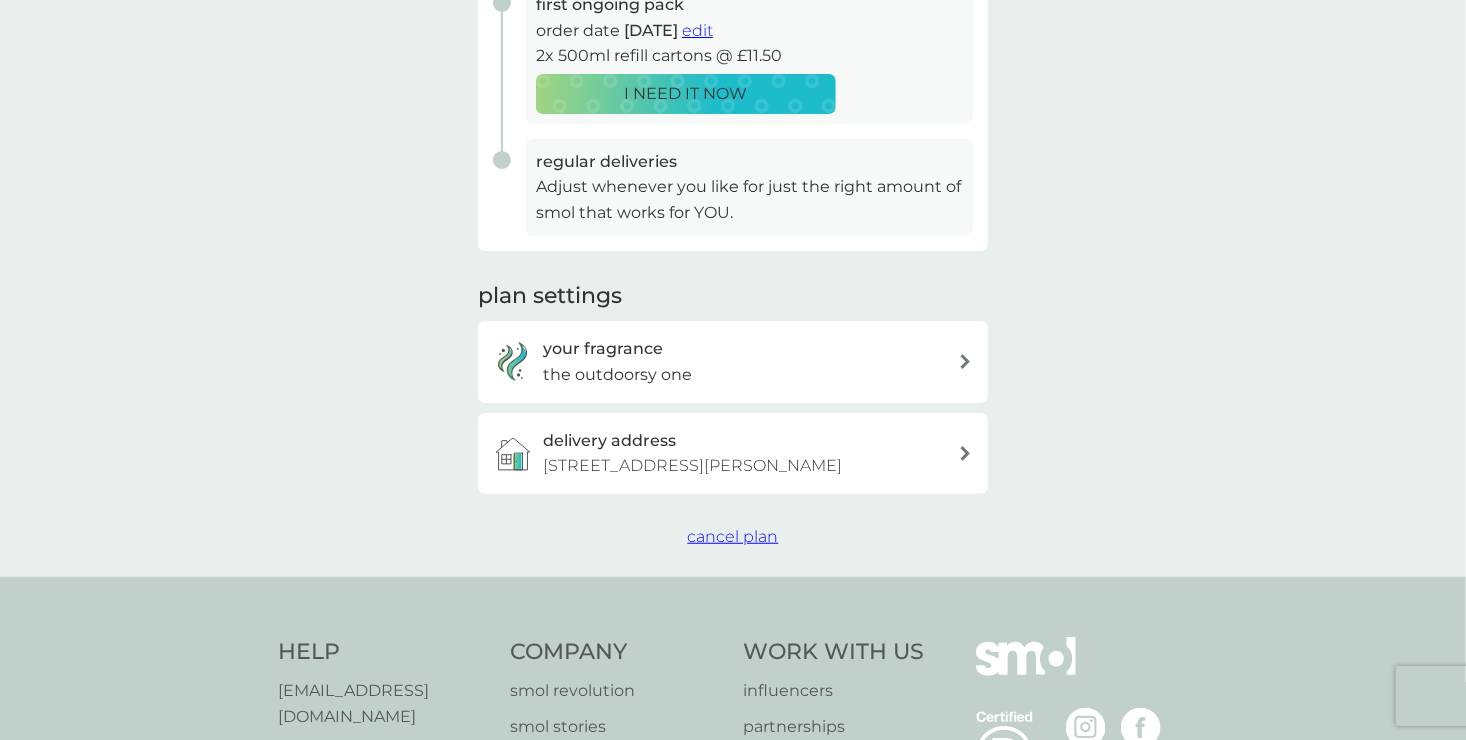scroll, scrollTop: 0, scrollLeft: 0, axis: both 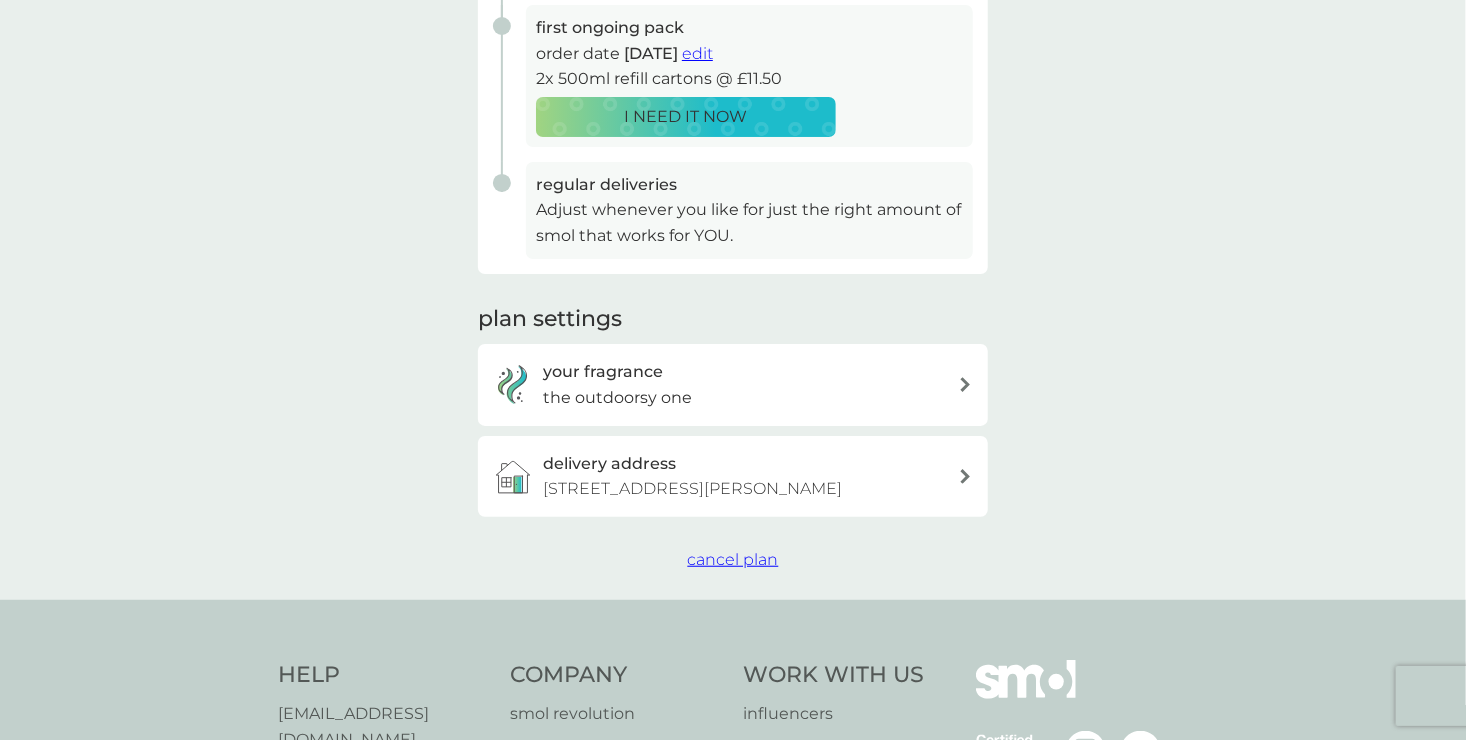 click on "cancel plan" at bounding box center [733, 559] 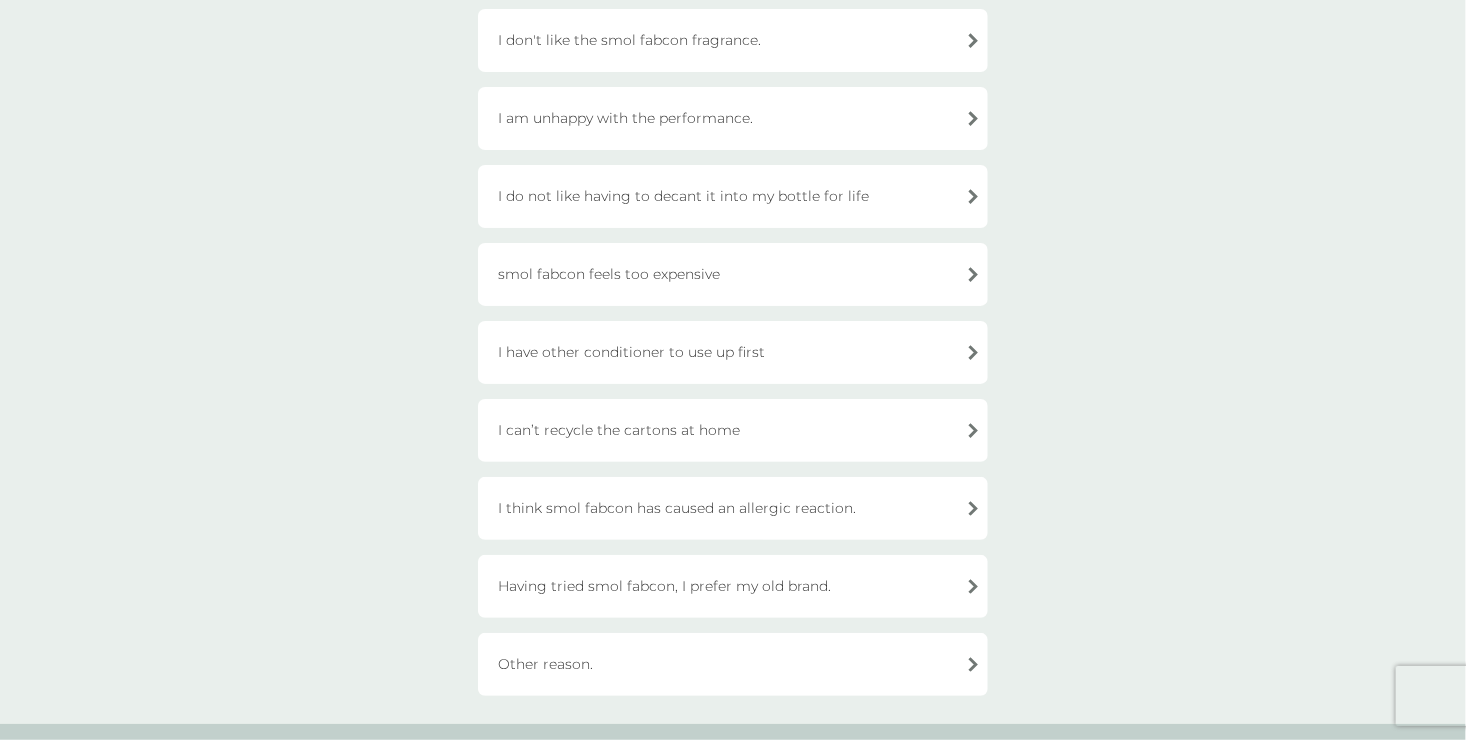 scroll, scrollTop: 399, scrollLeft: 0, axis: vertical 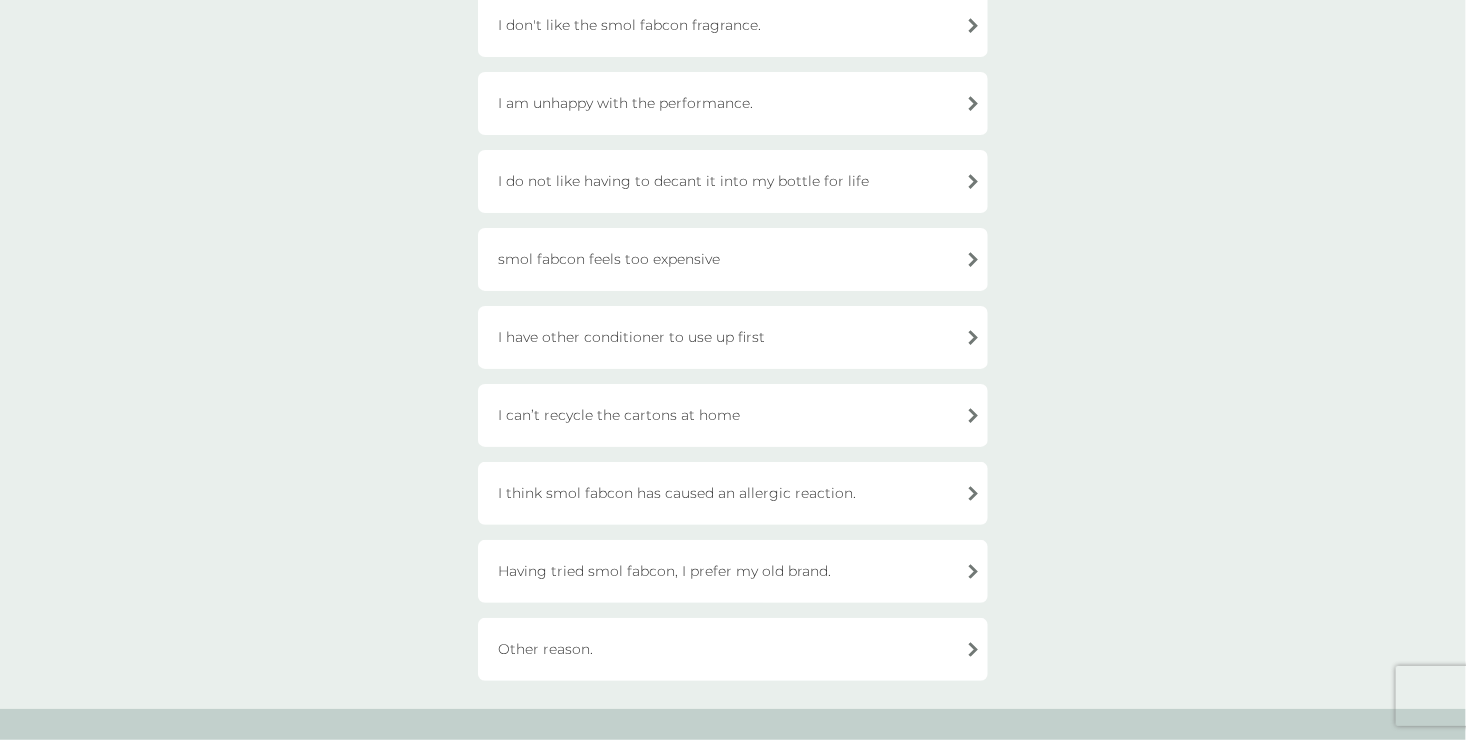 click on "Other reason." at bounding box center [733, 649] 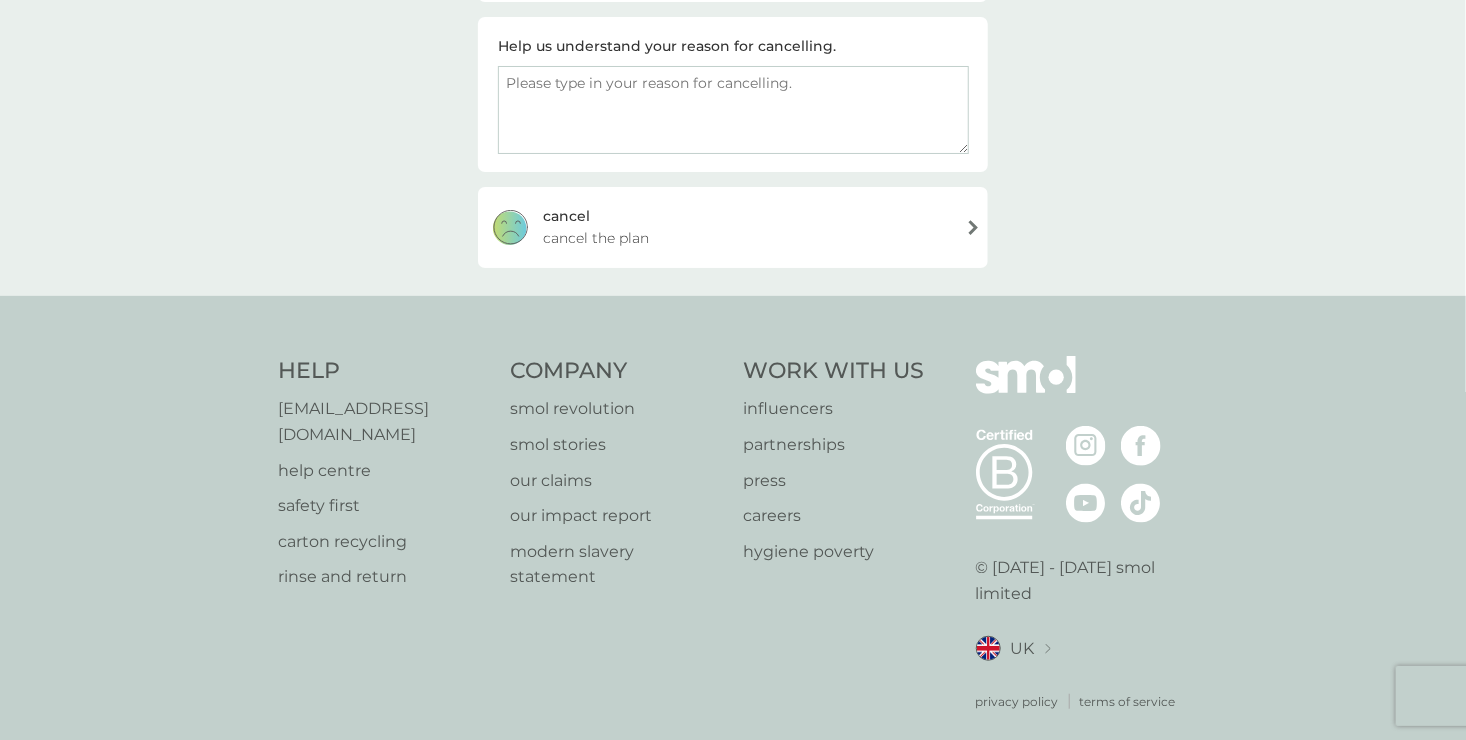click at bounding box center [733, 110] 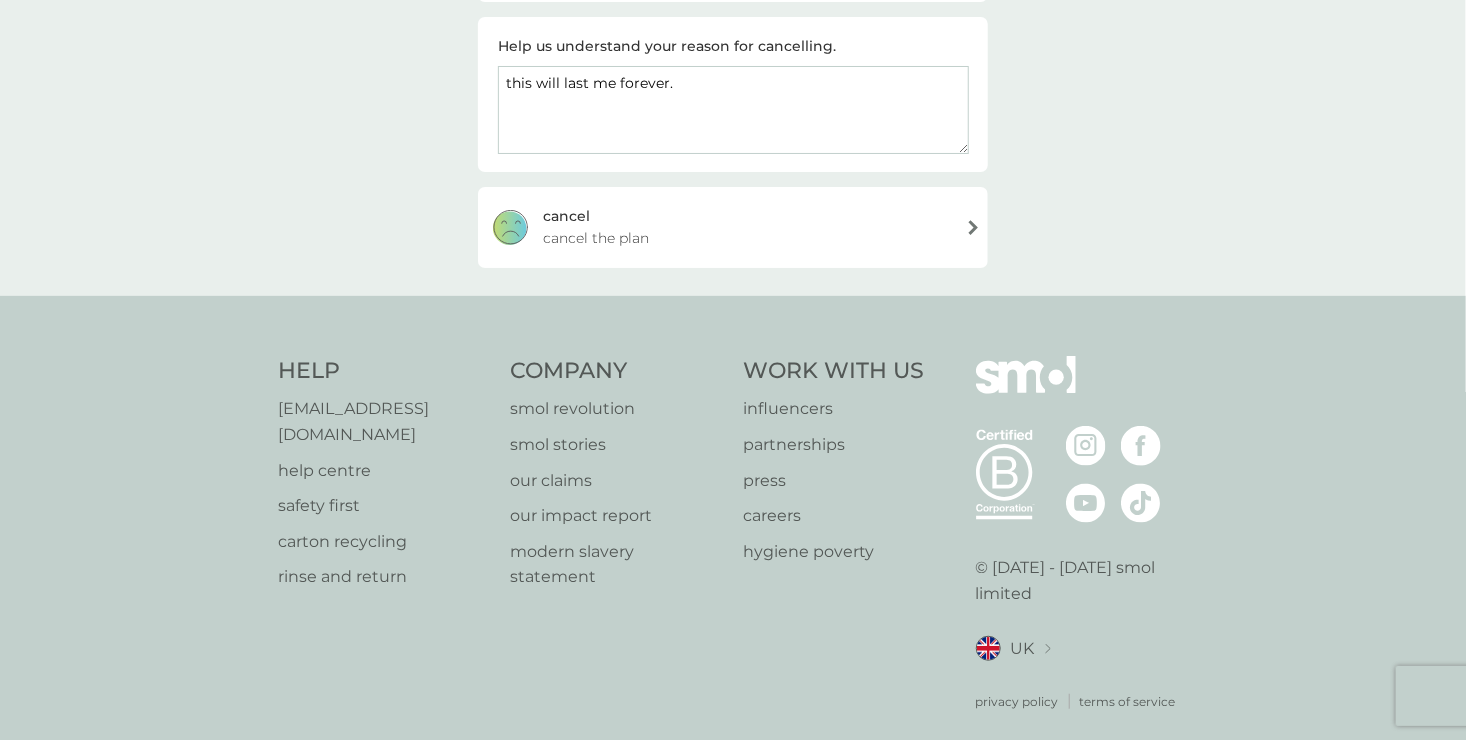 type on "this will last me forever." 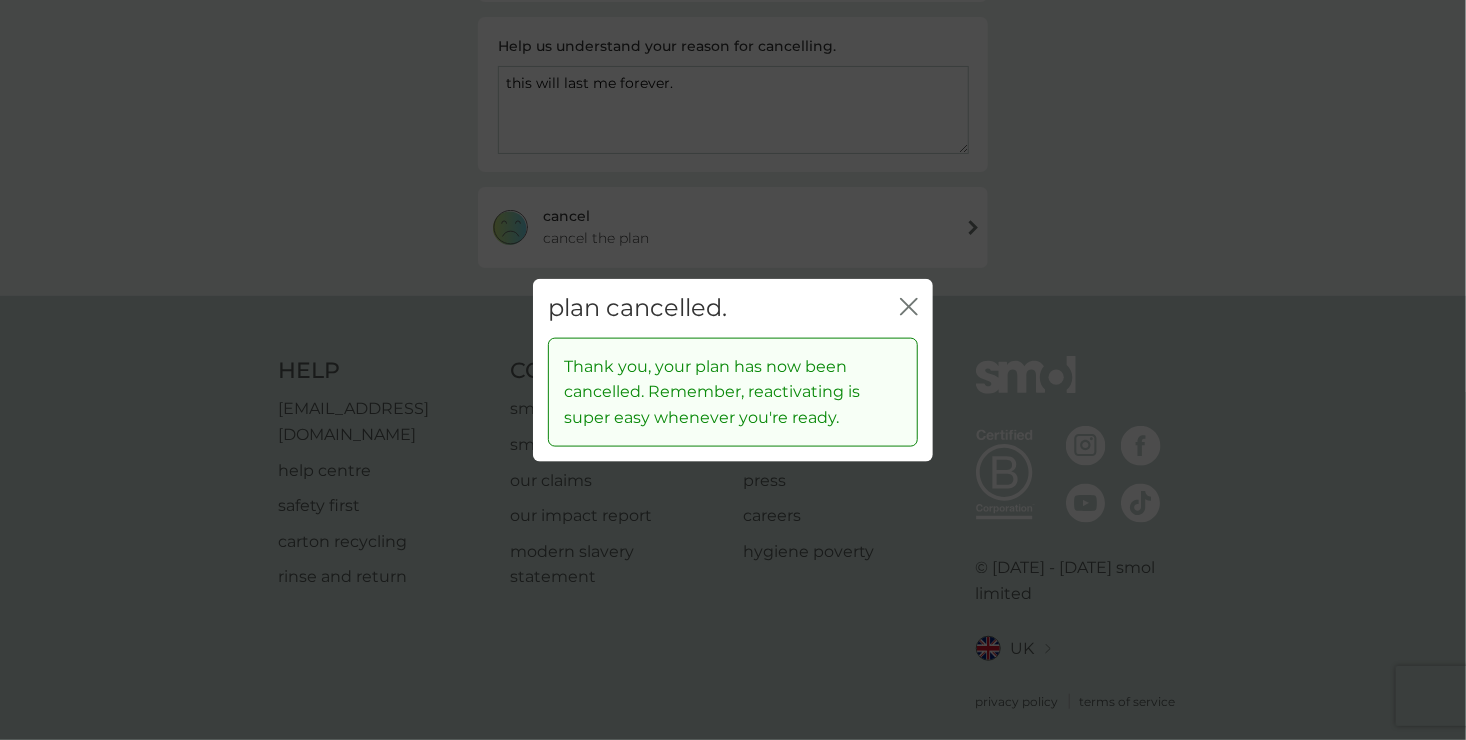 click on "close" 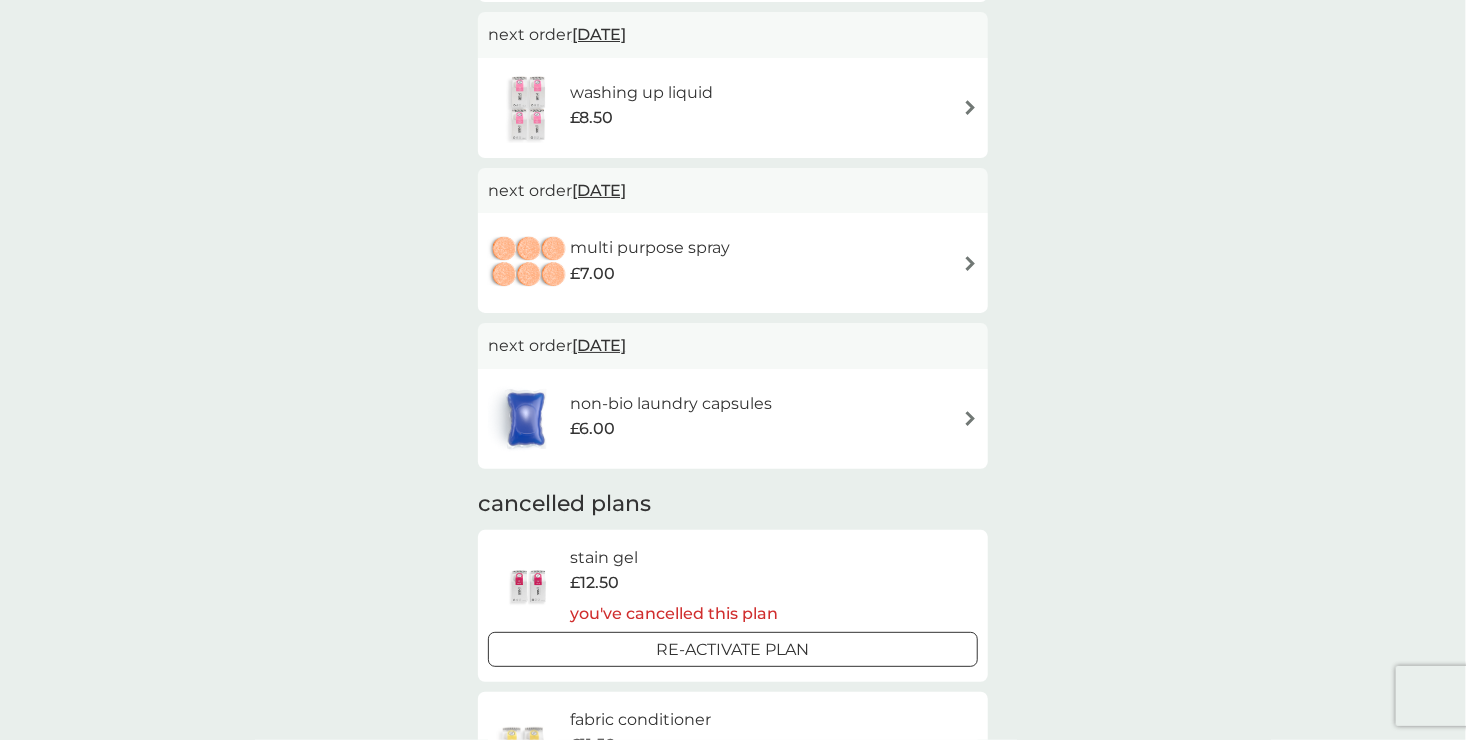 scroll, scrollTop: 0, scrollLeft: 0, axis: both 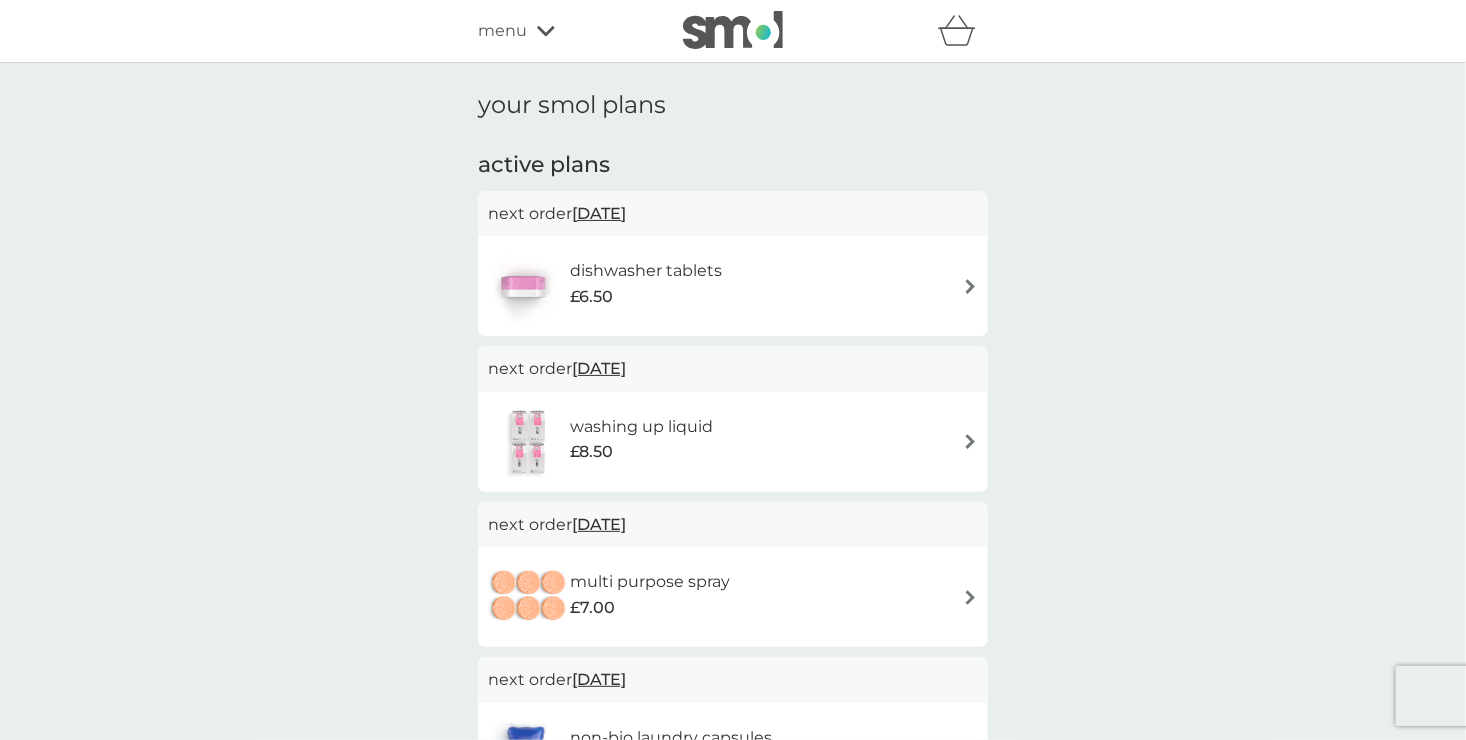 click at bounding box center (970, 441) 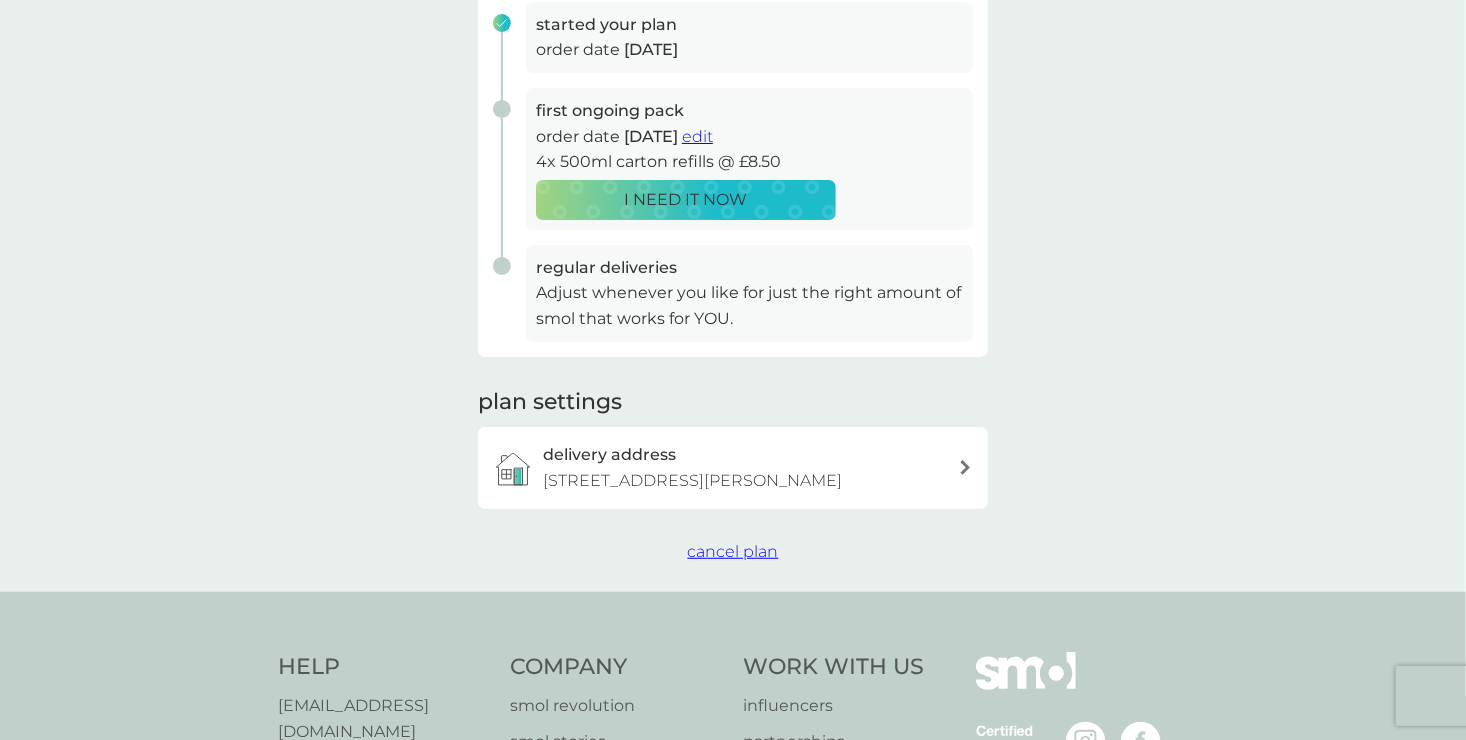 scroll, scrollTop: 339, scrollLeft: 0, axis: vertical 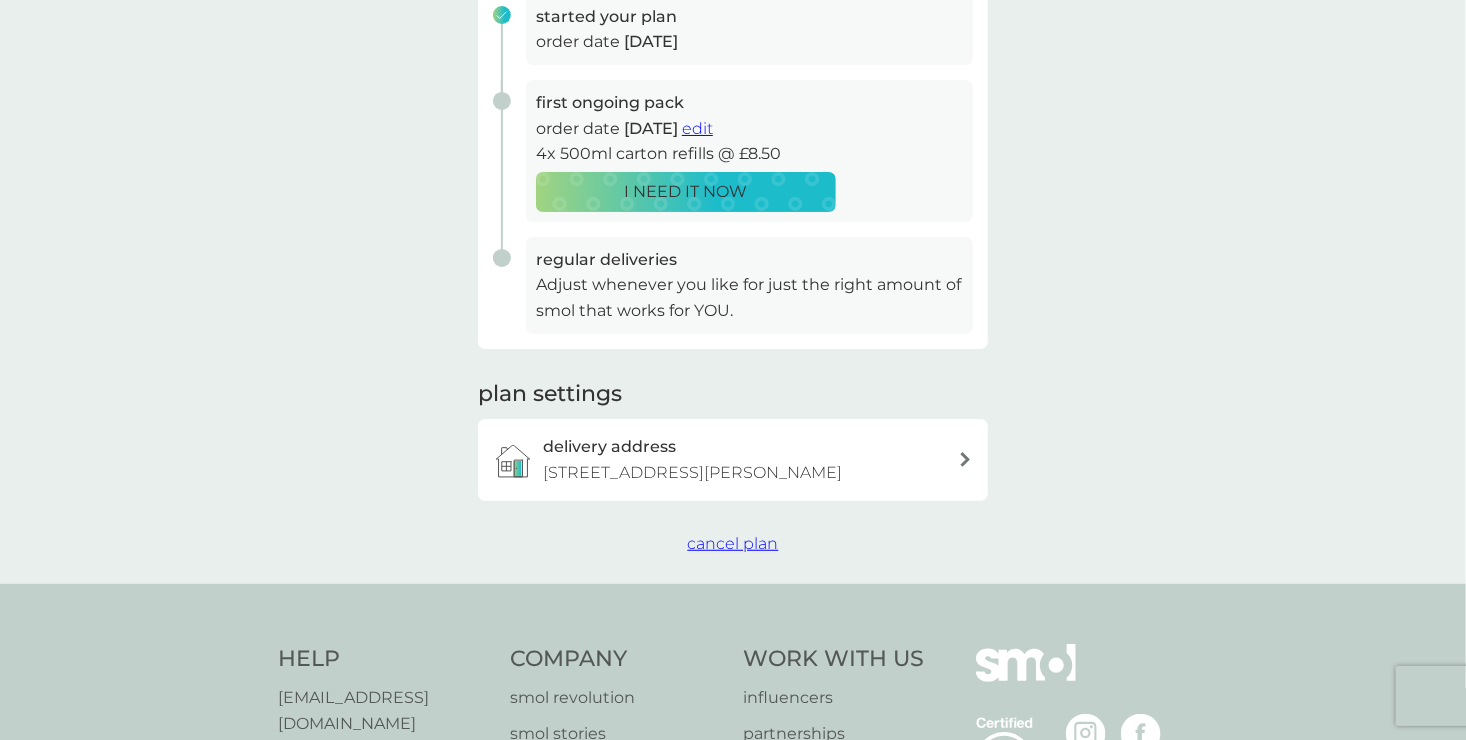 click on "cancel plan" at bounding box center [733, 543] 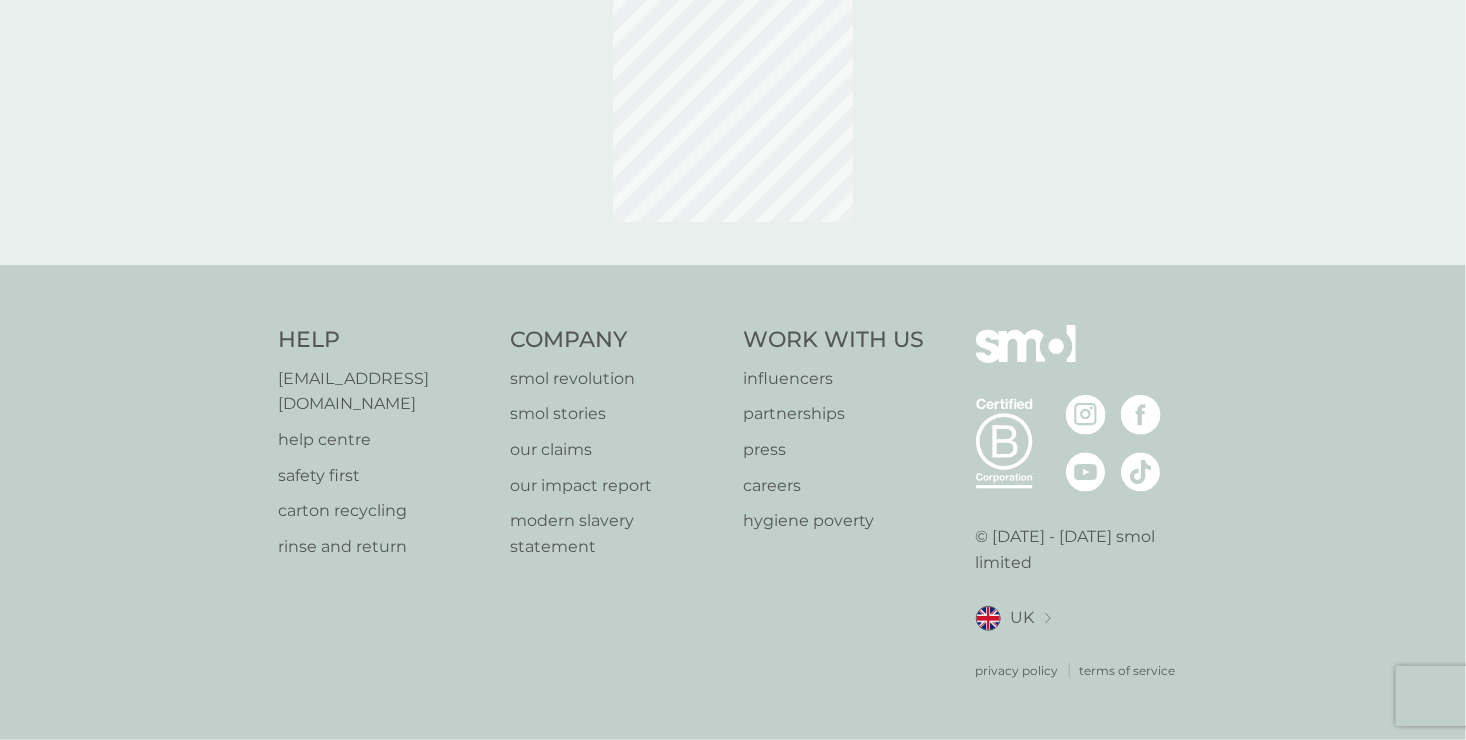scroll, scrollTop: 0, scrollLeft: 0, axis: both 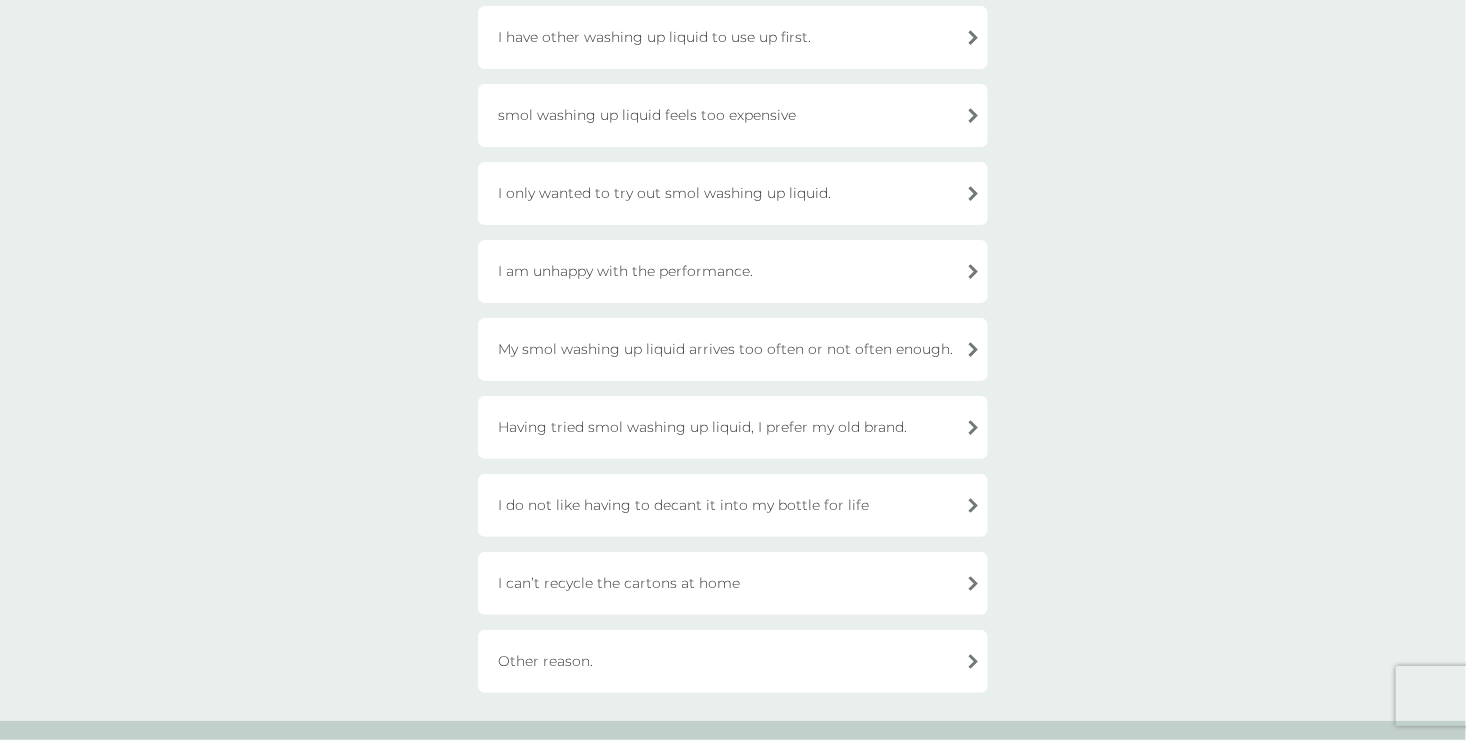 click on "Other reason." at bounding box center (733, 661) 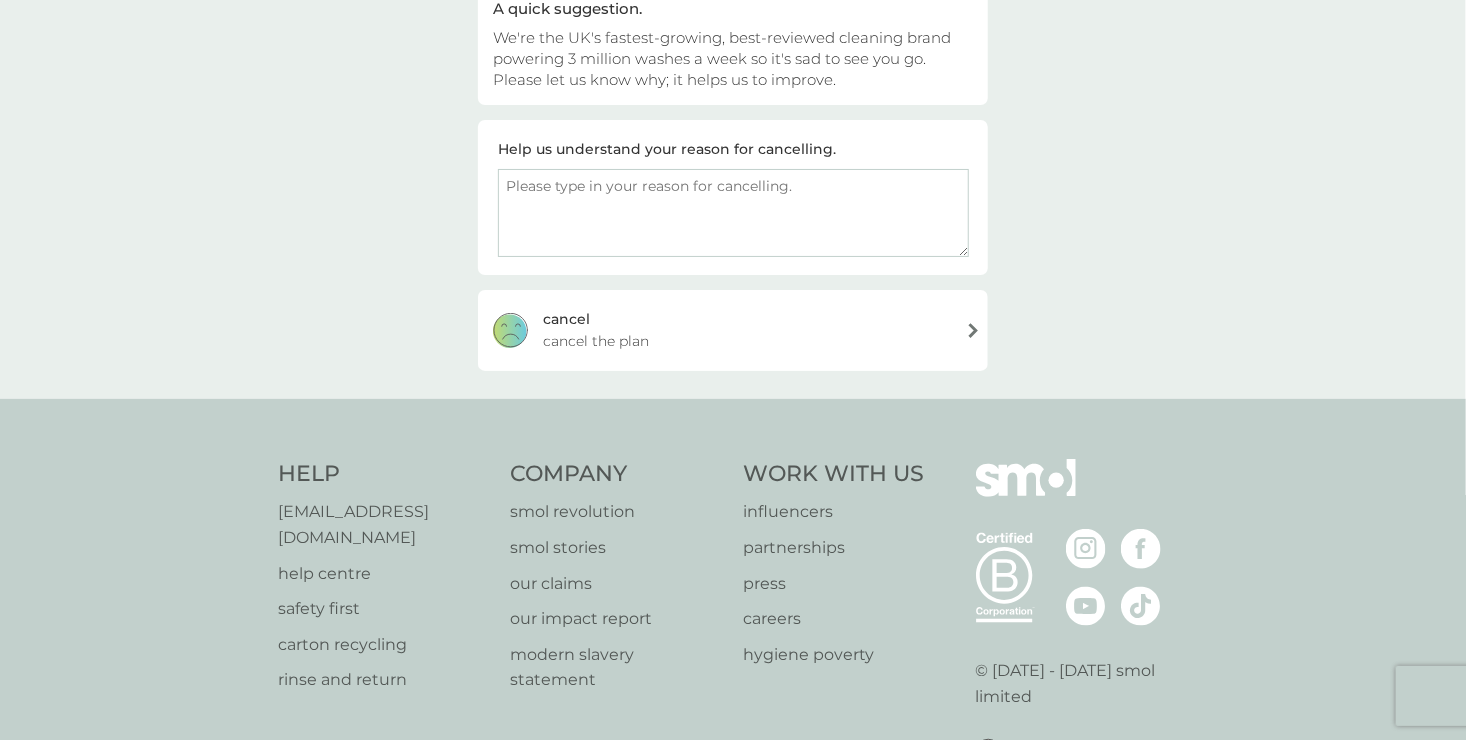 click at bounding box center (733, 213) 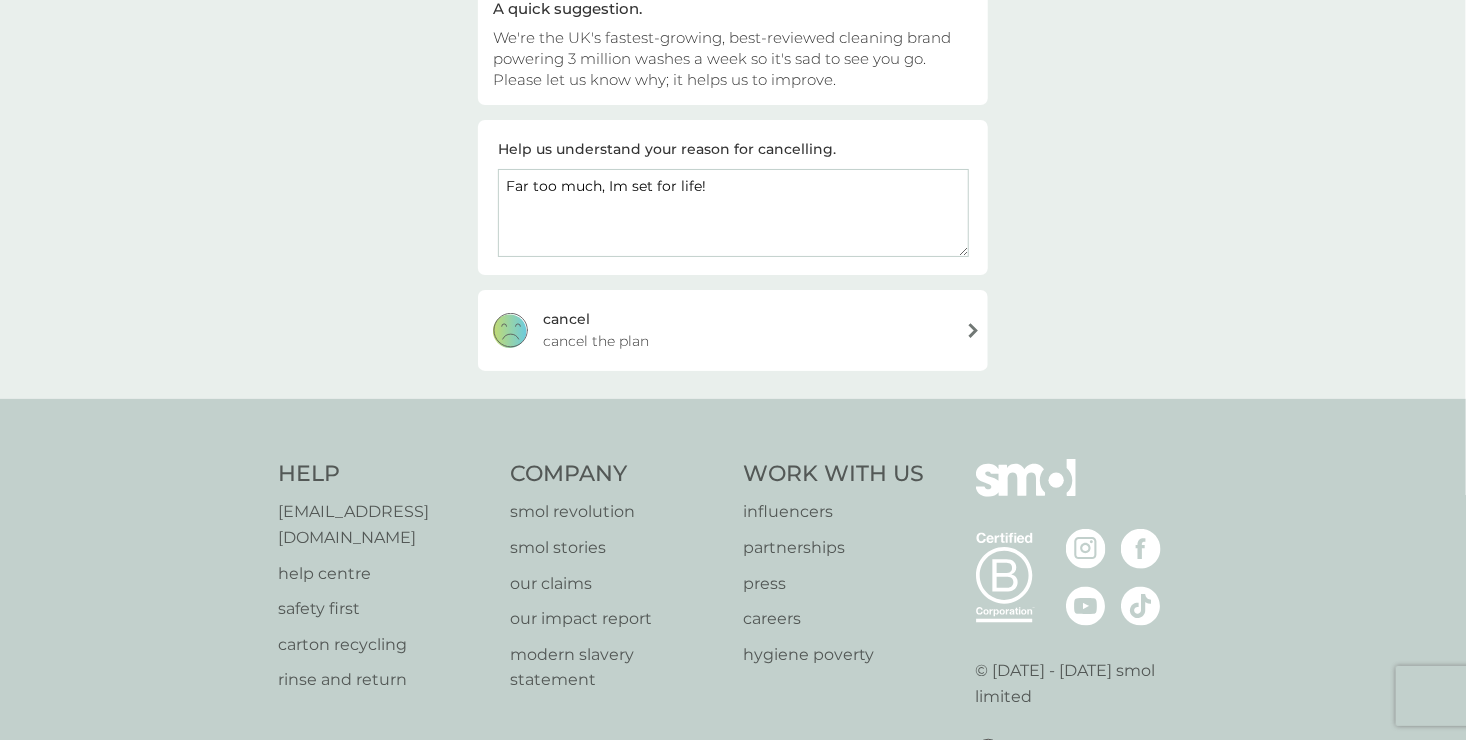 type on "Far too much, Im set for life!" 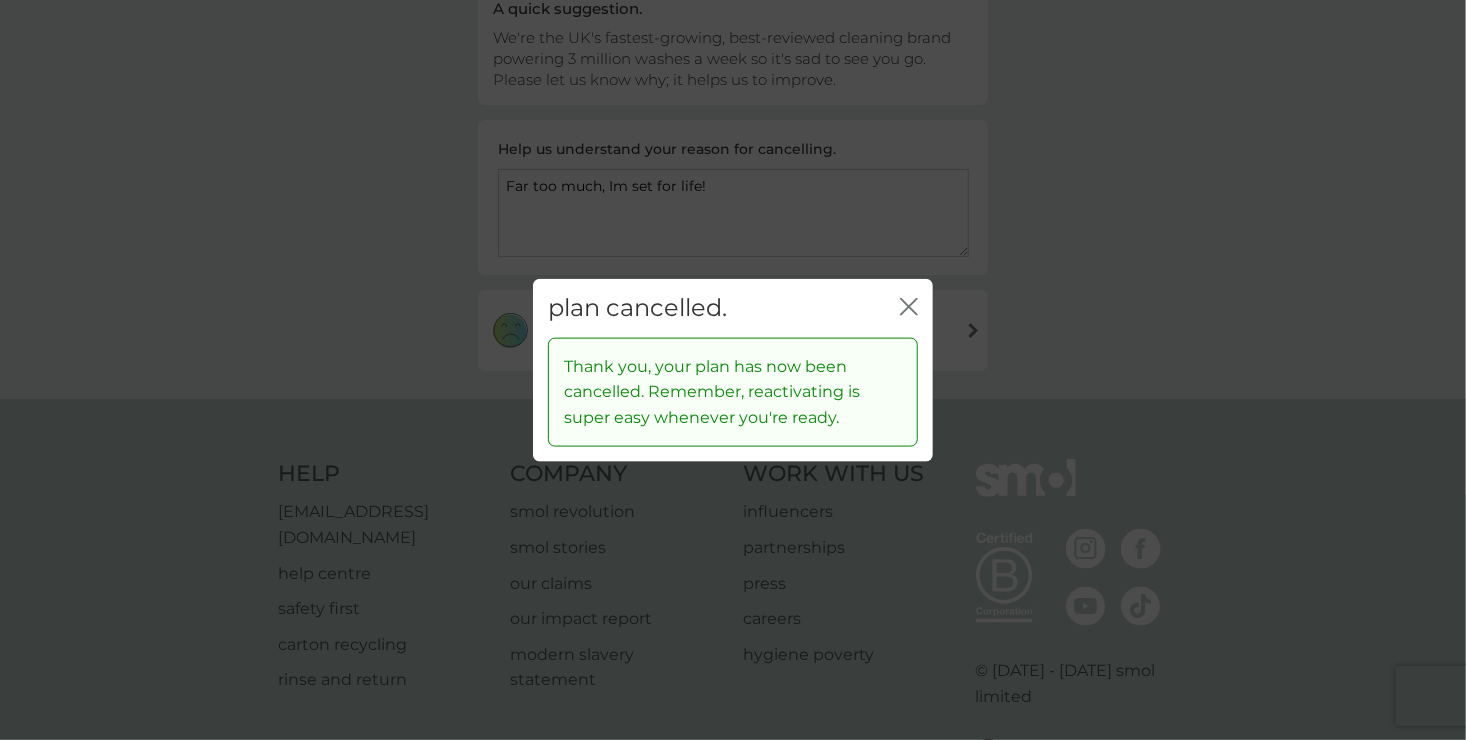 click 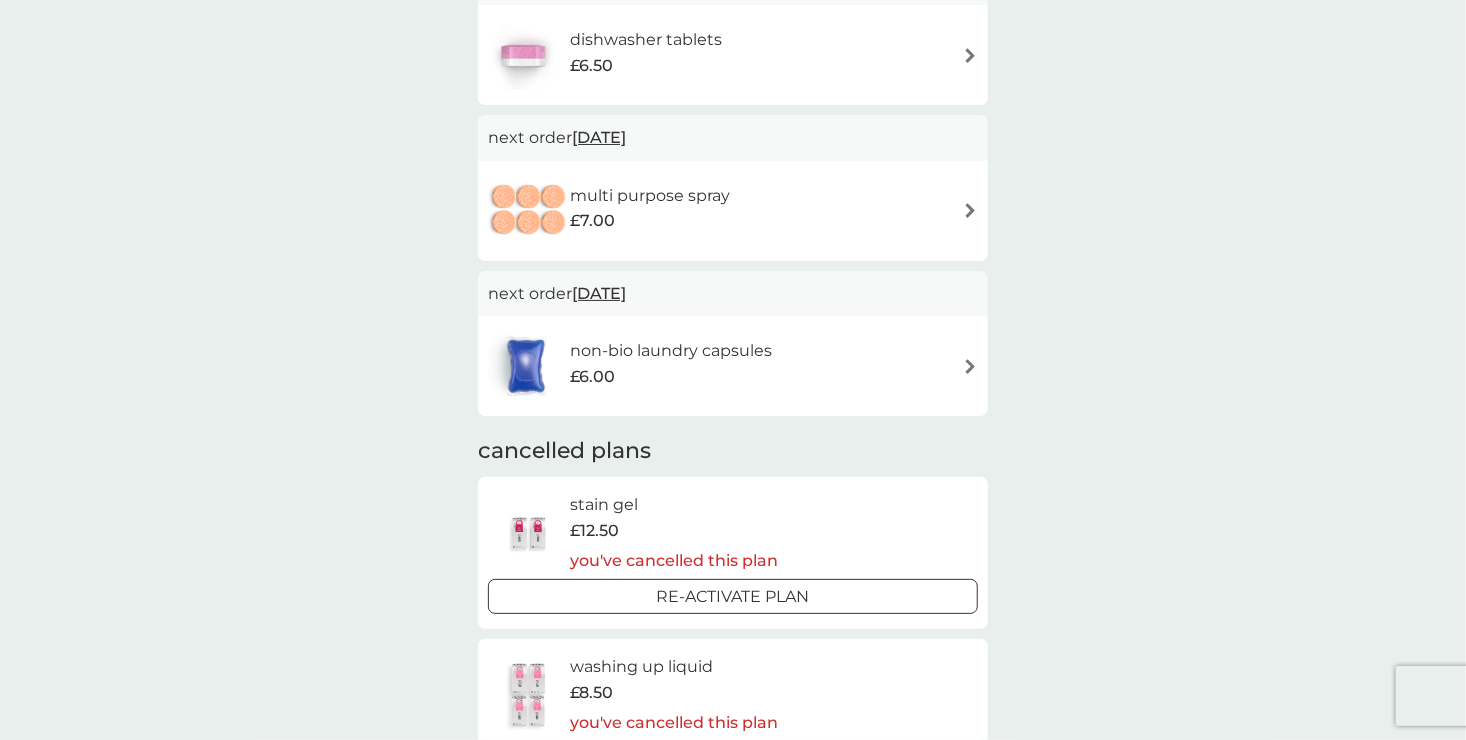 scroll, scrollTop: 0, scrollLeft: 0, axis: both 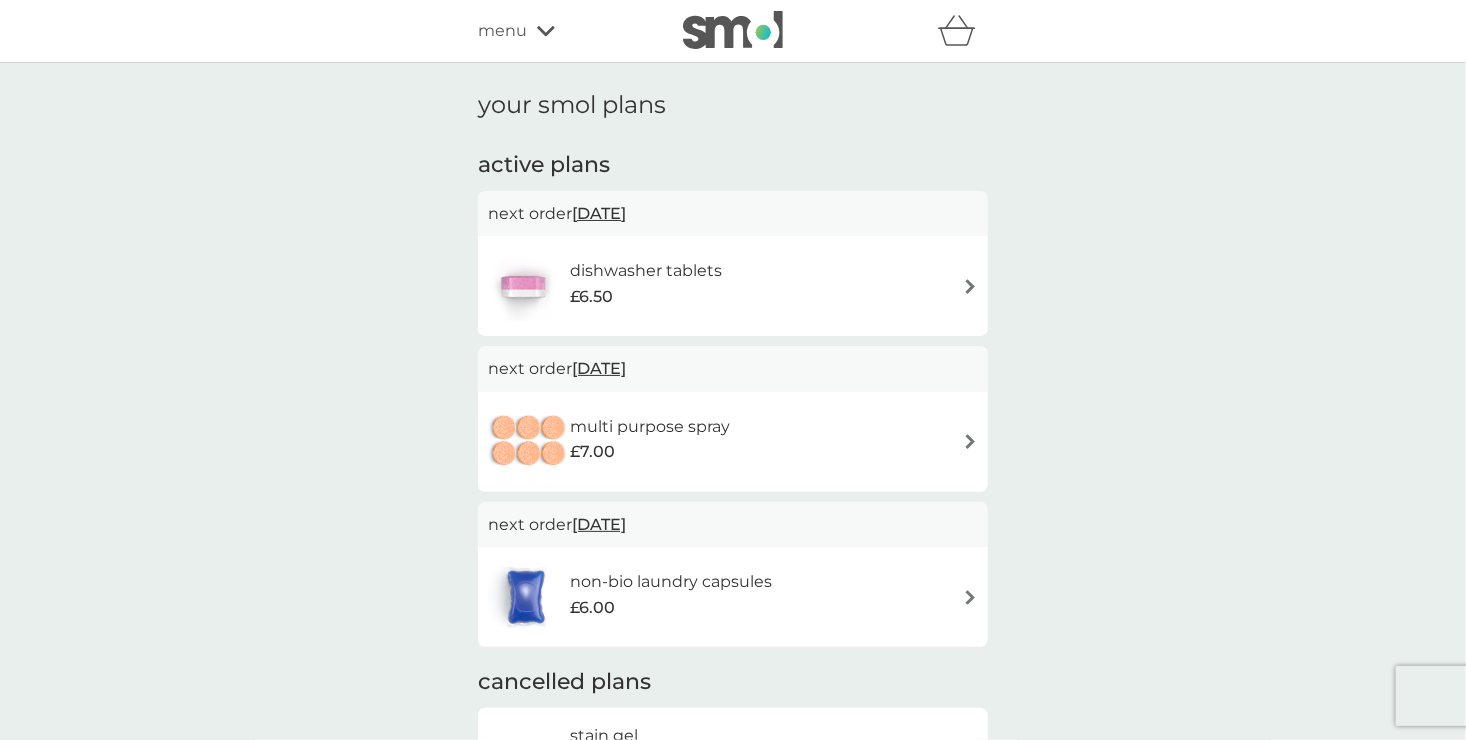 click at bounding box center [970, 441] 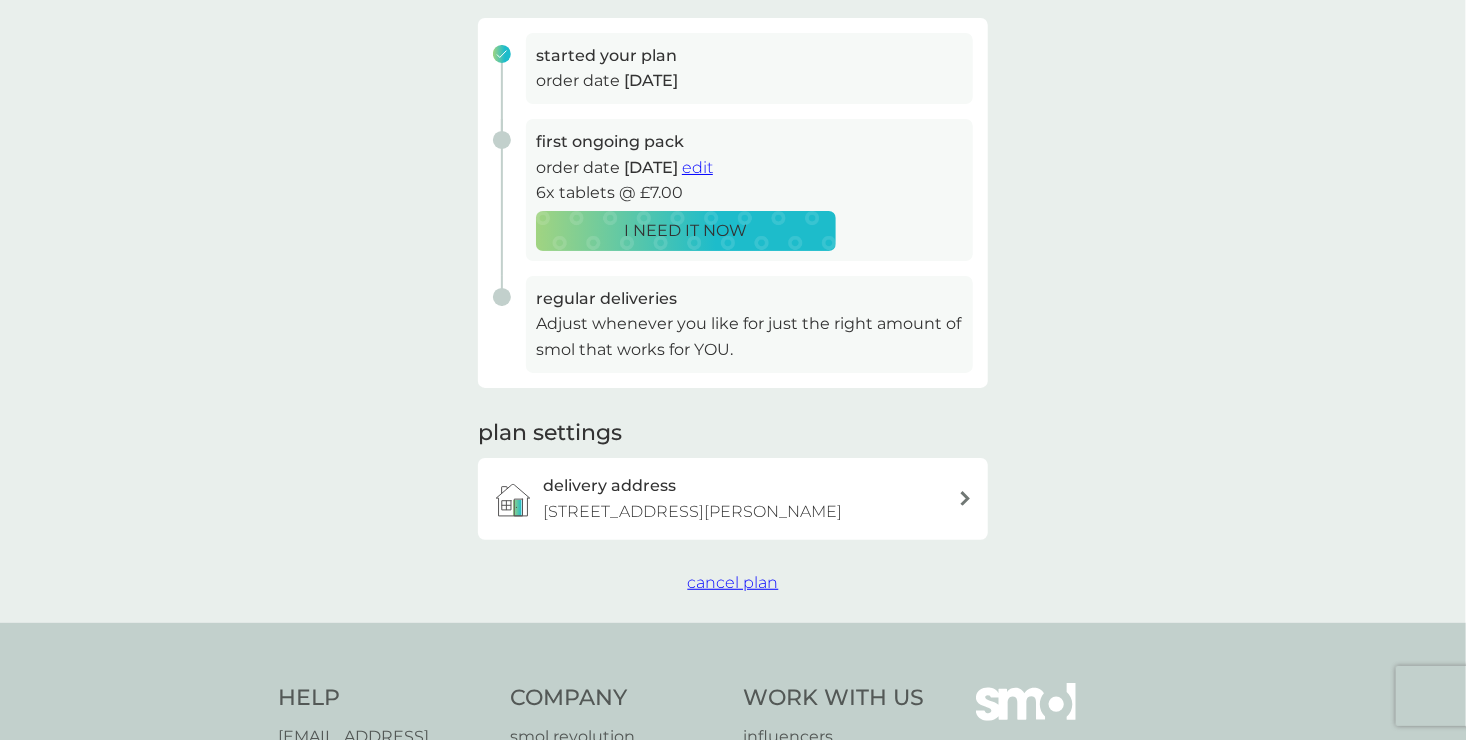 scroll, scrollTop: 312, scrollLeft: 0, axis: vertical 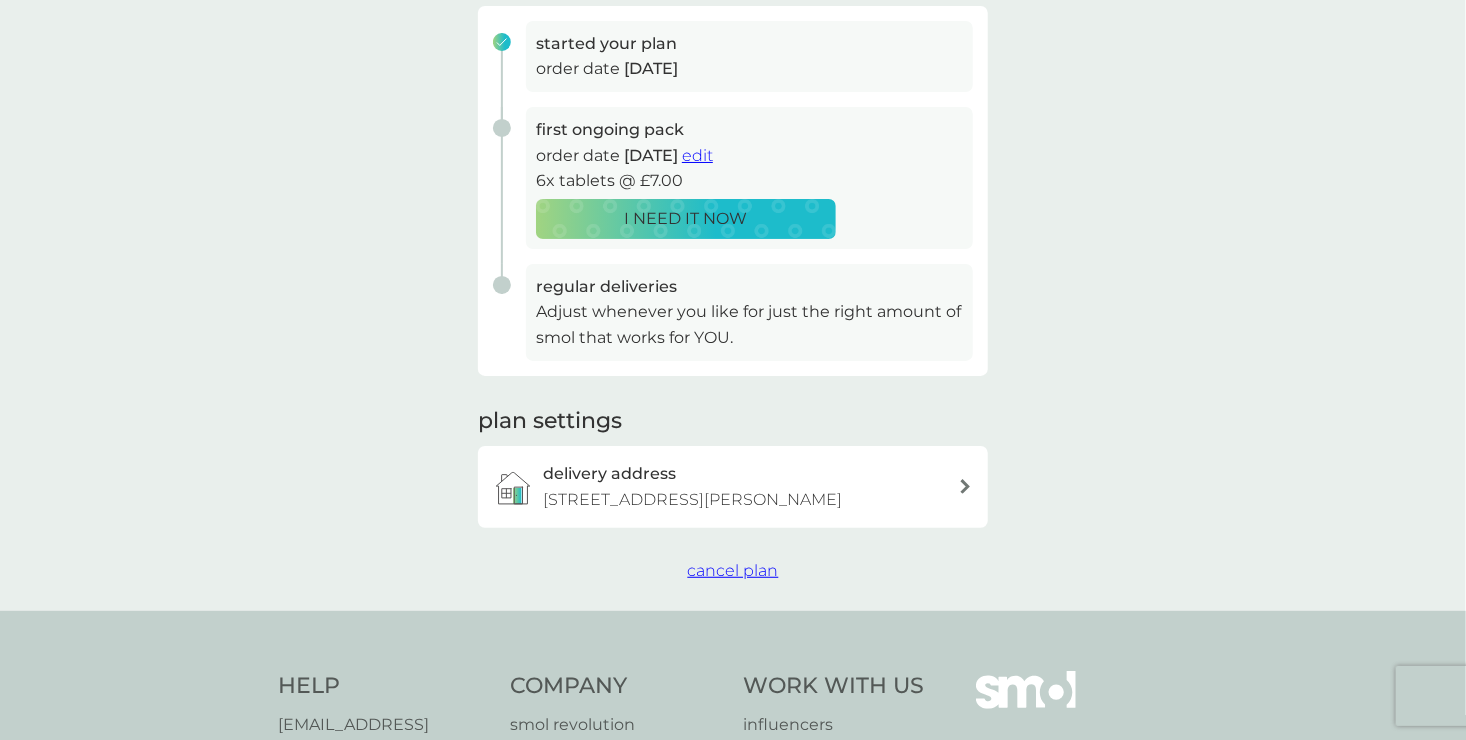 click on "cancel plan" at bounding box center [733, 570] 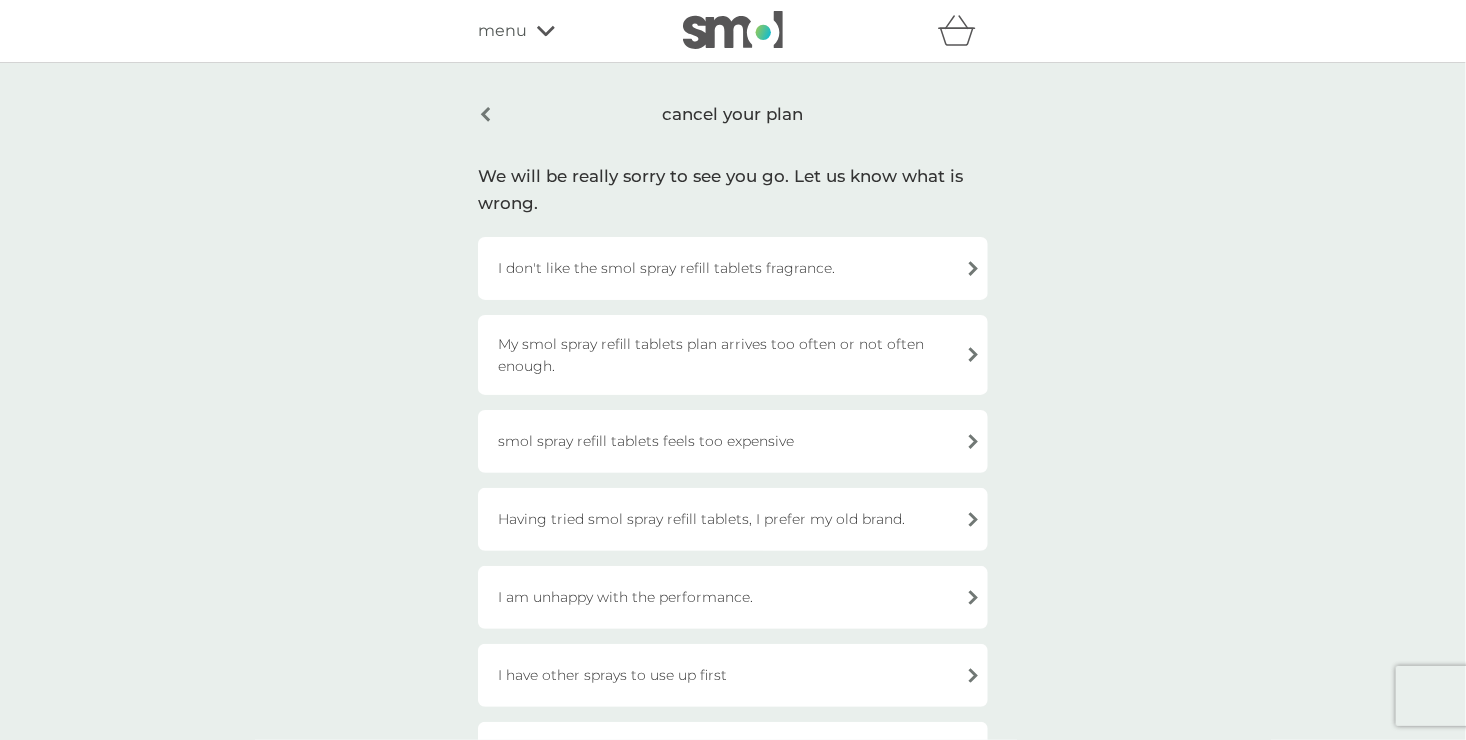 click on "I have other sprays to use up first" at bounding box center [733, 675] 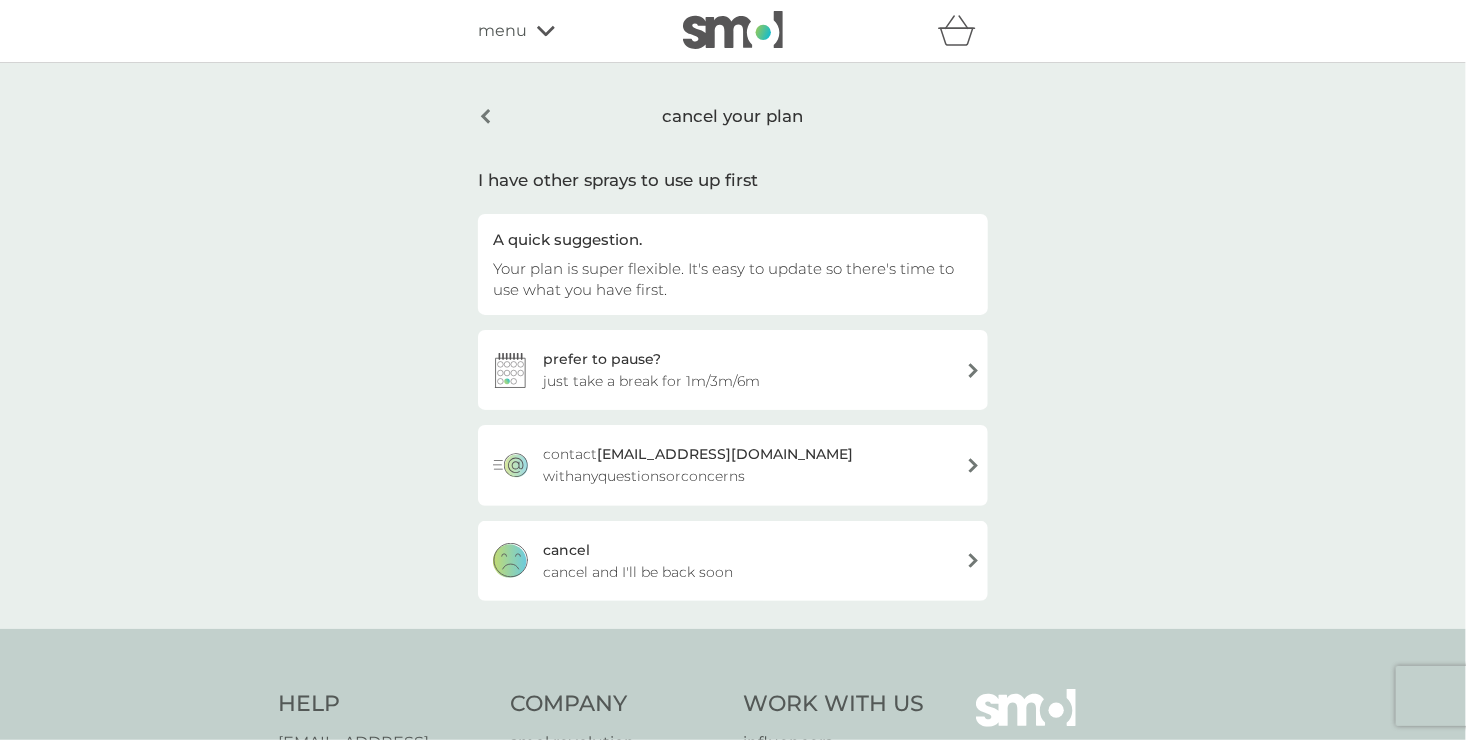 click on "cancel cancel and I'll be back soon" at bounding box center [733, 561] 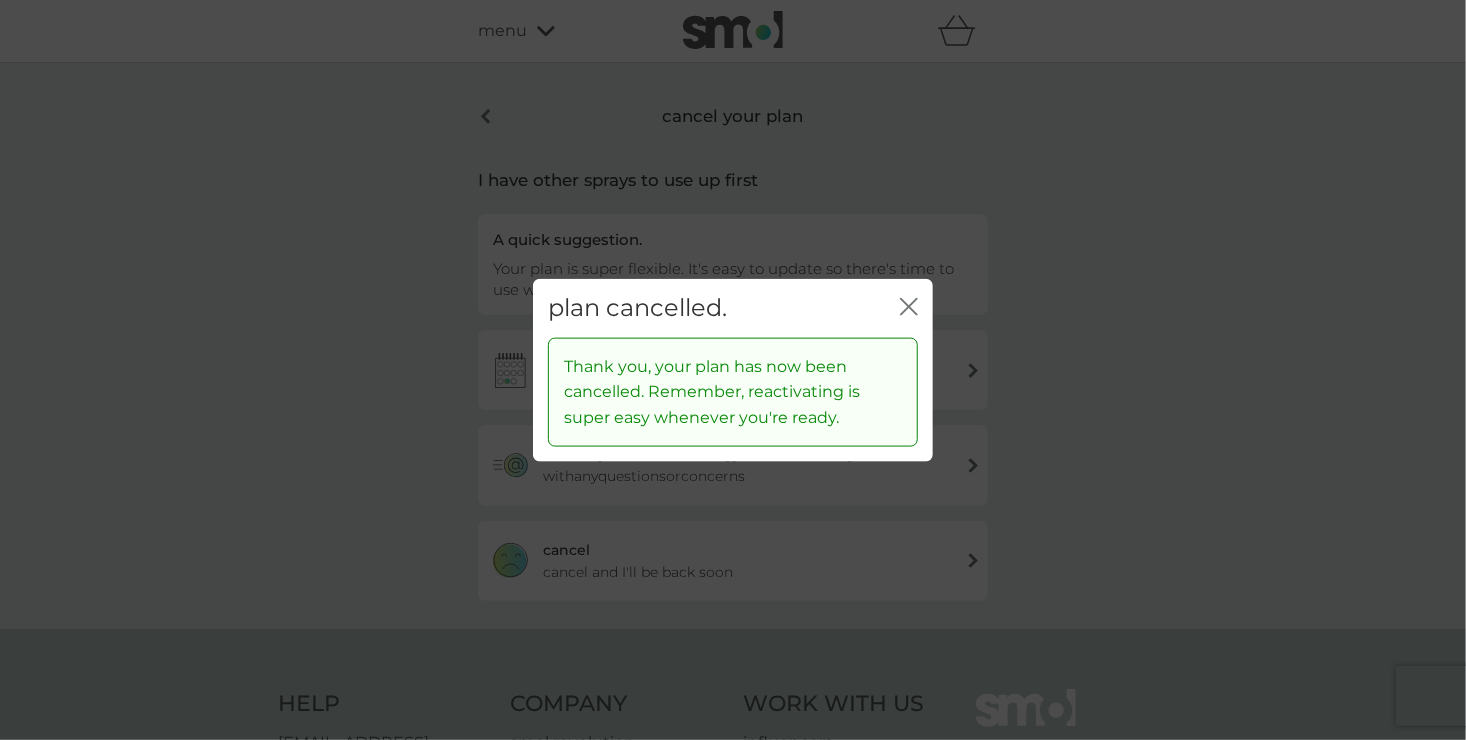 click on "close" 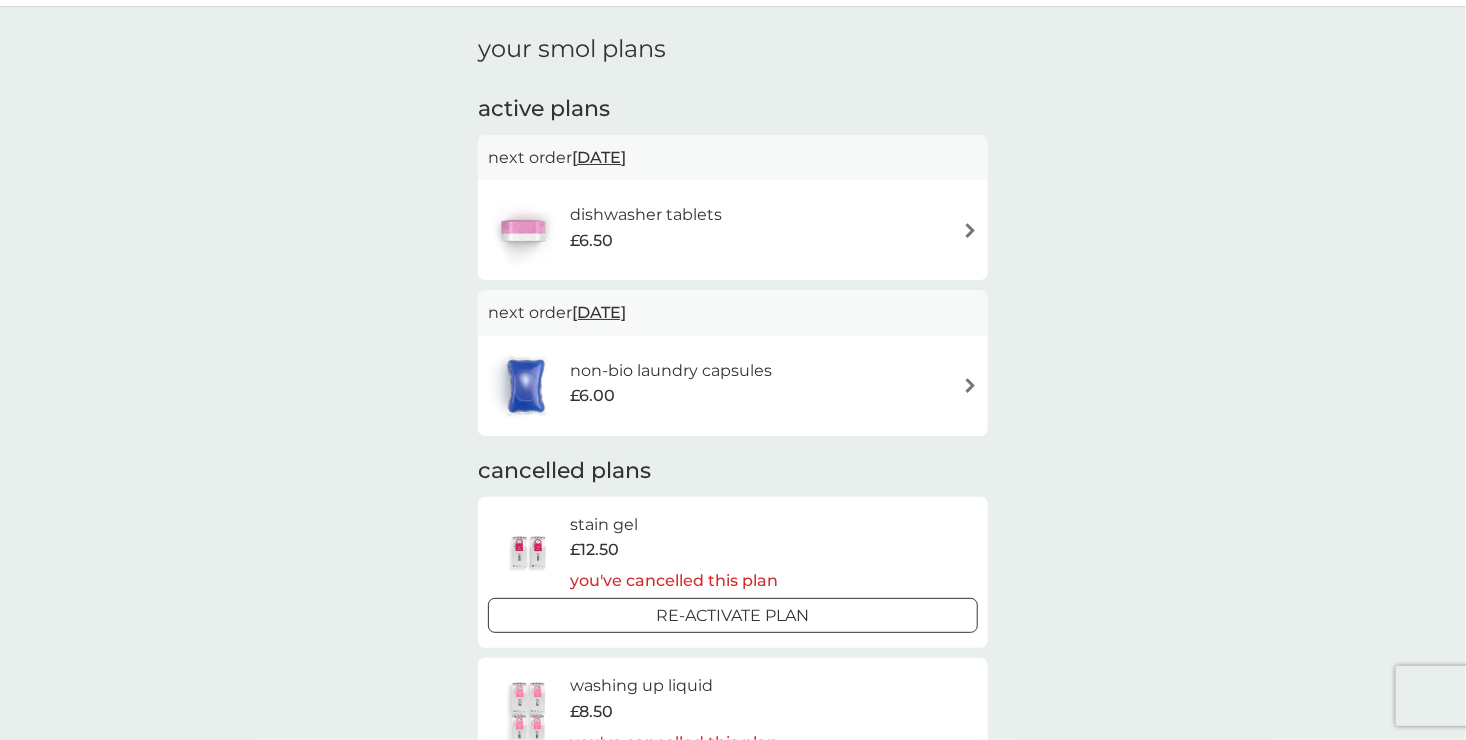 scroll, scrollTop: 0, scrollLeft: 0, axis: both 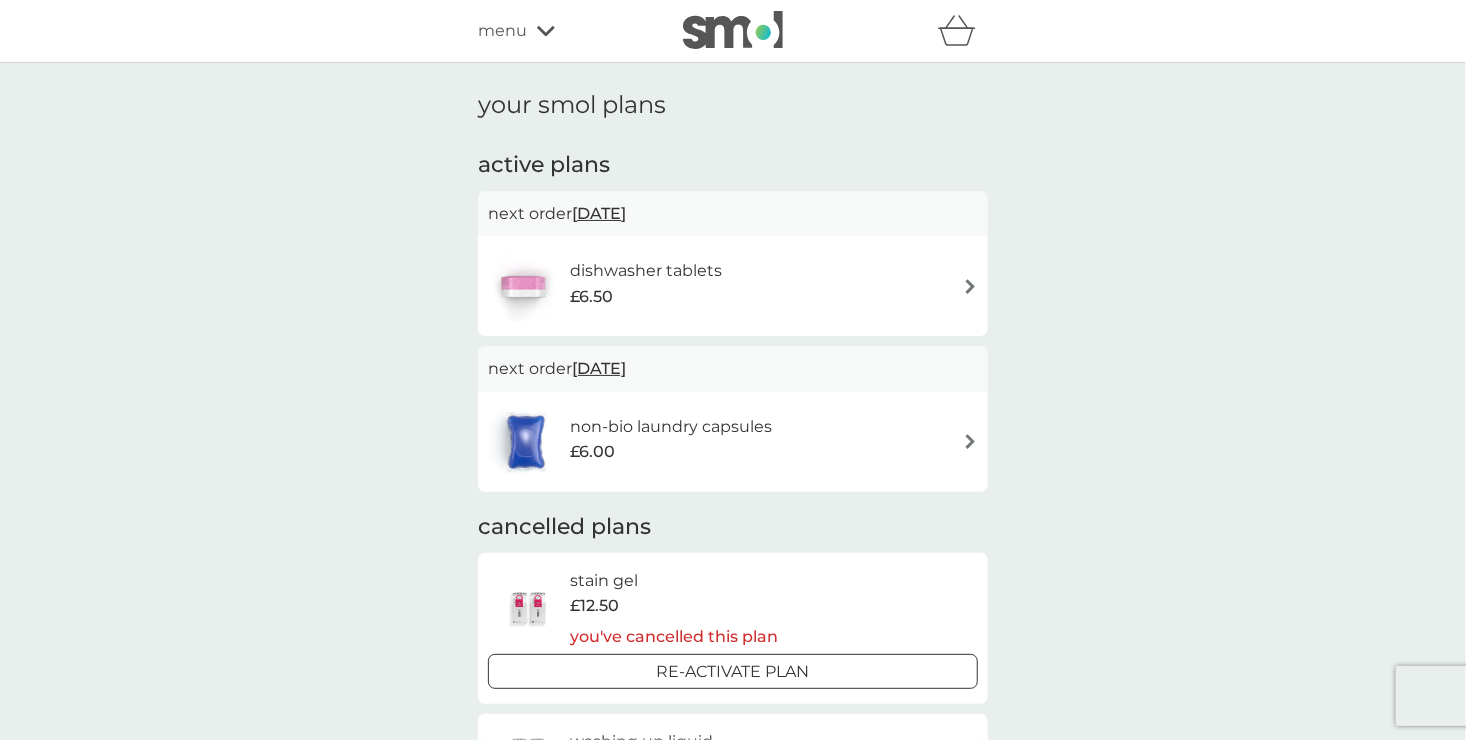 click on "menu" at bounding box center [502, 31] 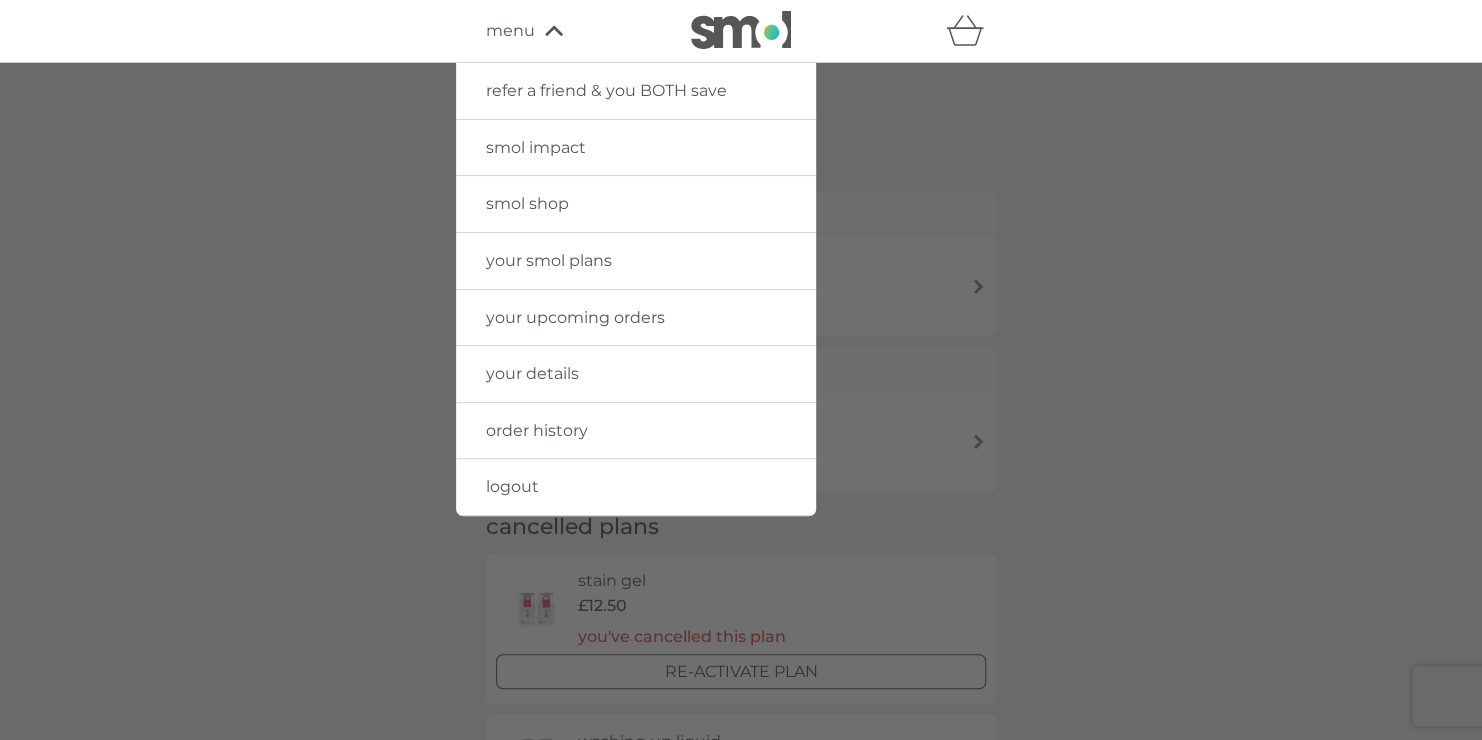click on "smol shop" at bounding box center [527, 203] 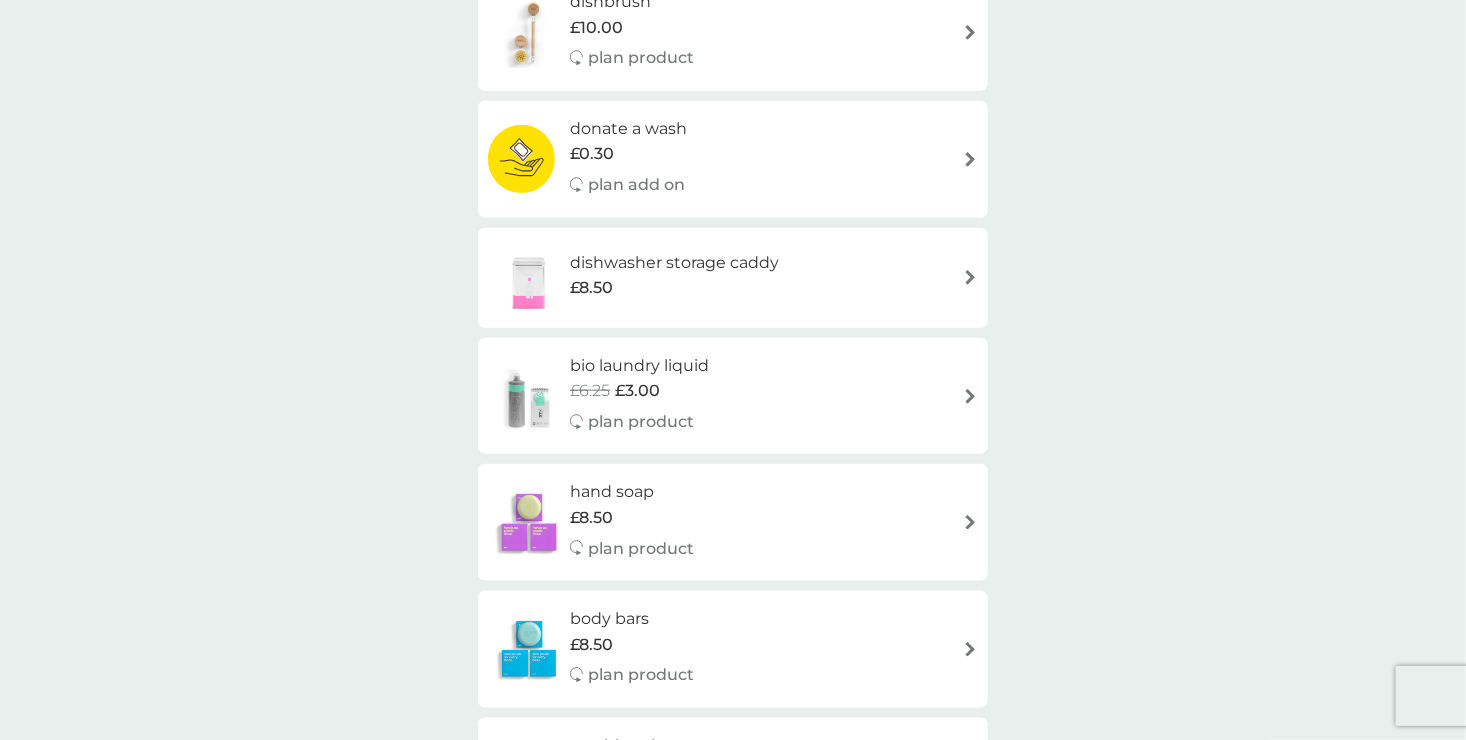 scroll, scrollTop: 866, scrollLeft: 0, axis: vertical 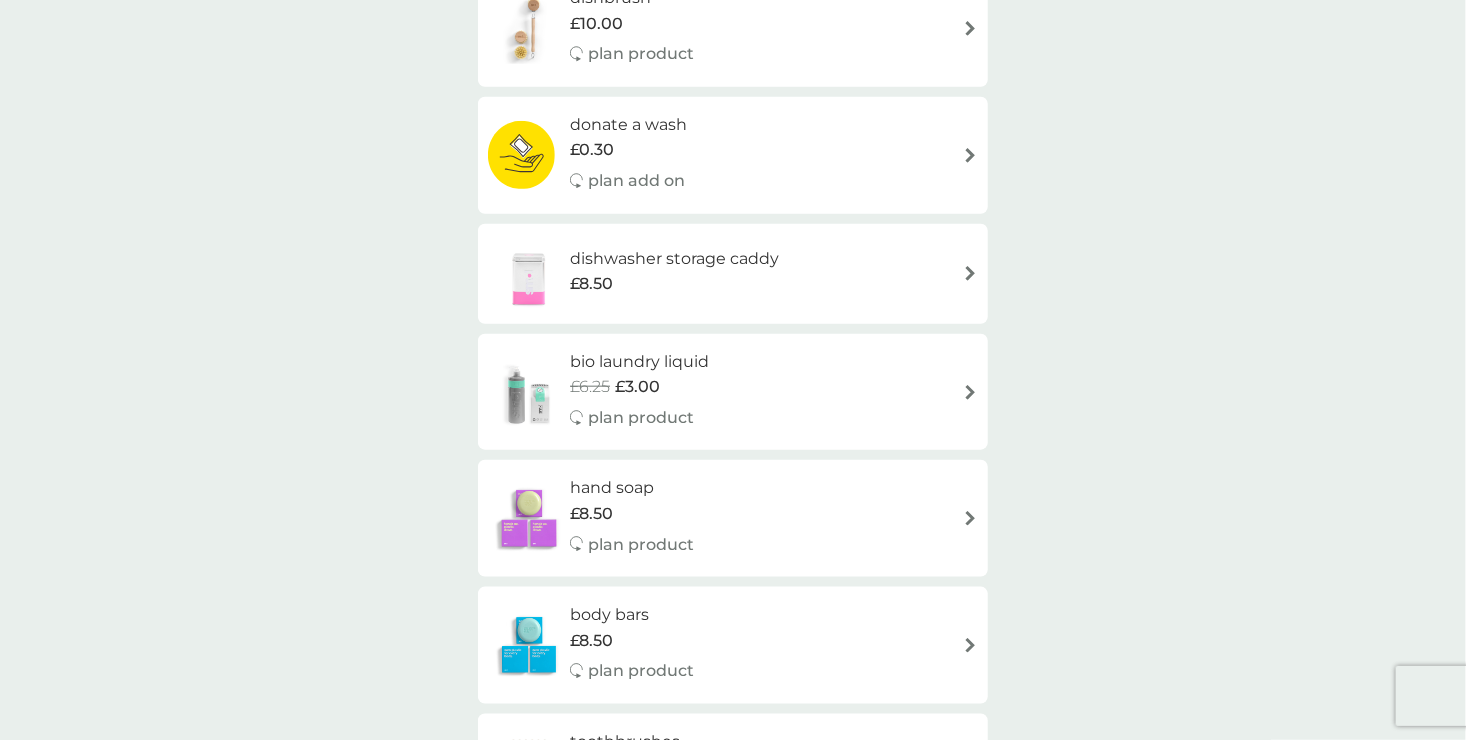 click at bounding box center [970, 645] 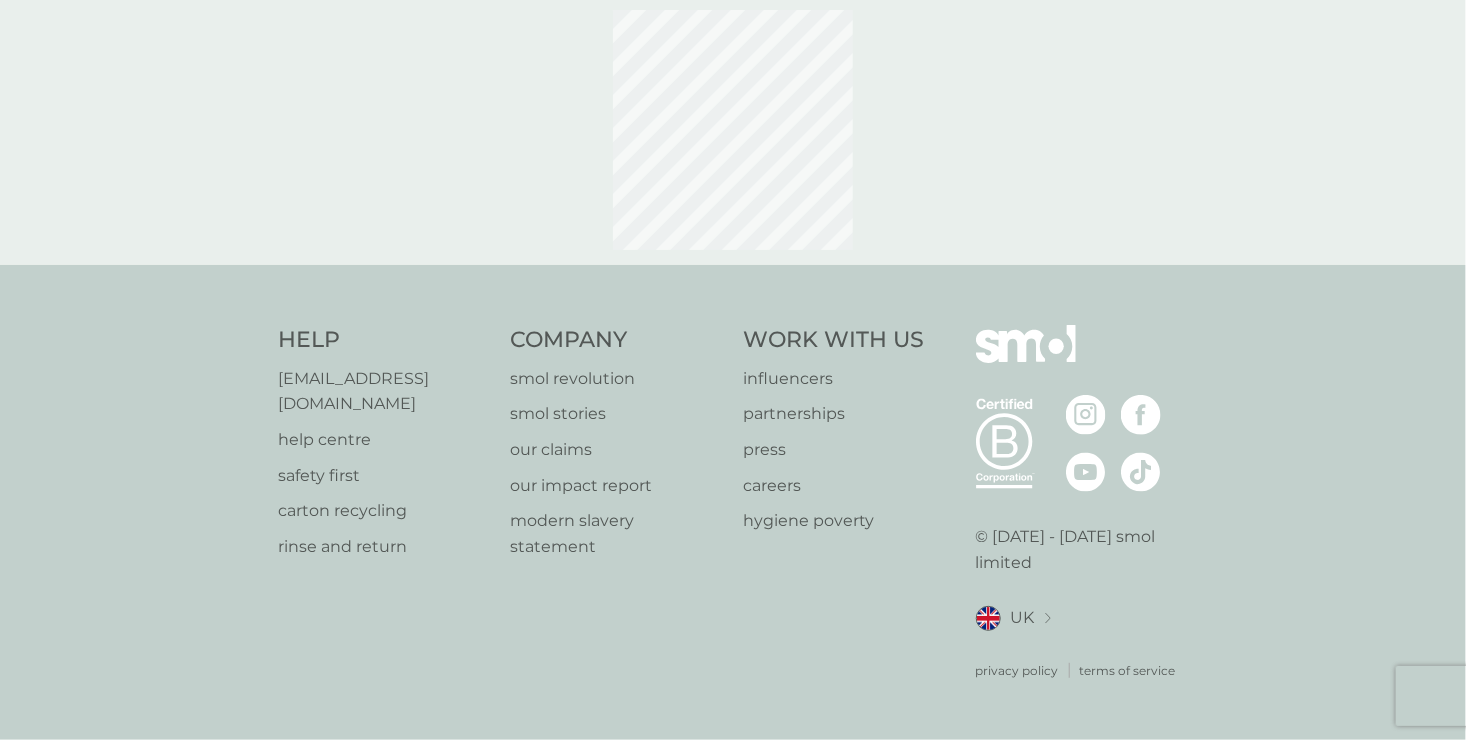 scroll, scrollTop: 0, scrollLeft: 0, axis: both 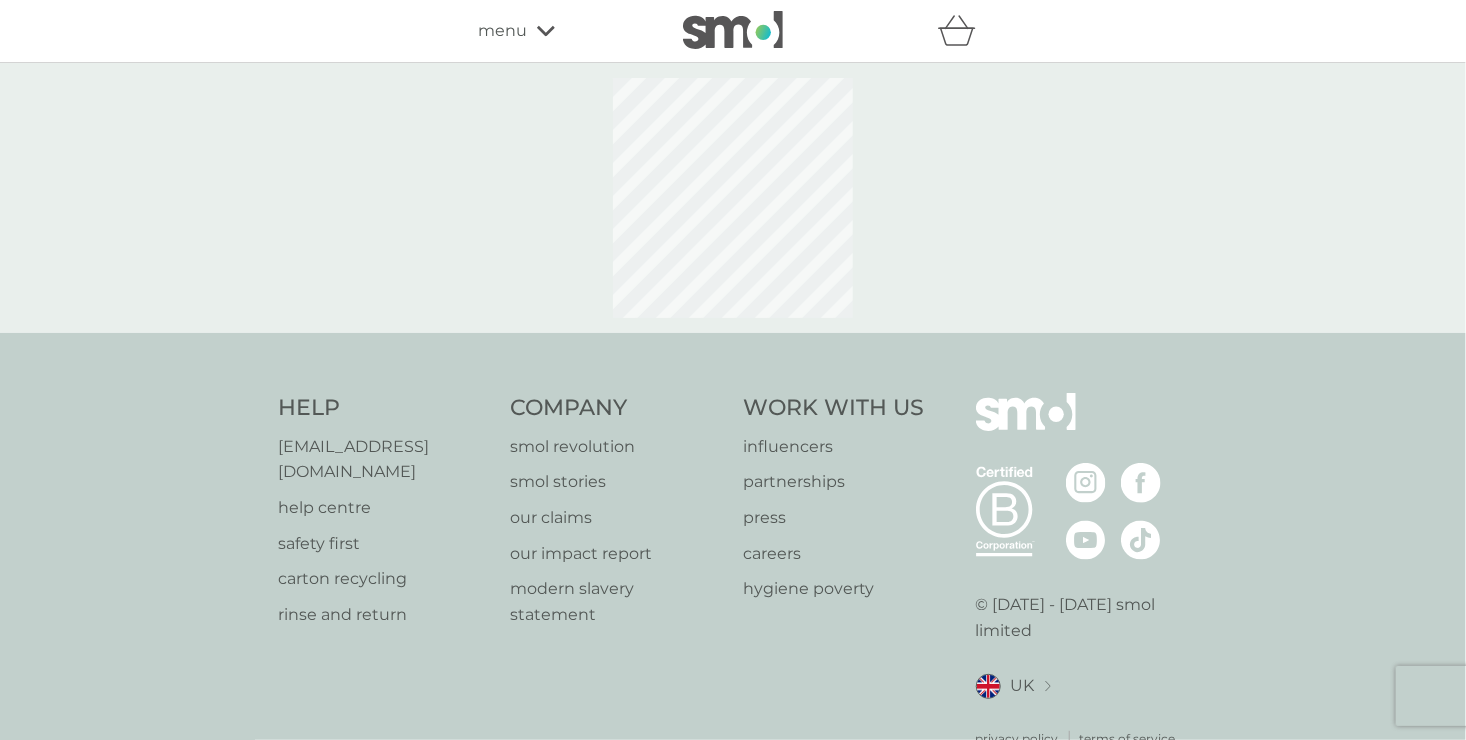 select on "91" 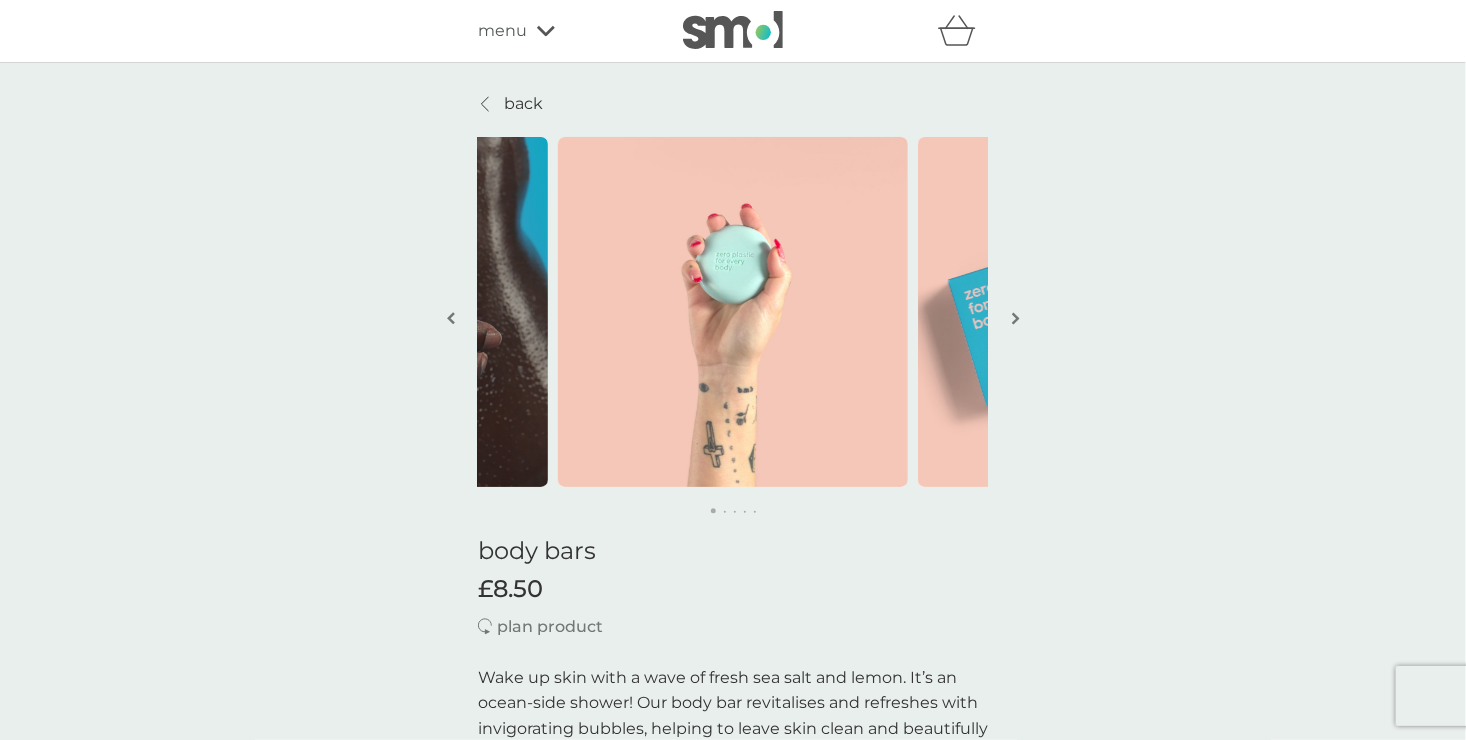 click on "body bars £8.50 plan product Wake up skin with a wave of fresh sea salt and lemon. It’s an ocean-side shower! Our body bar revitalises and refreshes with invigorating bubbles, helping to leave skin clean and beautifully moisturised thanks to some lovely shea butter. It ALSO means zero plastic for every body because it simply comes in cardboard. Nice. fresh sea salt and lemon dermatologically tested cleans and helps nourish skin zero plastic SLS and parabens-free for sensitive skin" at bounding box center (733, 777) 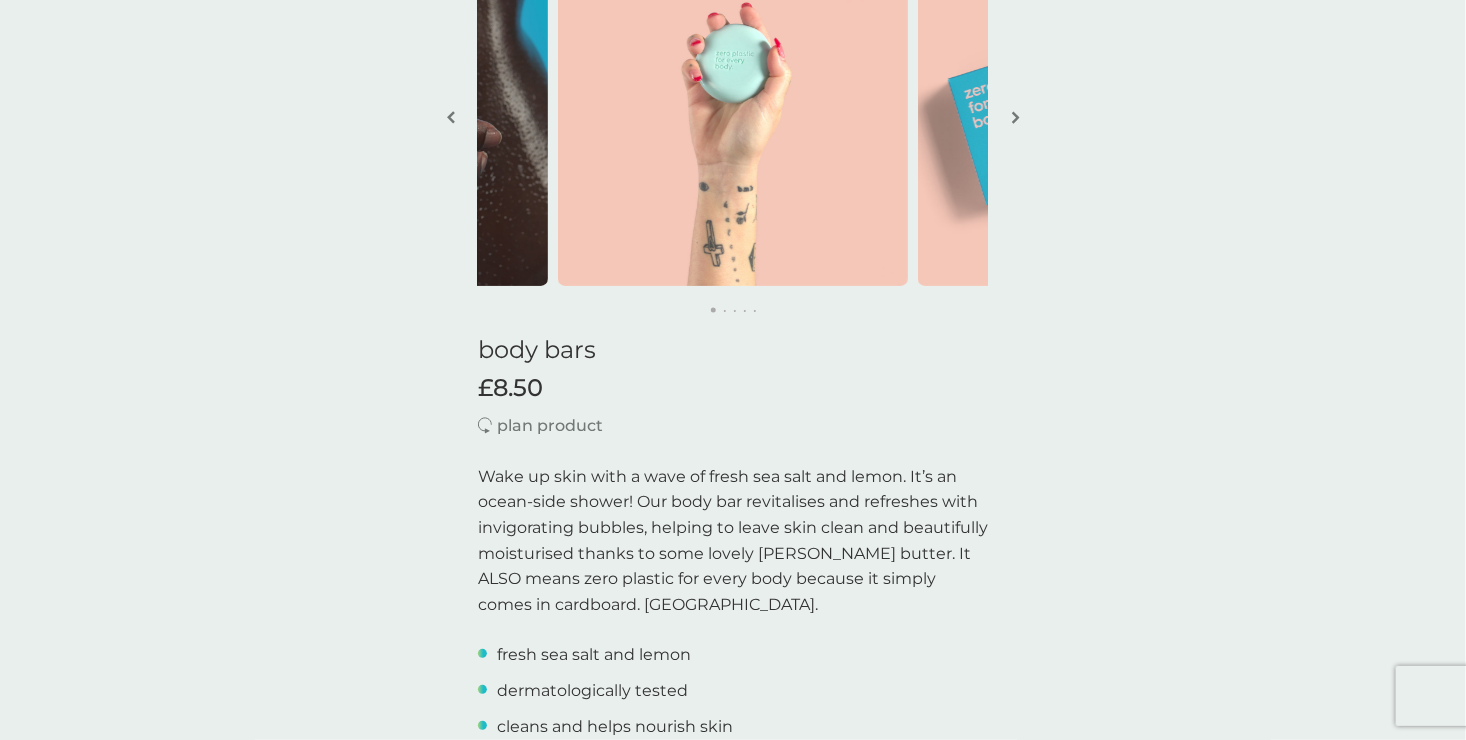 scroll, scrollTop: 220, scrollLeft: 0, axis: vertical 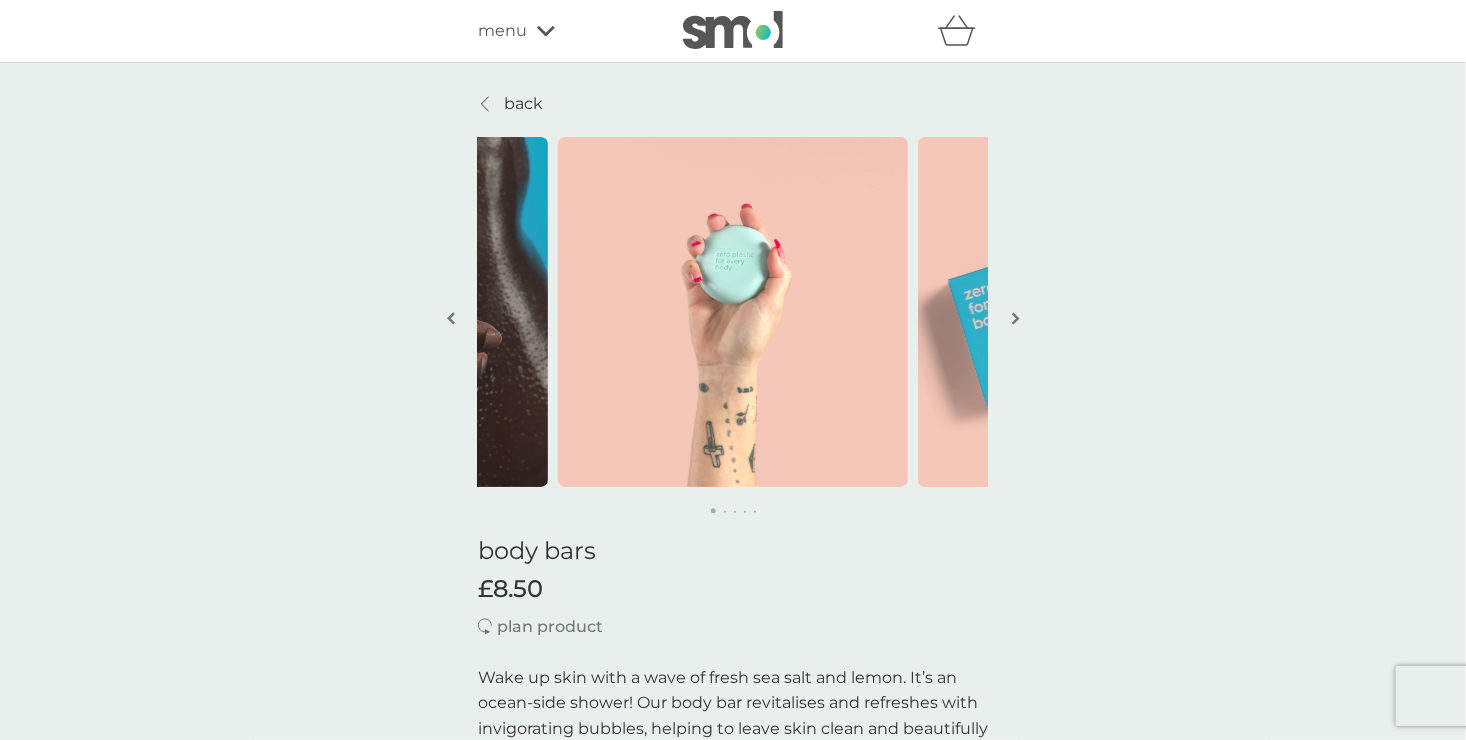 click on "back" at bounding box center [523, 104] 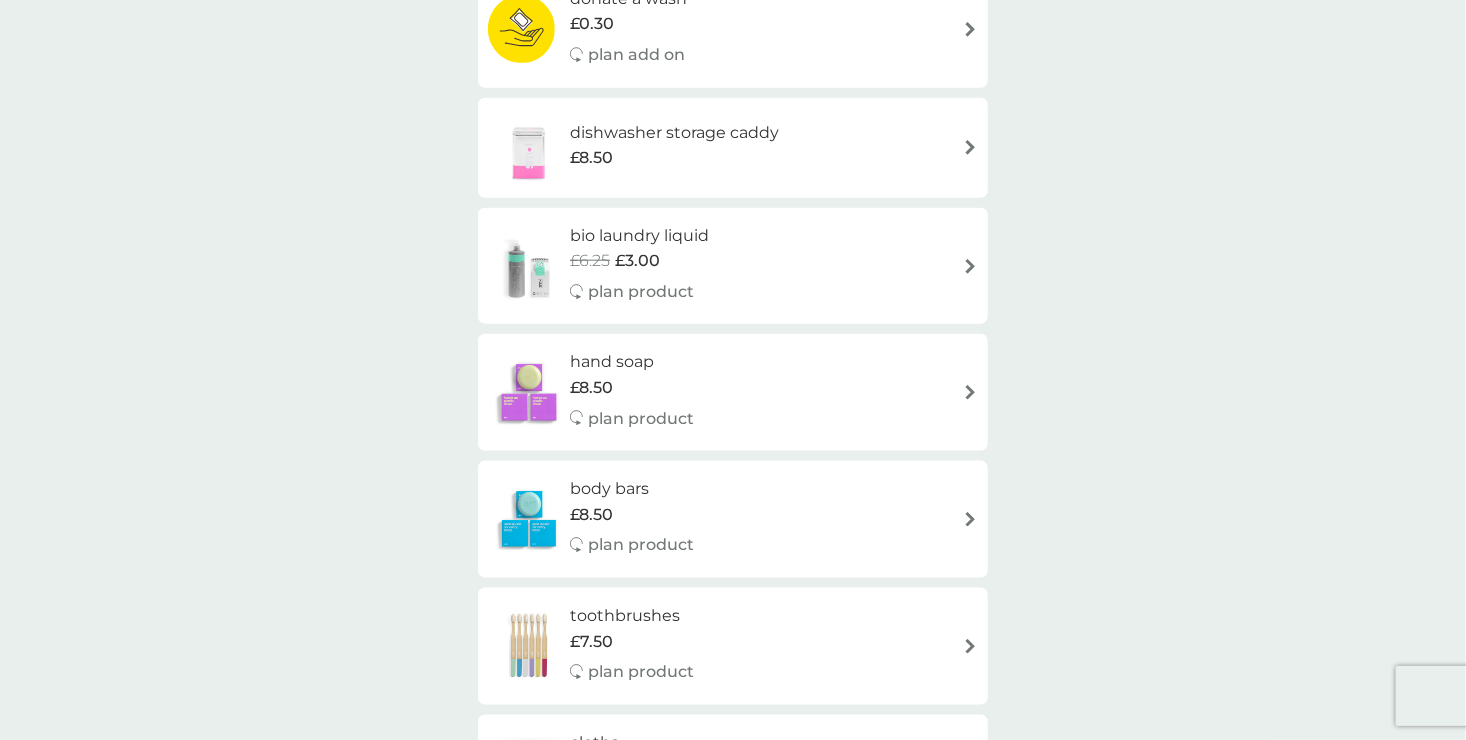 scroll, scrollTop: 1000, scrollLeft: 0, axis: vertical 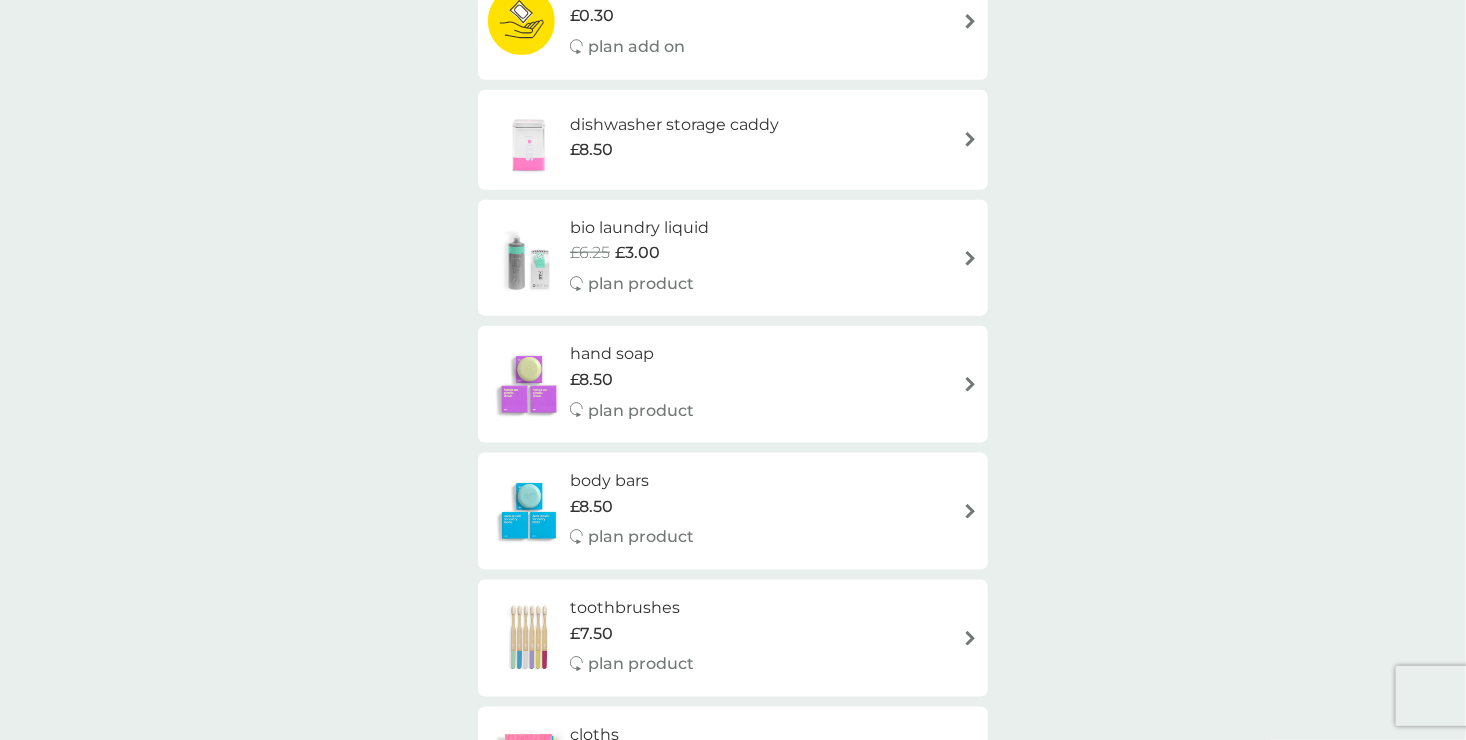 click at bounding box center [970, 384] 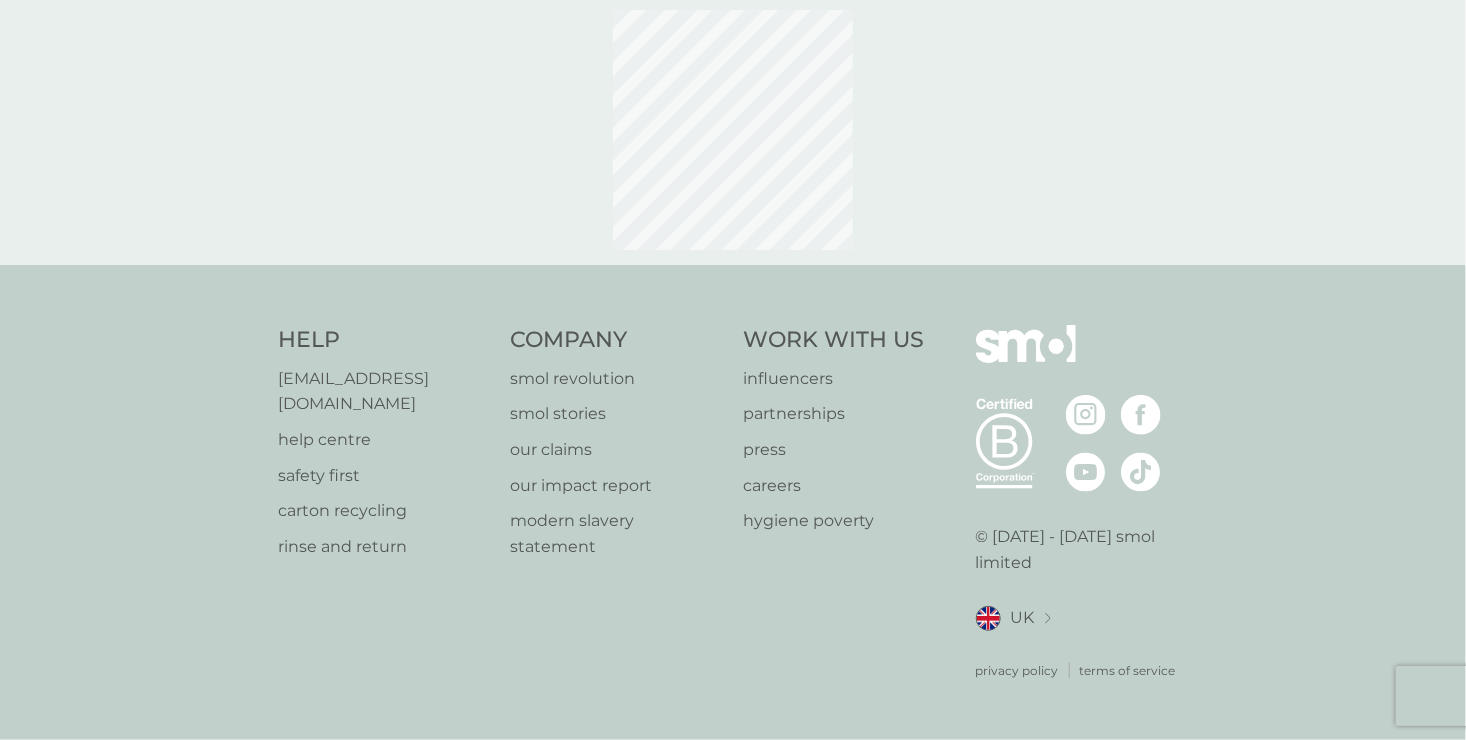scroll, scrollTop: 0, scrollLeft: 0, axis: both 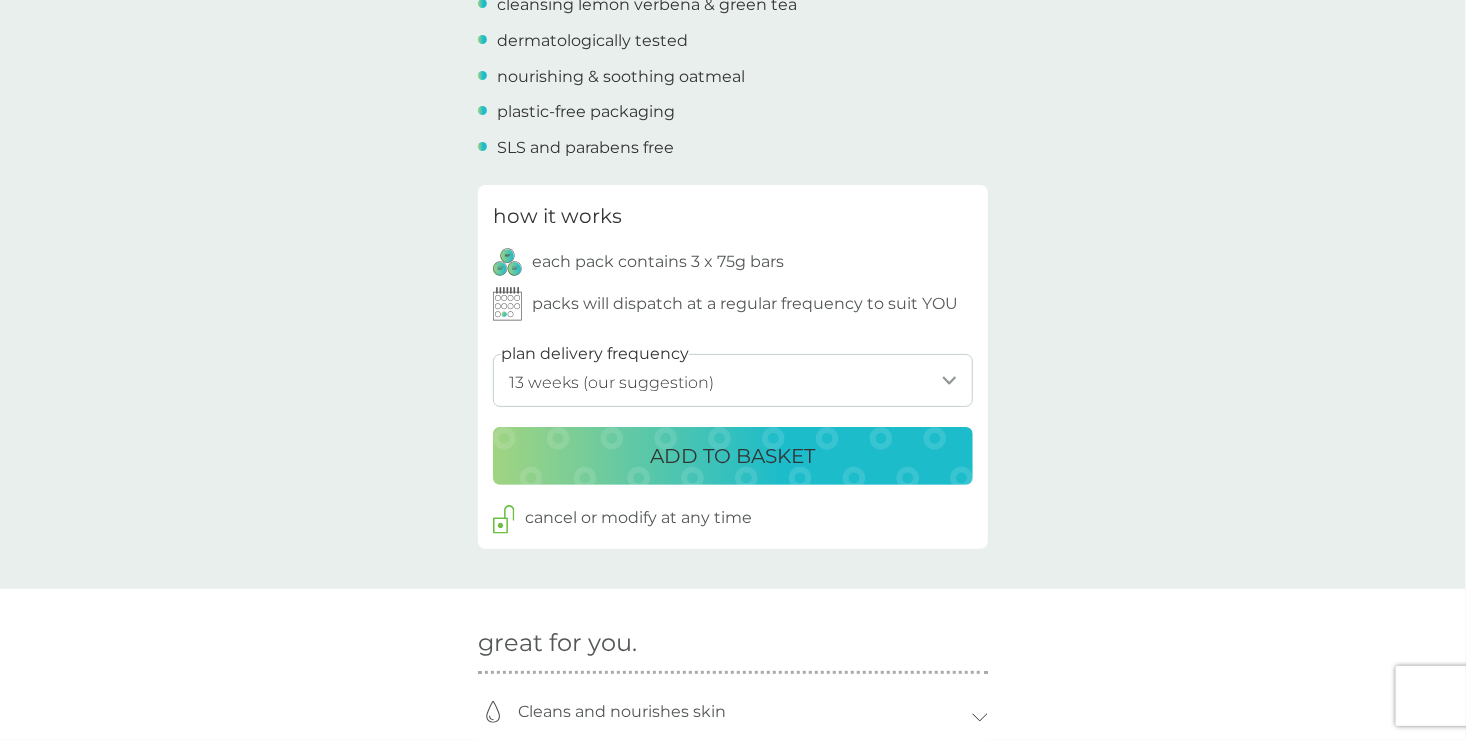 click on "1 week  2 weeks  3 weeks  4 weeks  5 weeks  6 weeks  7 weeks  8 weeks  9 weeks  10 weeks  11 weeks  12 weeks  13 weeks (our suggestion) 14 weeks  15 weeks  16 weeks  17 weeks  18 weeks  19 weeks  20 weeks  21 weeks  22 weeks  23 weeks  24 weeks  25 weeks  26 weeks" at bounding box center (733, 380) 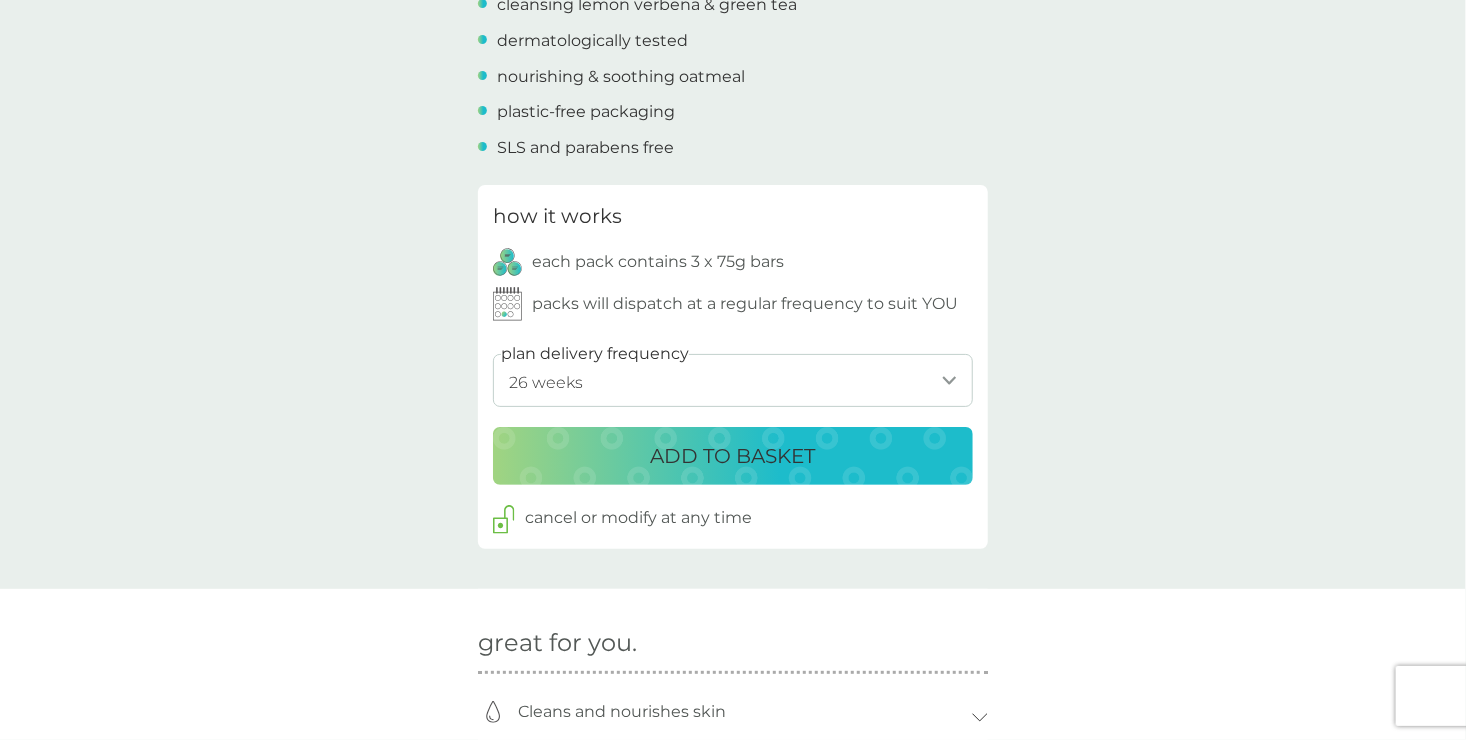 click on "1 week  2 weeks  3 weeks  4 weeks  5 weeks  6 weeks  7 weeks  8 weeks  9 weeks  10 weeks  11 weeks  12 weeks  13 weeks (our suggestion) 14 weeks  15 weeks  16 weeks  17 weeks  18 weeks  19 weeks  20 weeks  21 weeks  22 weeks  23 weeks  24 weeks  25 weeks  26 weeks" at bounding box center (733, 380) 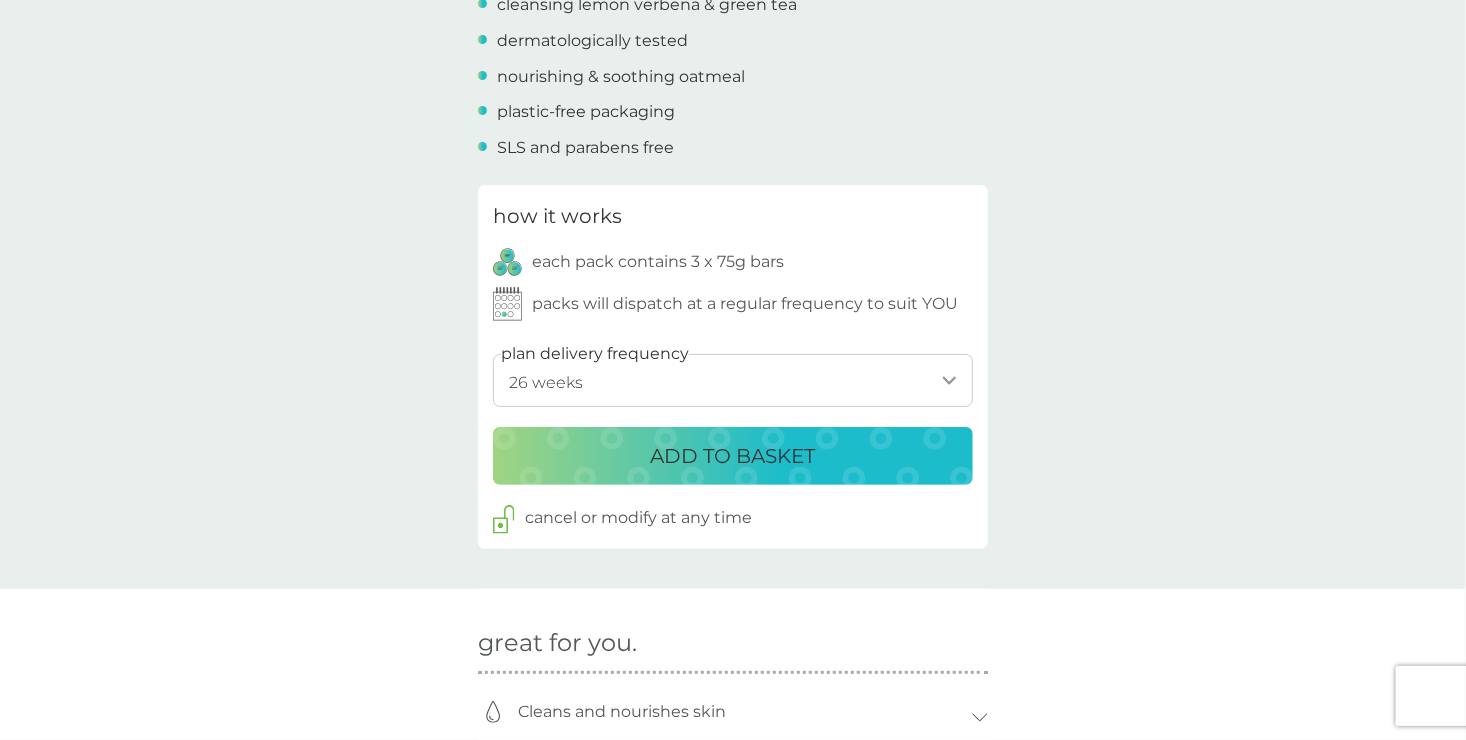 click on "ADD TO BASKET" at bounding box center (733, 456) 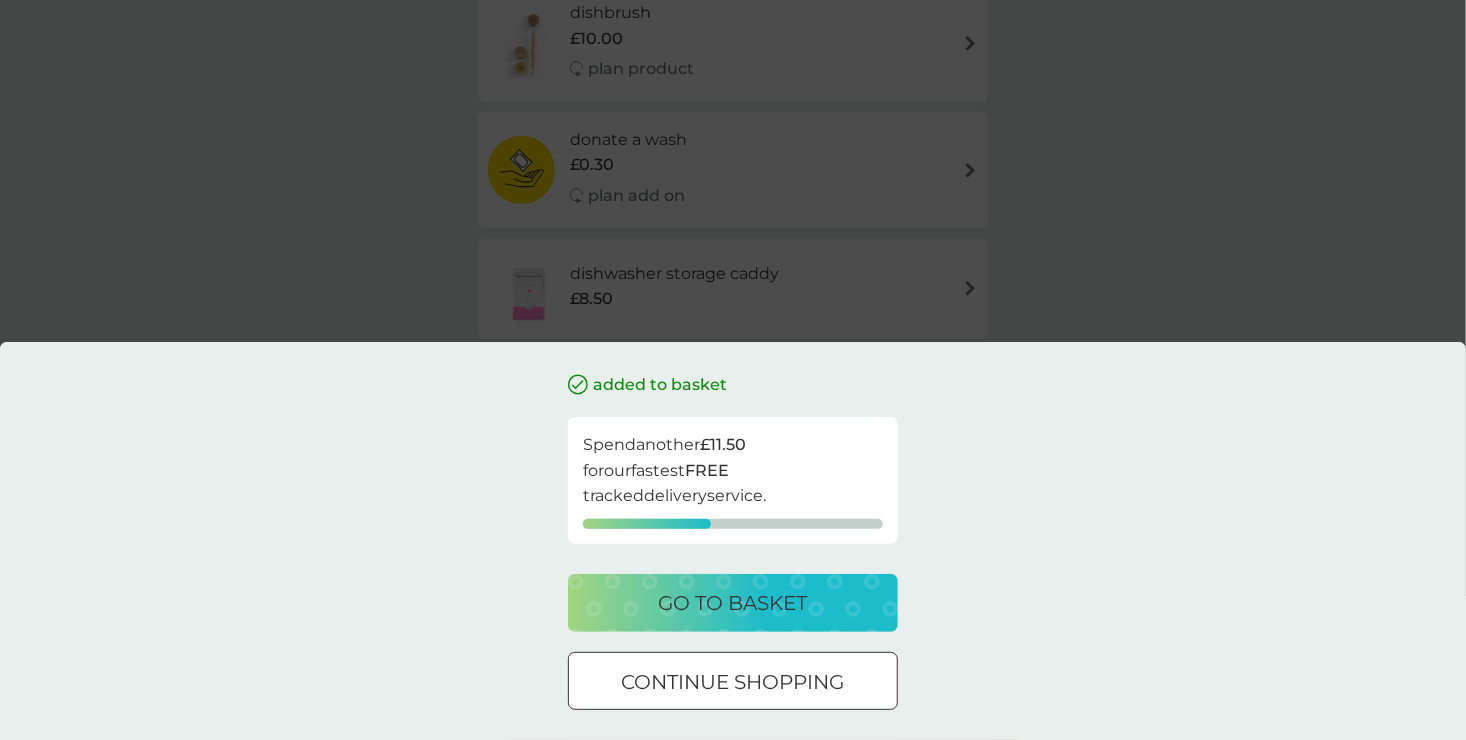 scroll, scrollTop: 0, scrollLeft: 0, axis: both 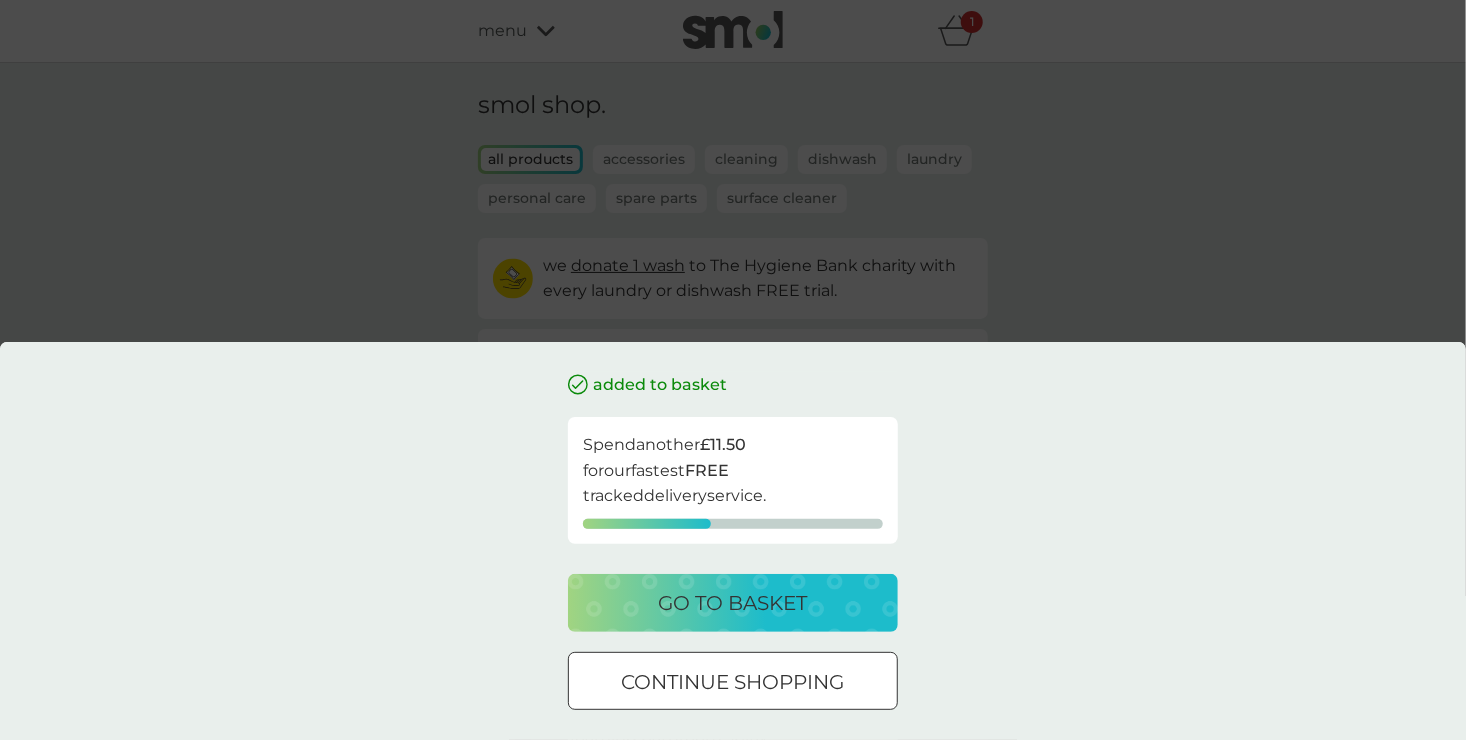 click on "go to basket" at bounding box center [733, 603] 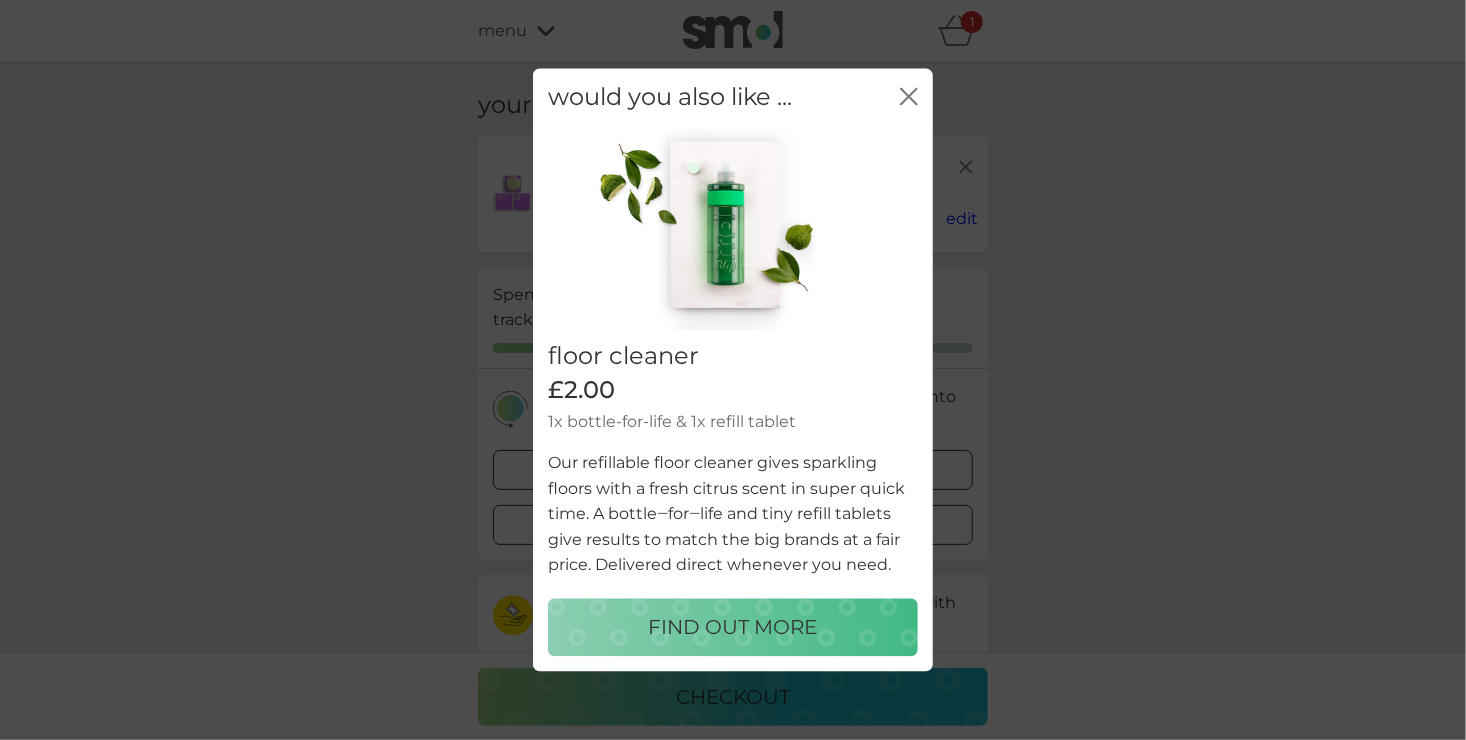 click on "close" 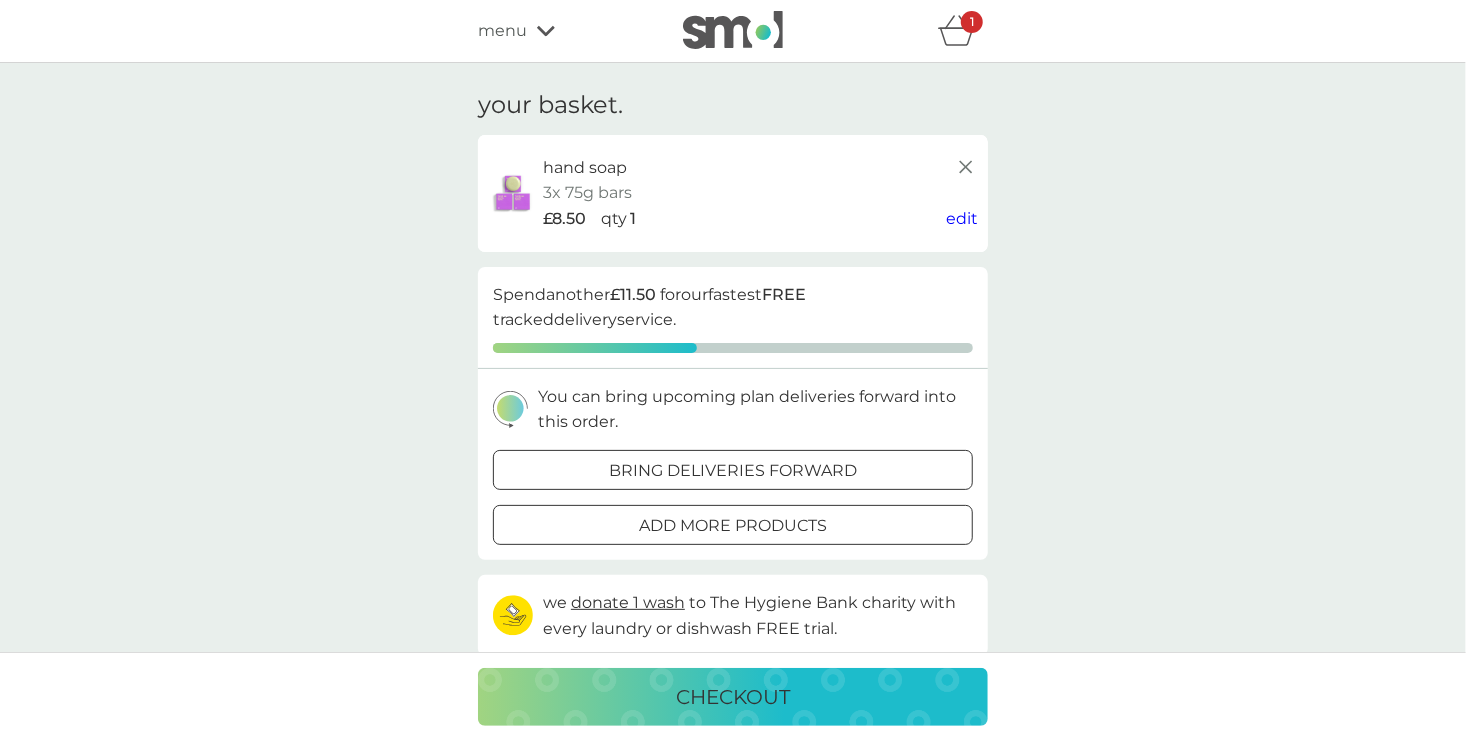 click on "checkout" at bounding box center [733, 697] 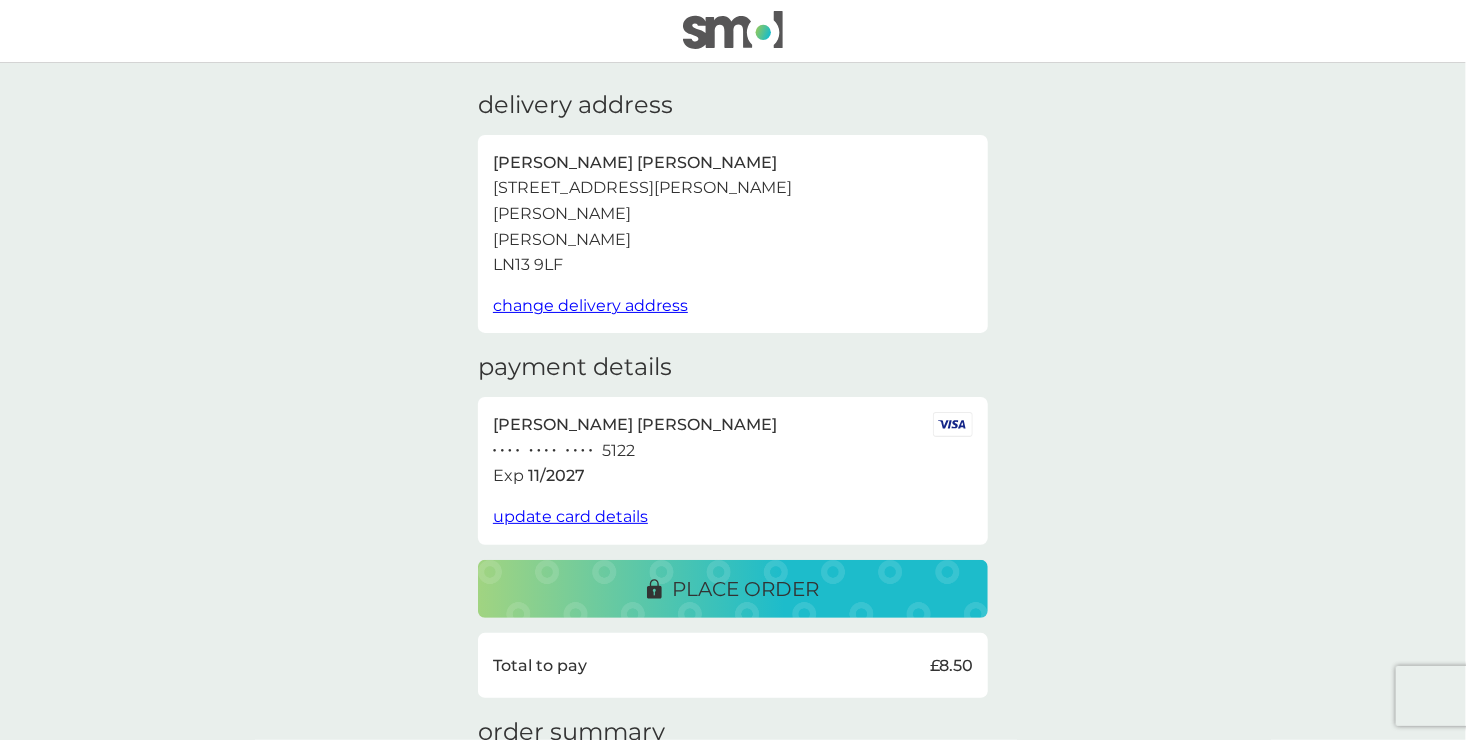 click on "change delivery address" at bounding box center (590, 305) 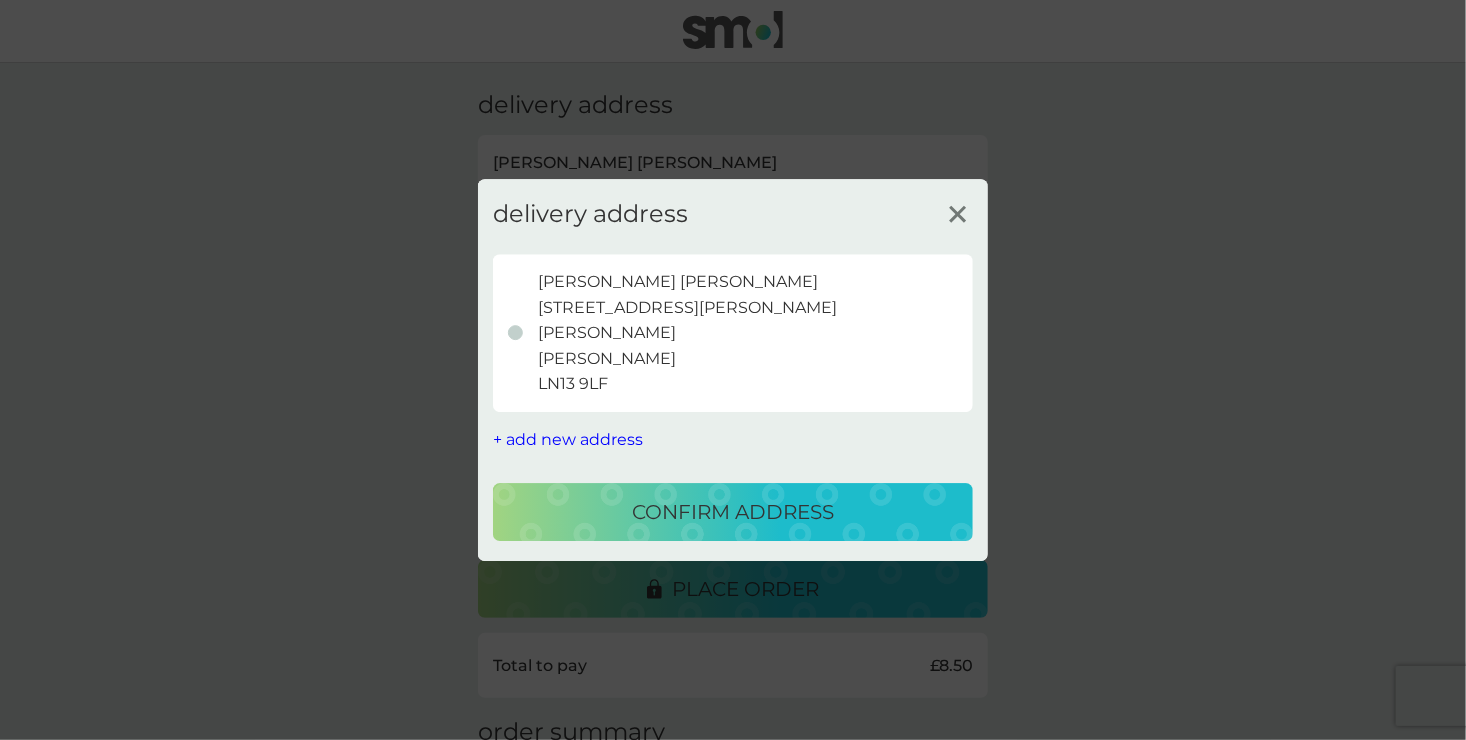 click on "Diane   Williams 2 Council Houses, Willoughby Road Cumberworth Alford LN13 9LF" at bounding box center [687, 333] 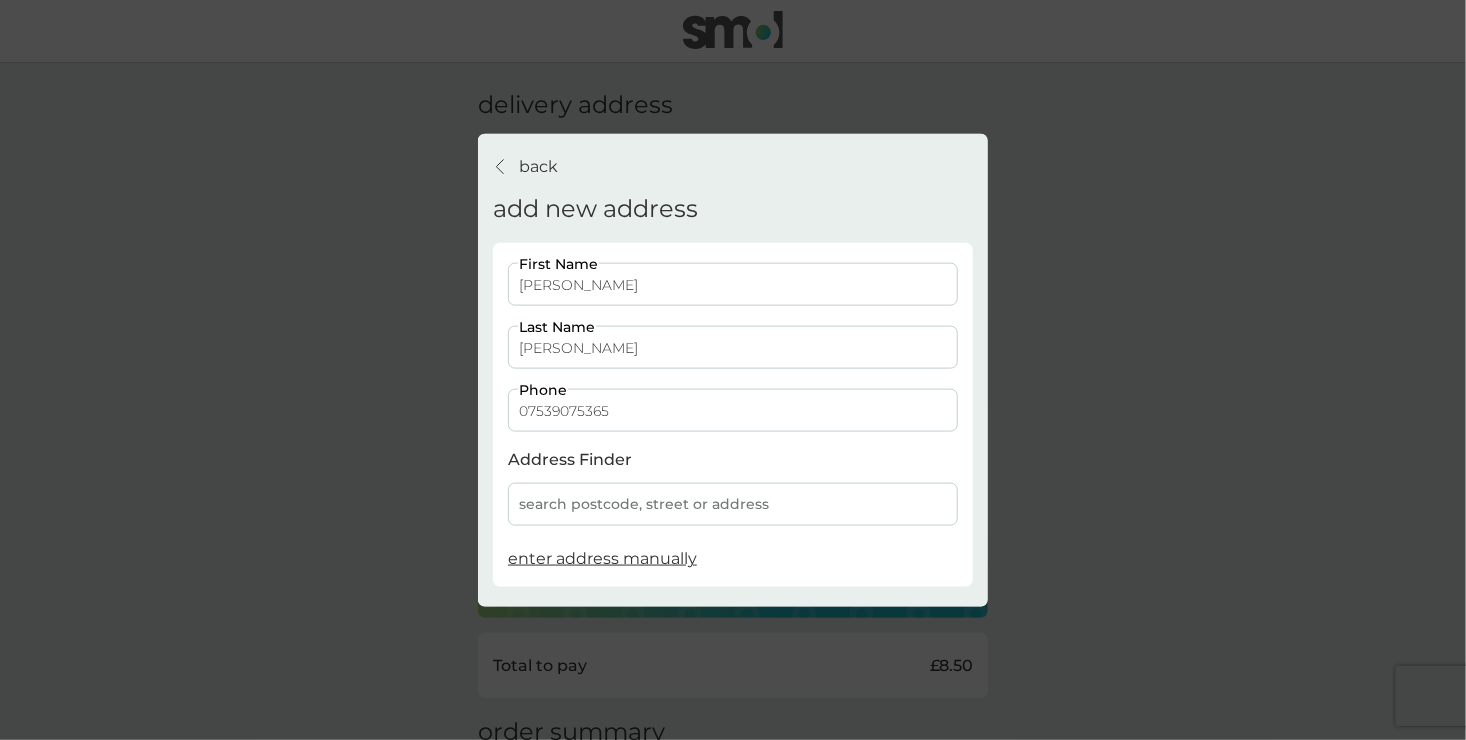 click on "enter address manually" at bounding box center [602, 558] 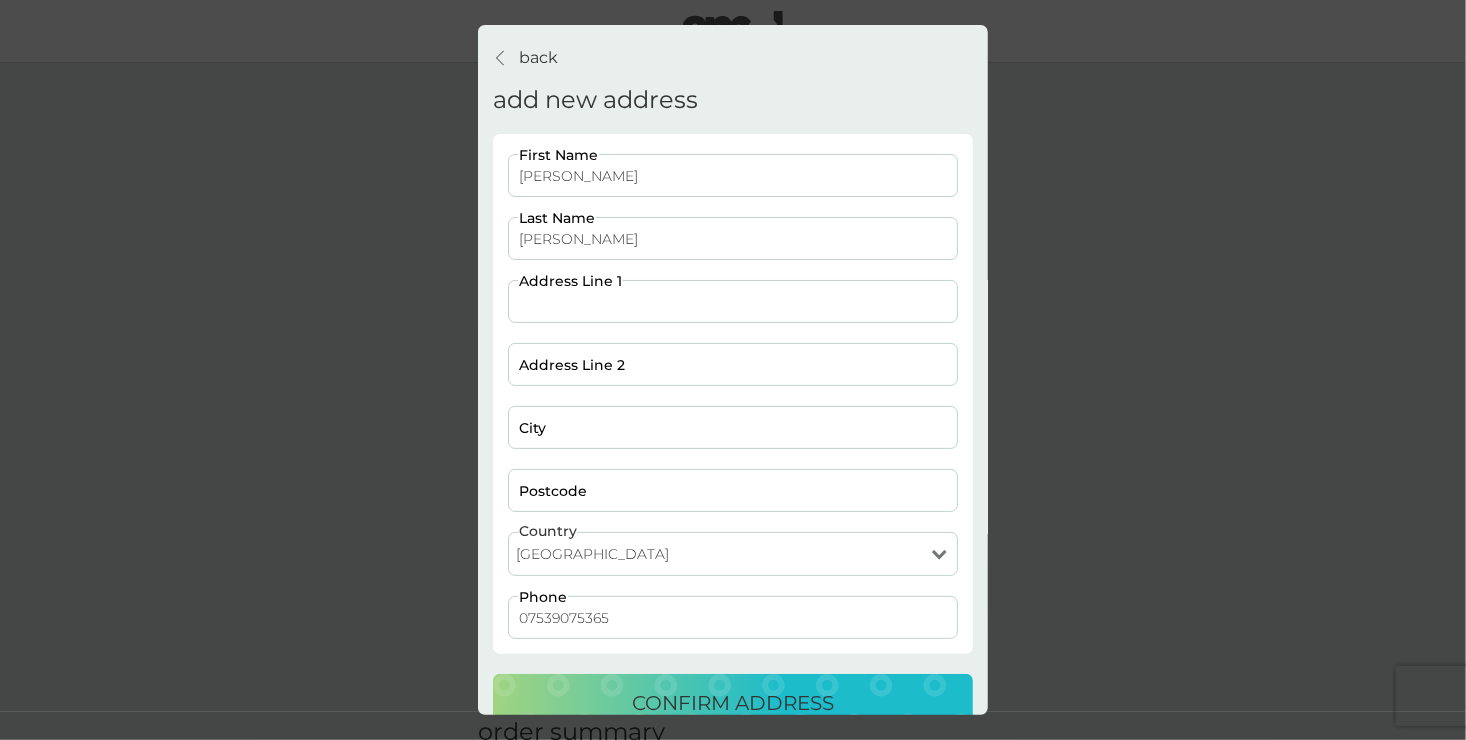 click on "Address Line 1" at bounding box center (733, 301) 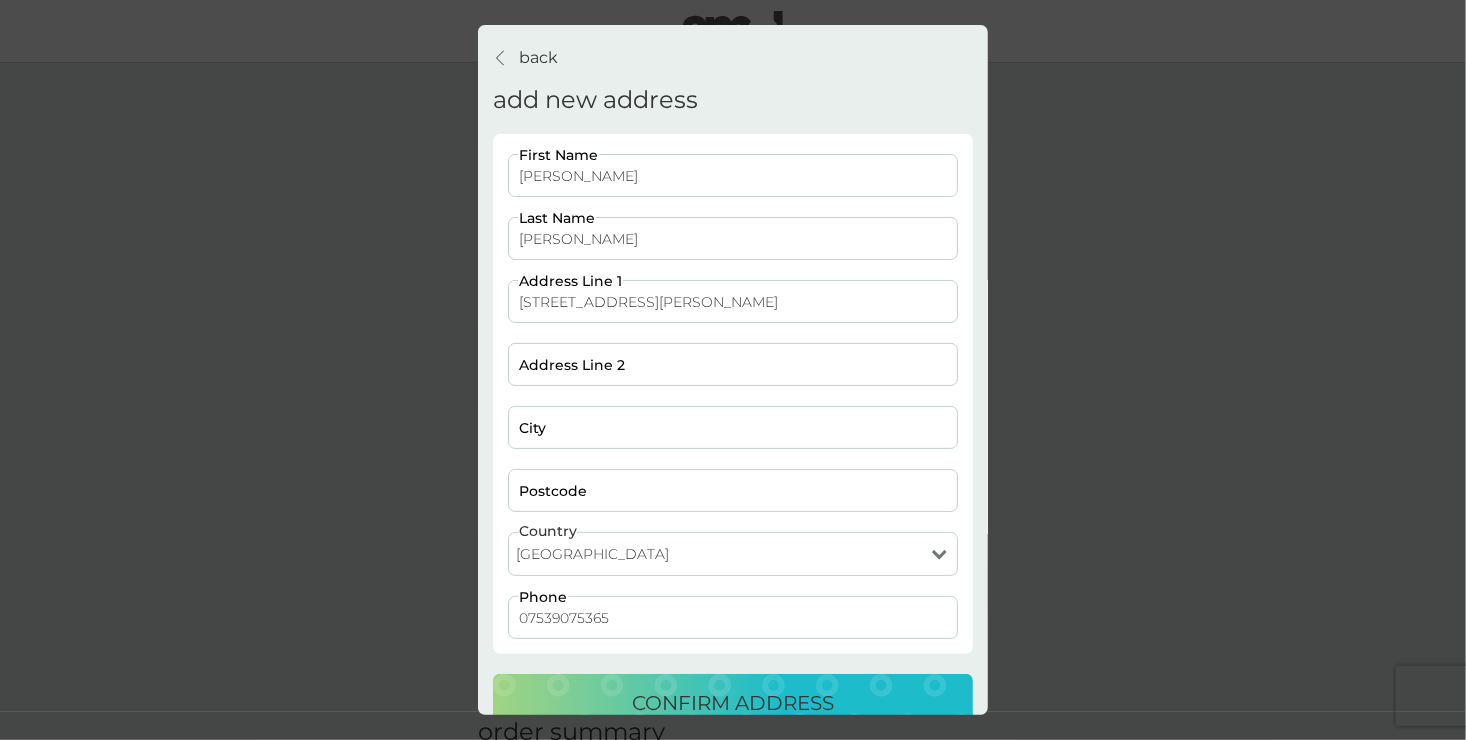 type on "2 Willoughby Road" 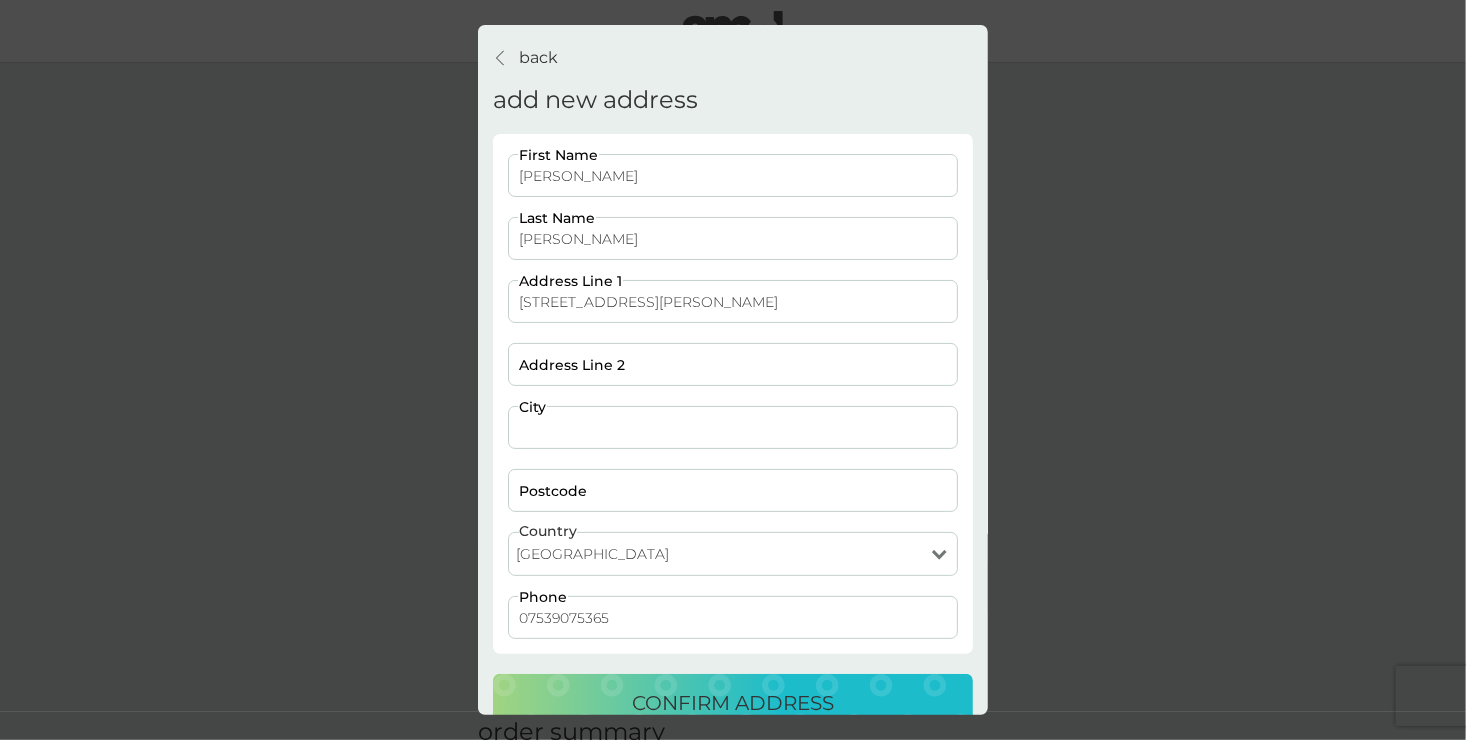 click on "City" at bounding box center (733, 427) 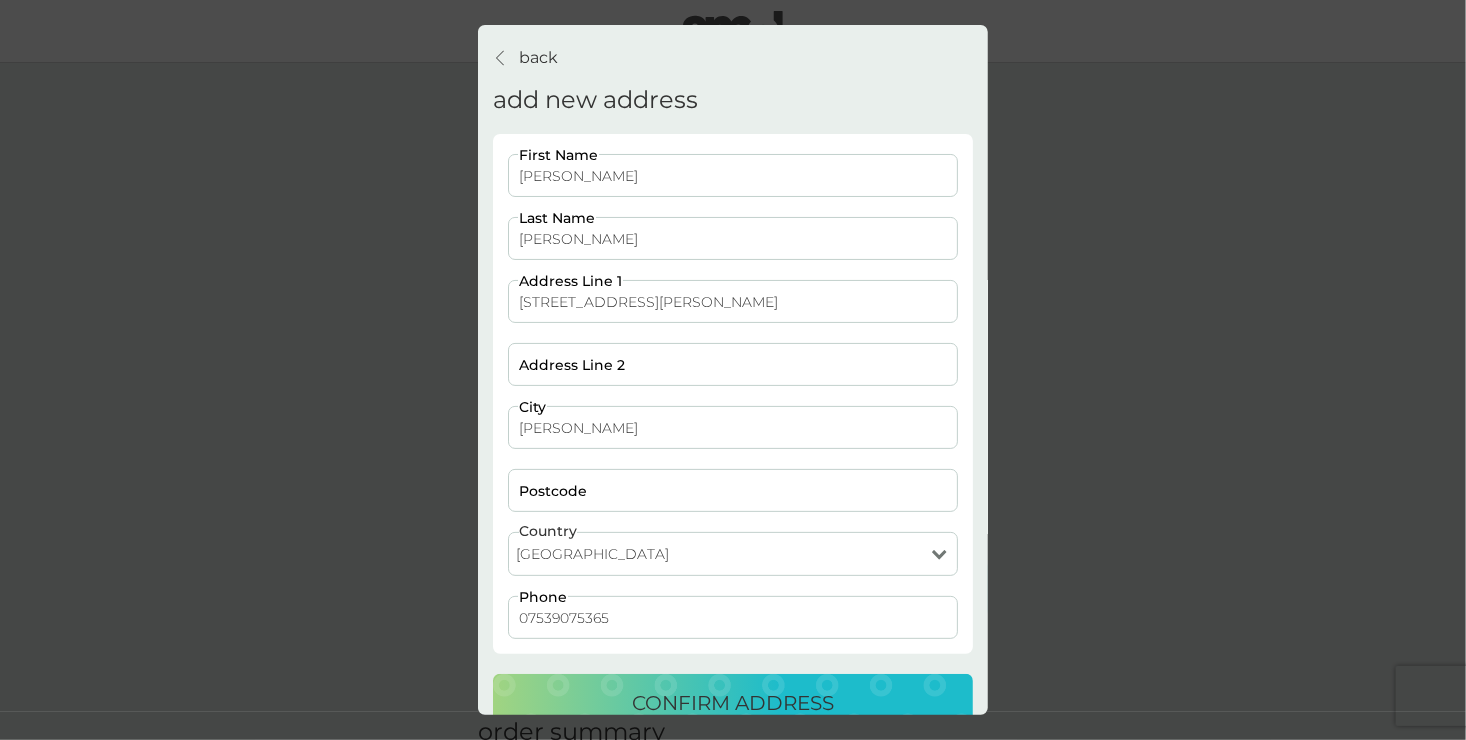 type on "Cumberworth" 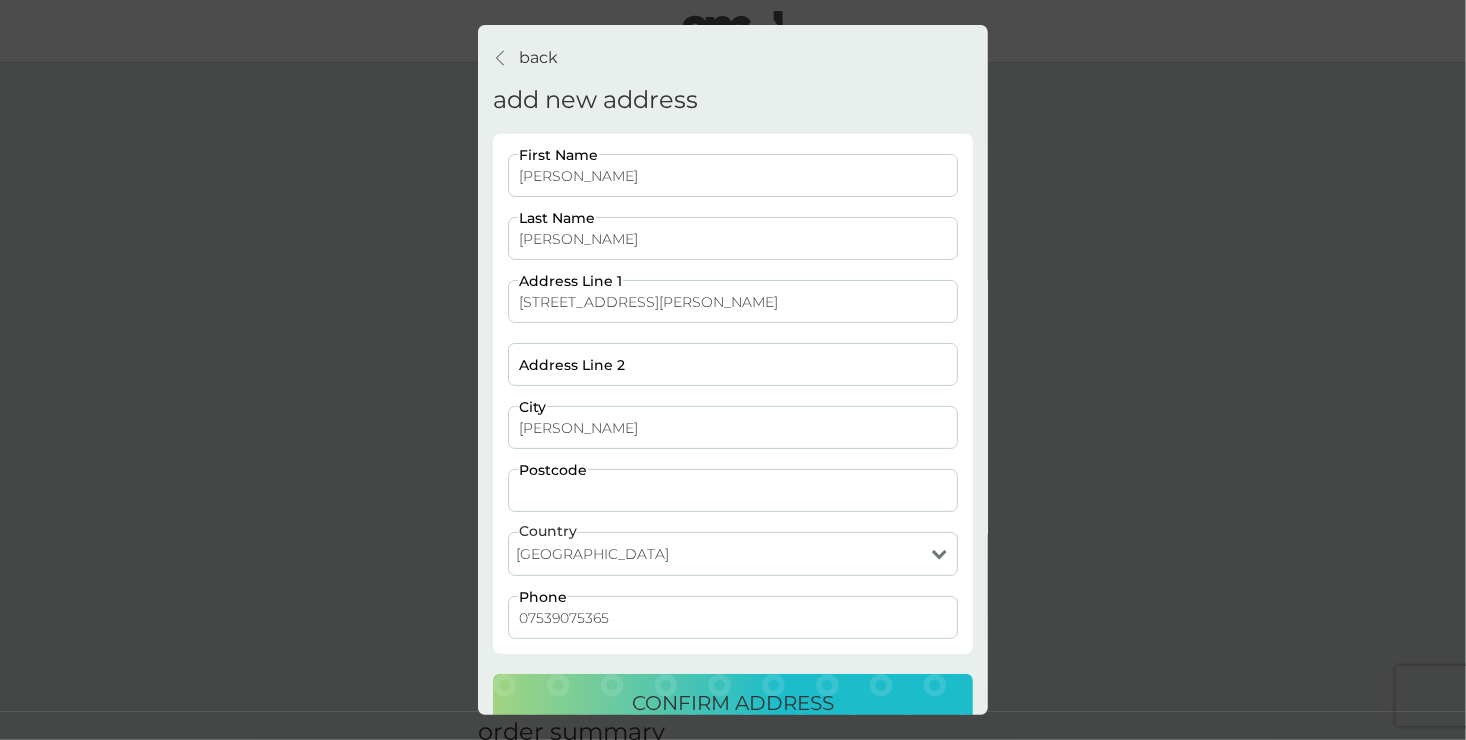 click on "Postcode" at bounding box center (733, 490) 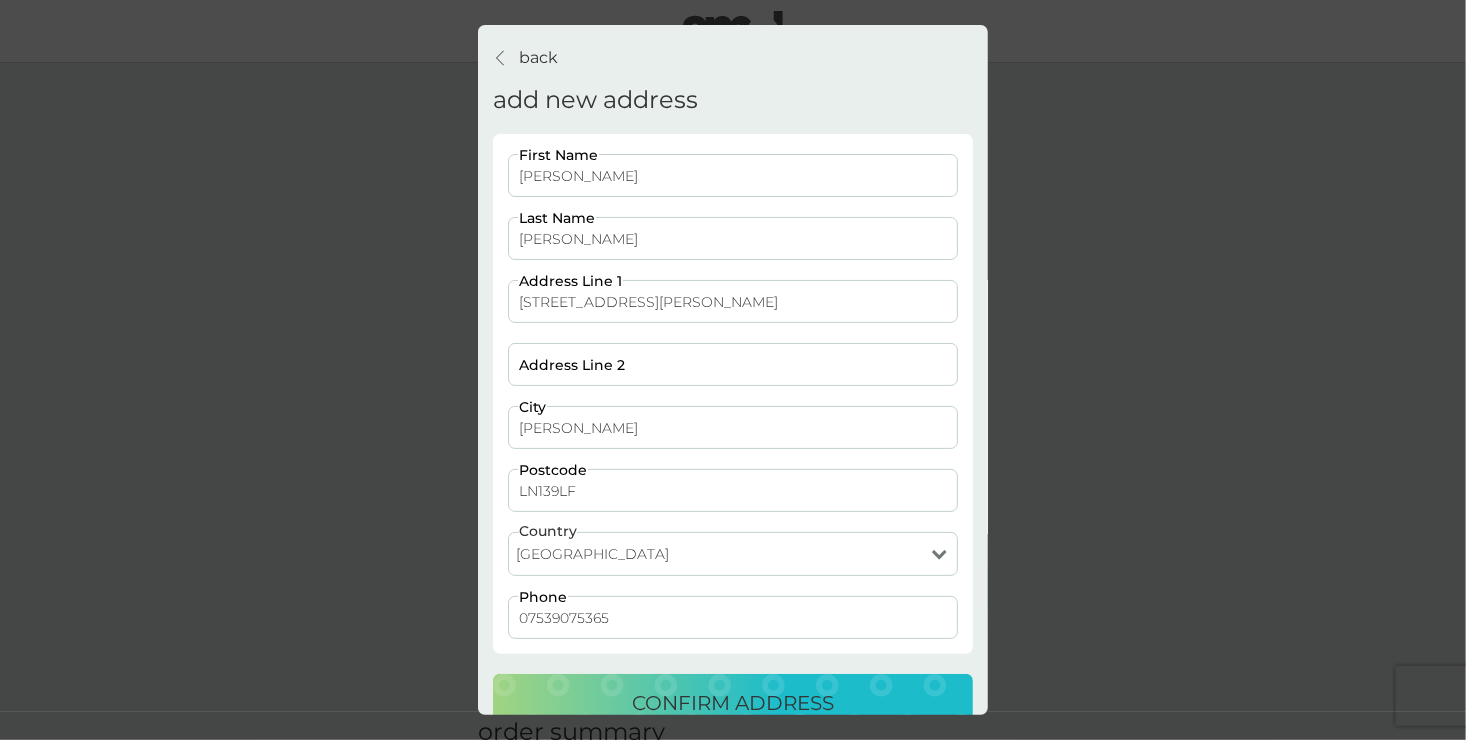 type on "LN139LF" 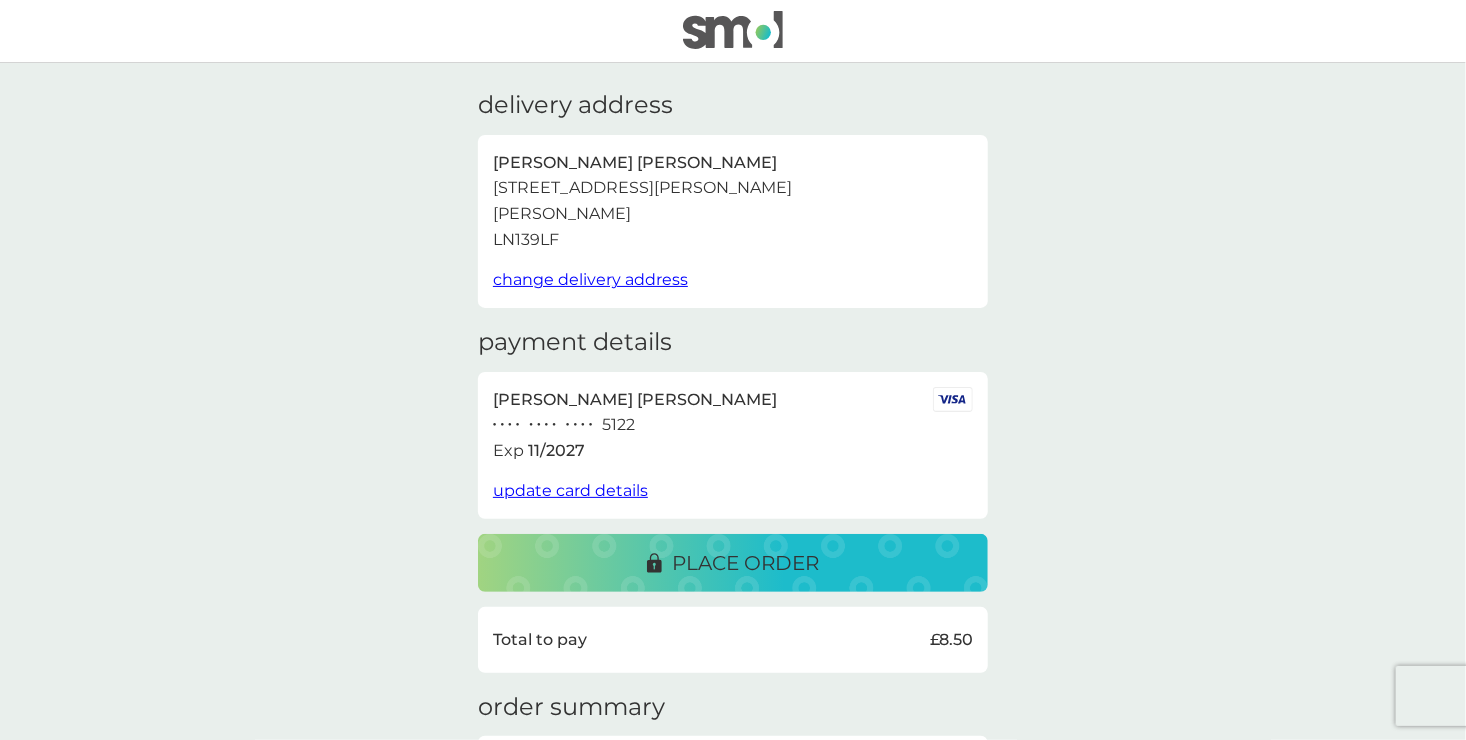 click on "place order" at bounding box center (745, 563) 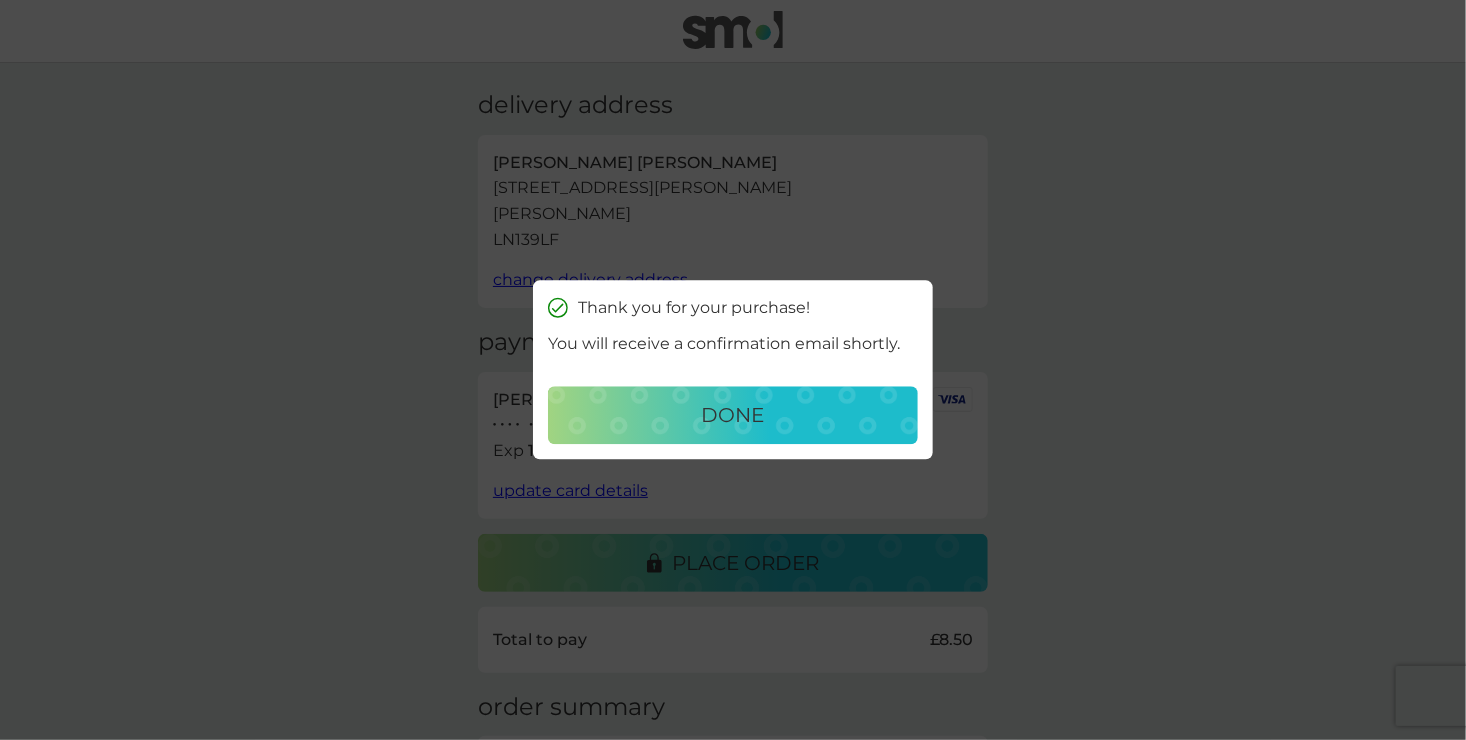 click on "done" at bounding box center [733, 416] 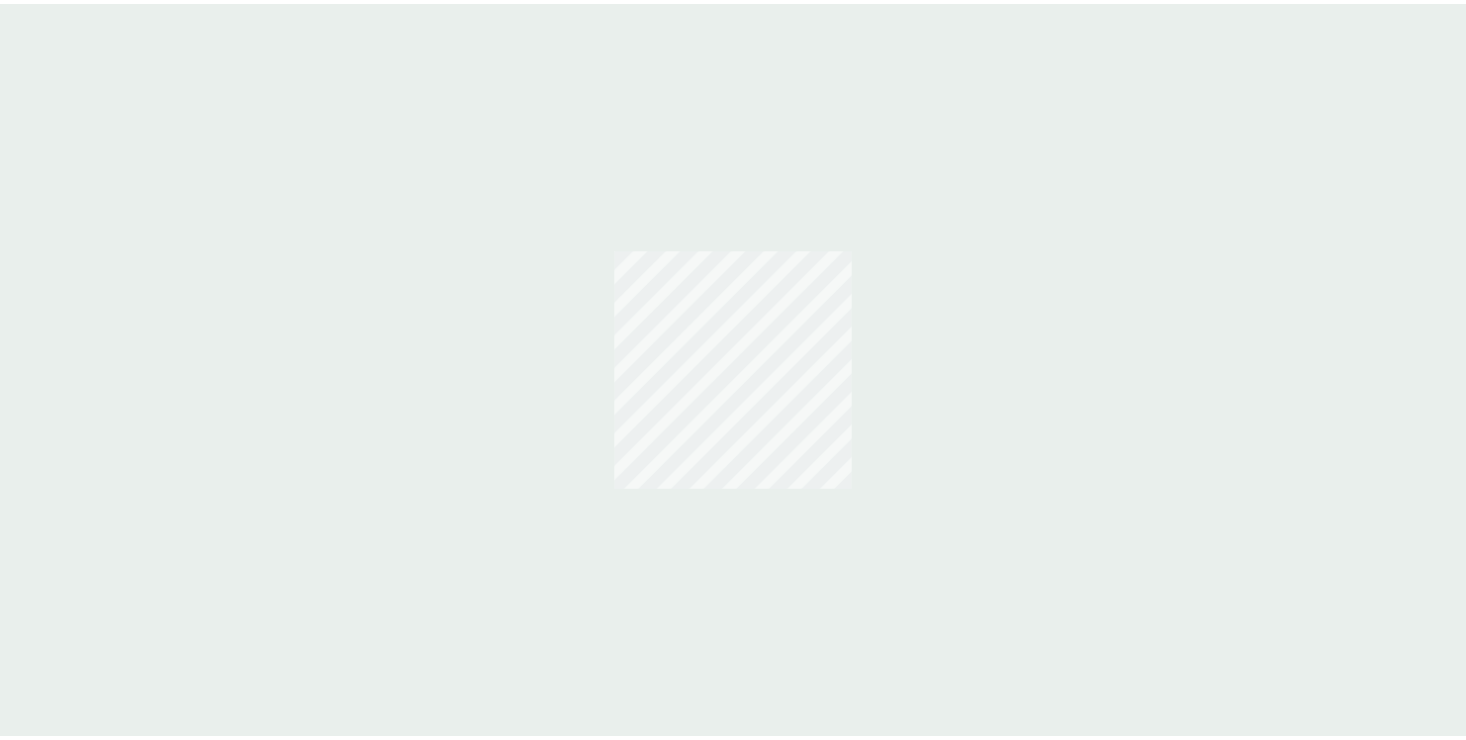 scroll, scrollTop: 0, scrollLeft: 0, axis: both 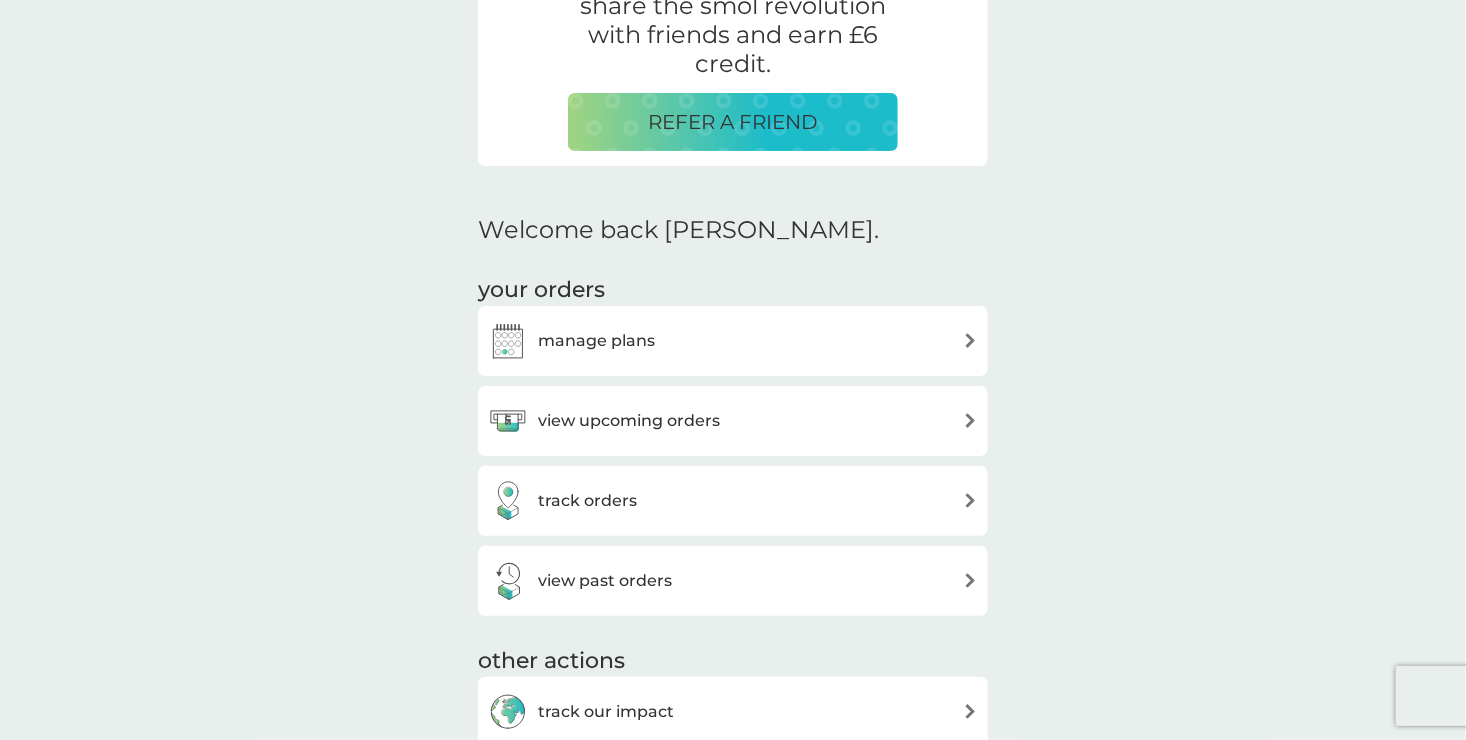 click on "view upcoming orders" at bounding box center [733, 421] 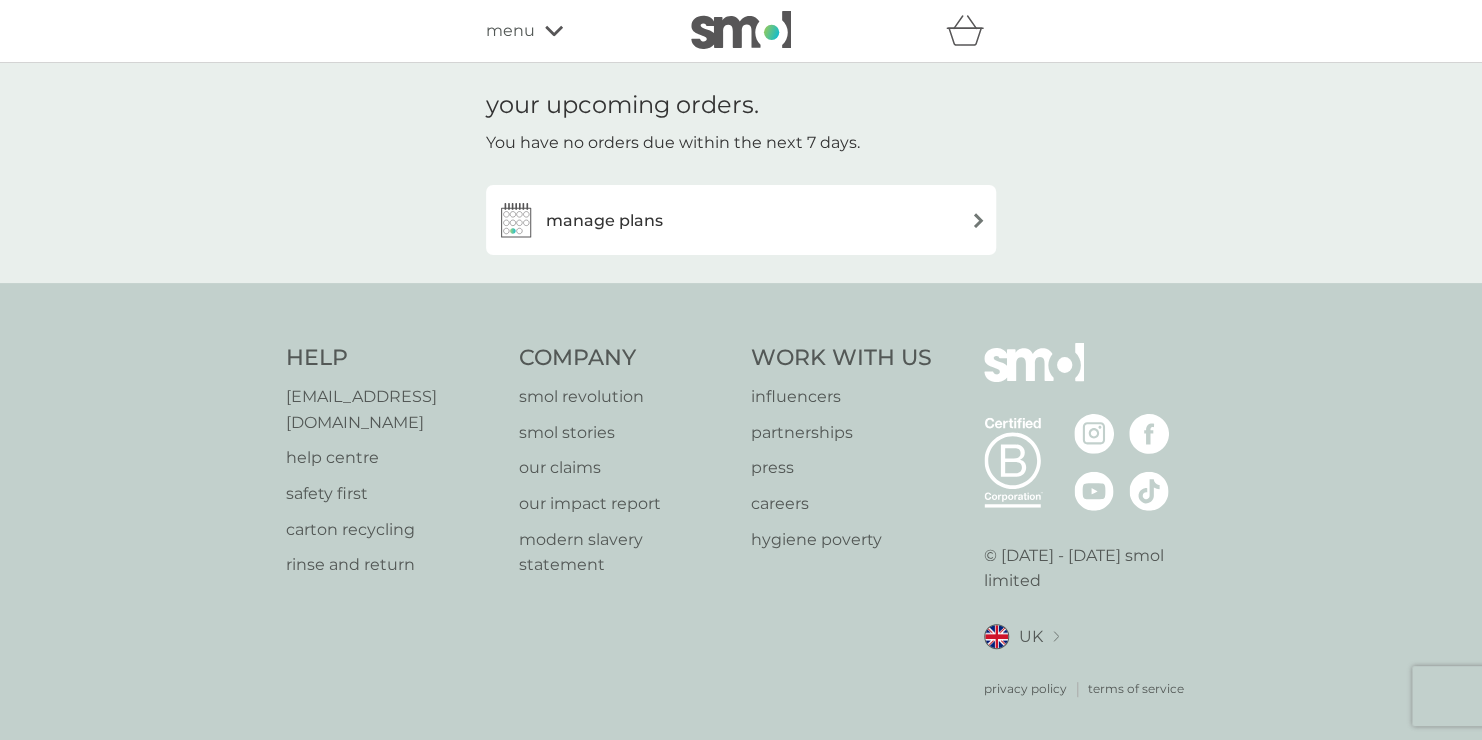 click at bounding box center (978, 220) 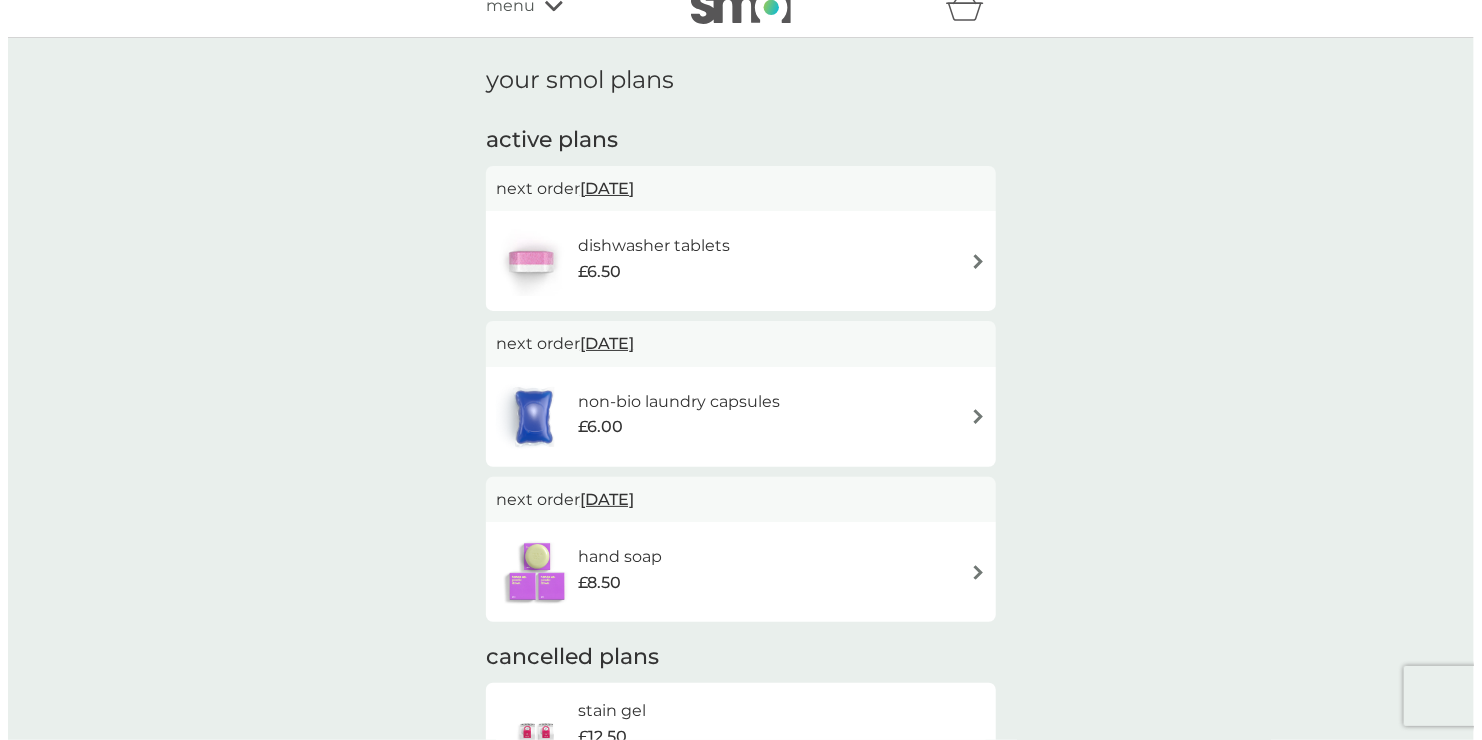 scroll, scrollTop: 0, scrollLeft: 0, axis: both 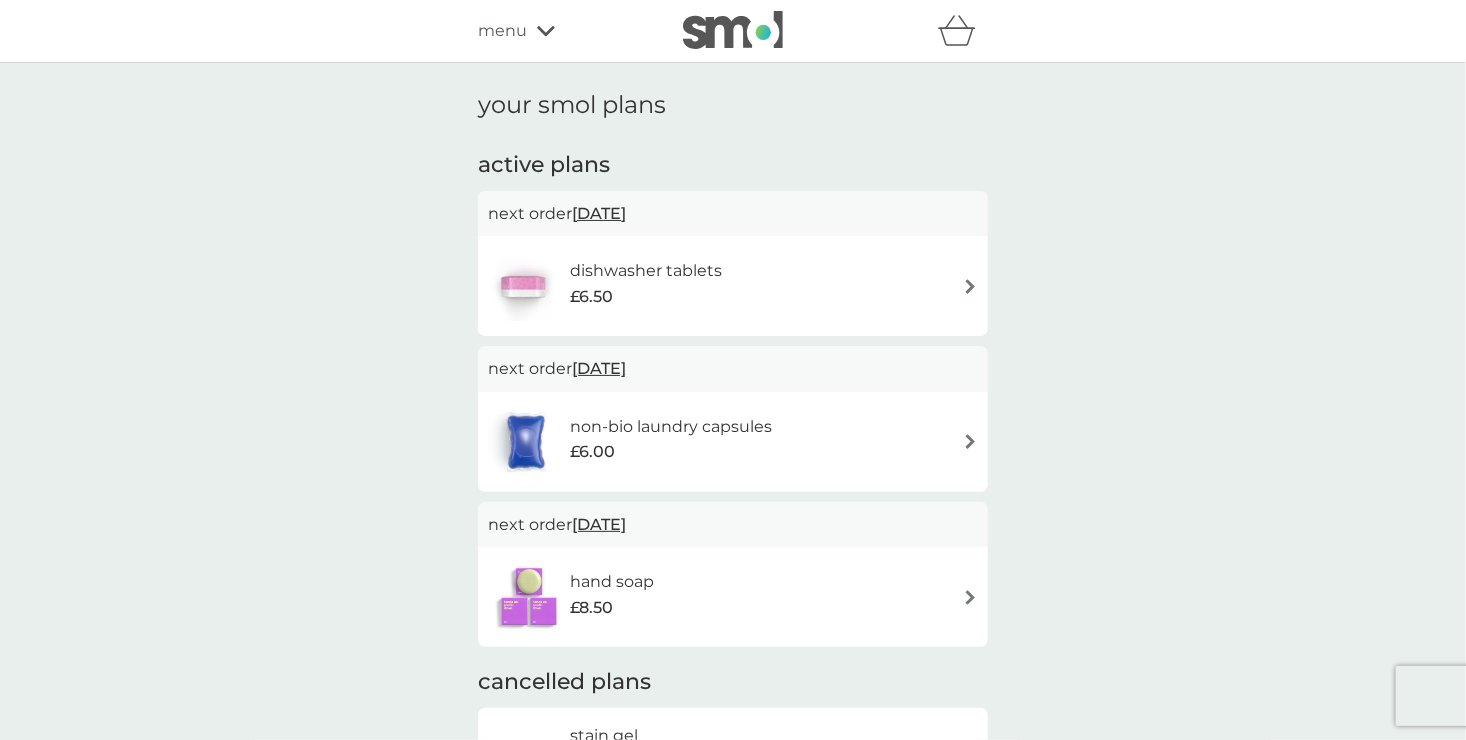 click on "menu" at bounding box center [502, 31] 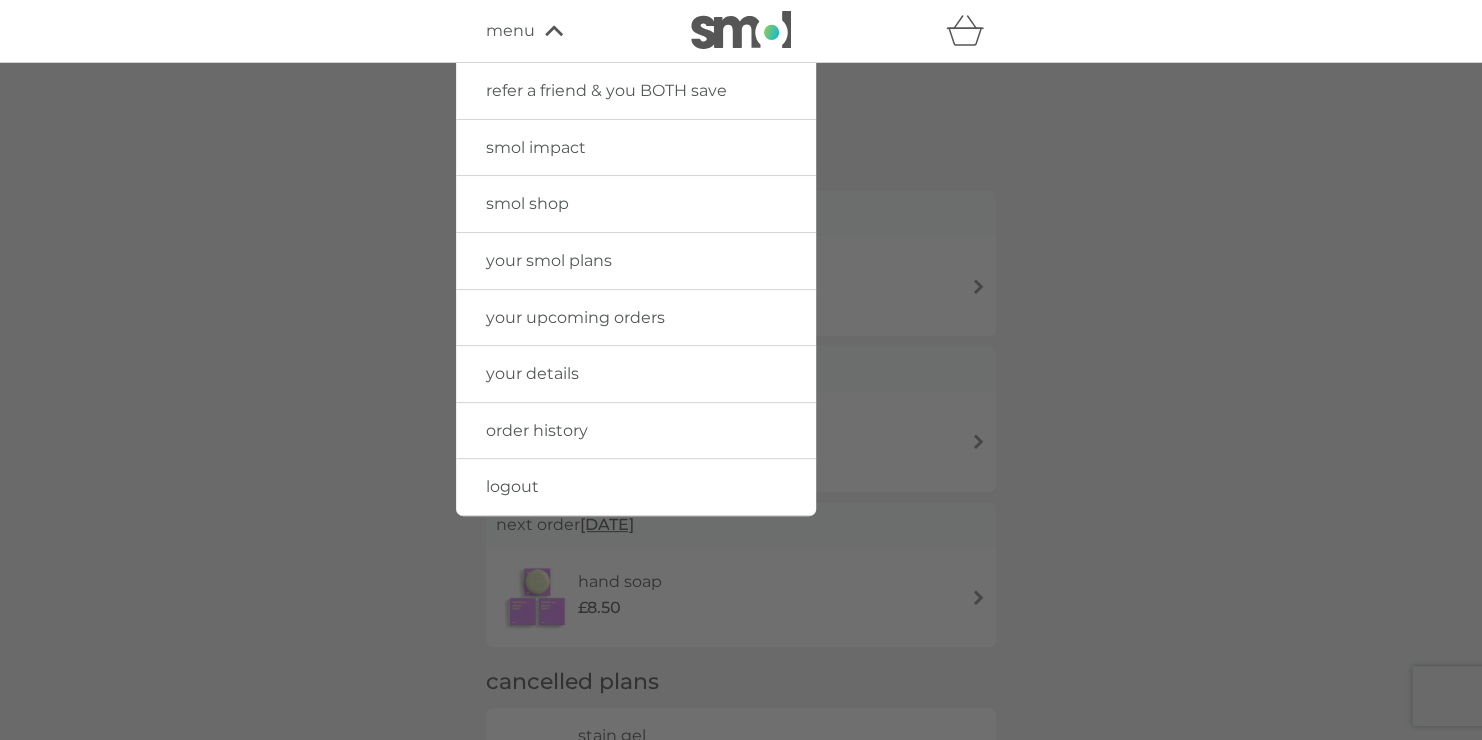 click on "logout" at bounding box center [512, 486] 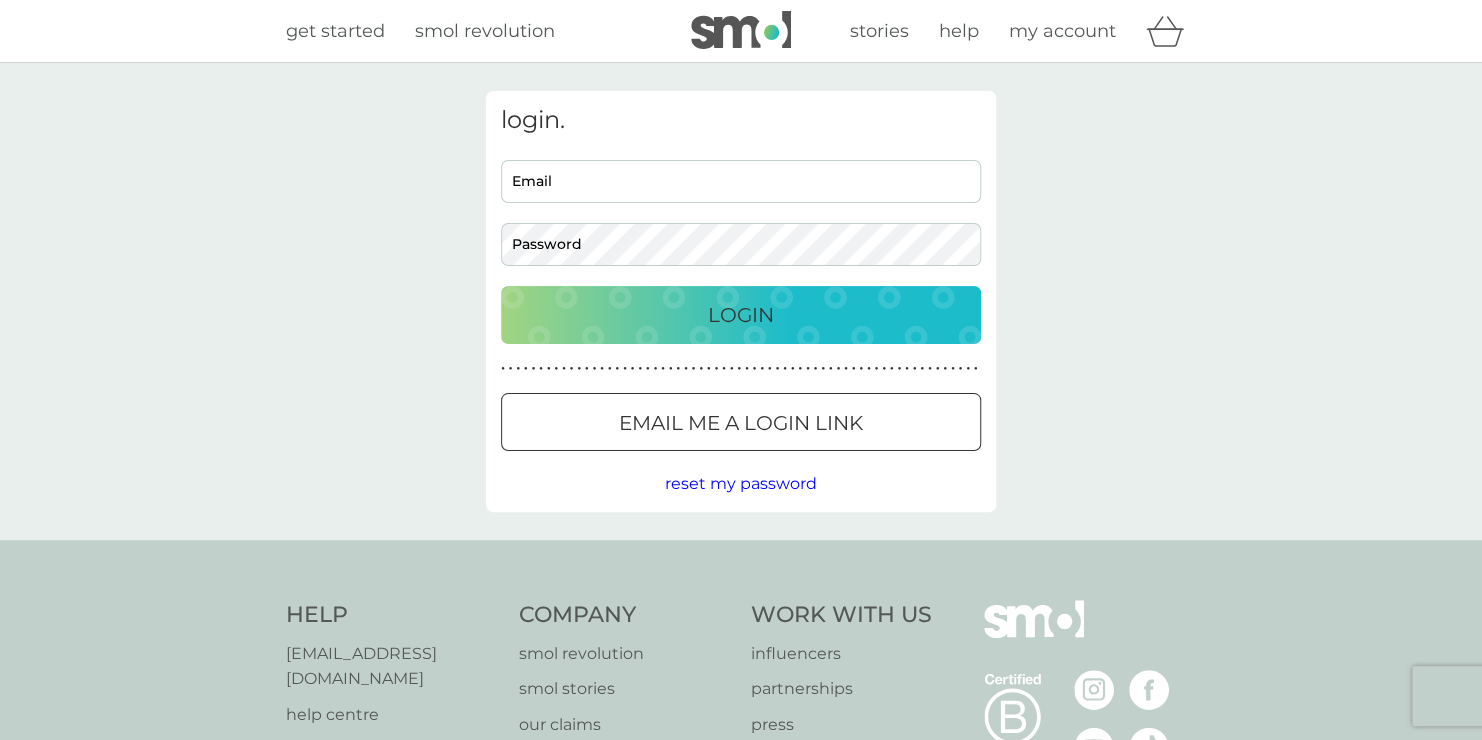 type on "djwd012@gmail.com" 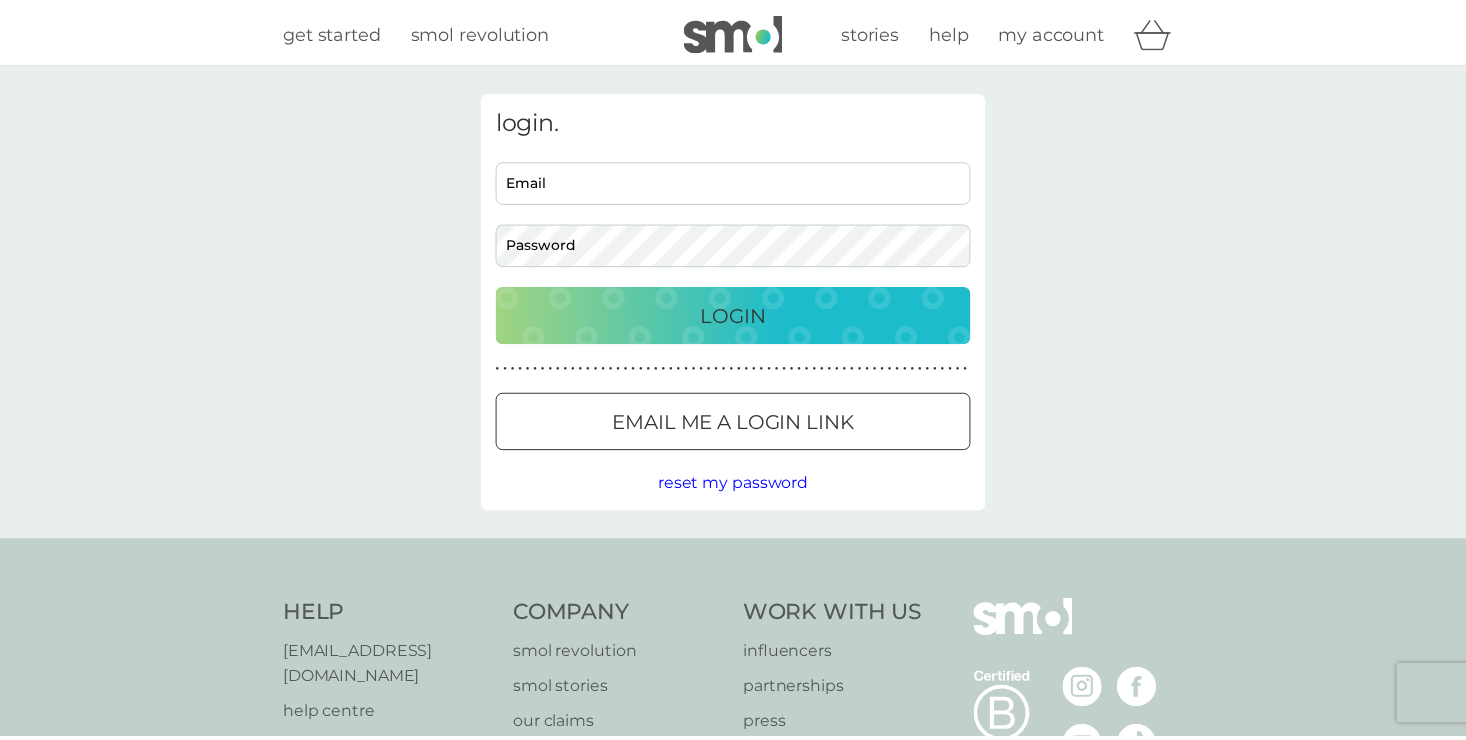 scroll, scrollTop: 0, scrollLeft: 0, axis: both 